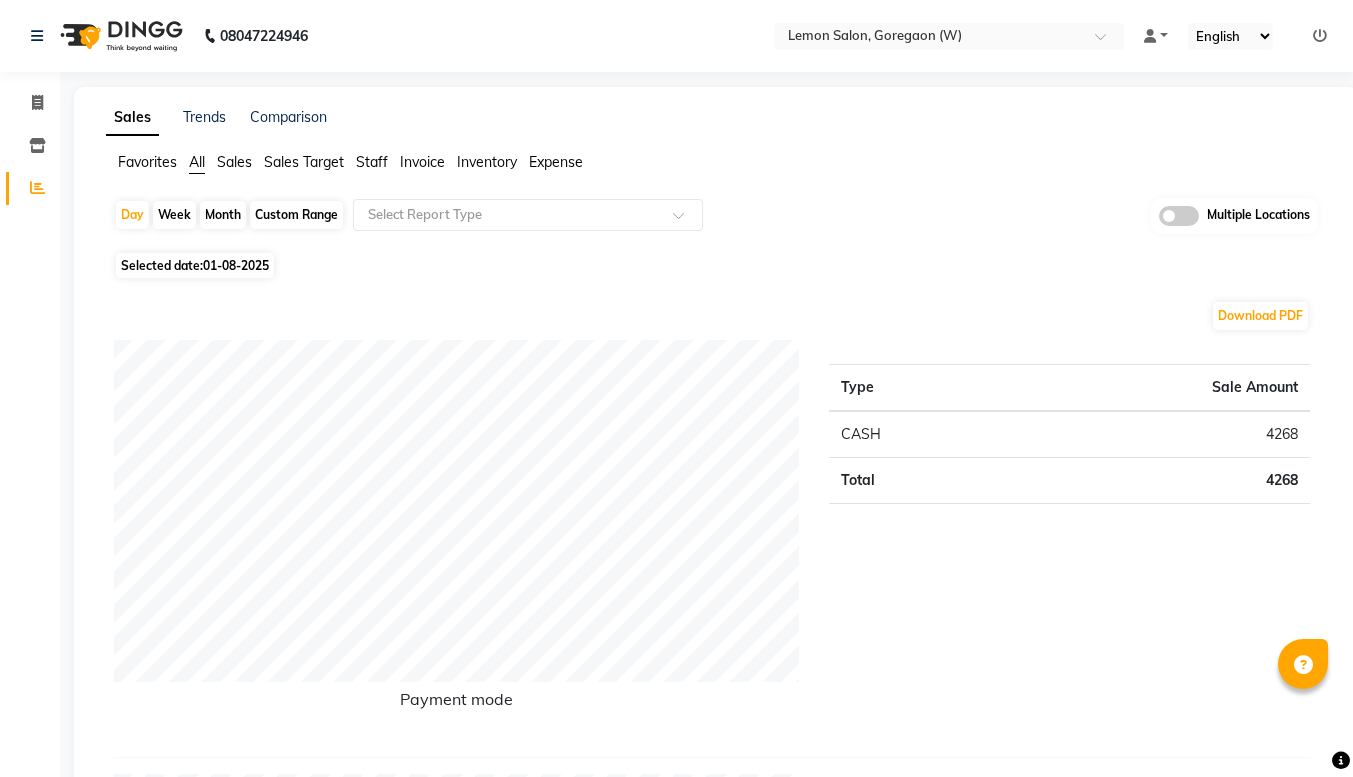 scroll, scrollTop: 0, scrollLeft: 0, axis: both 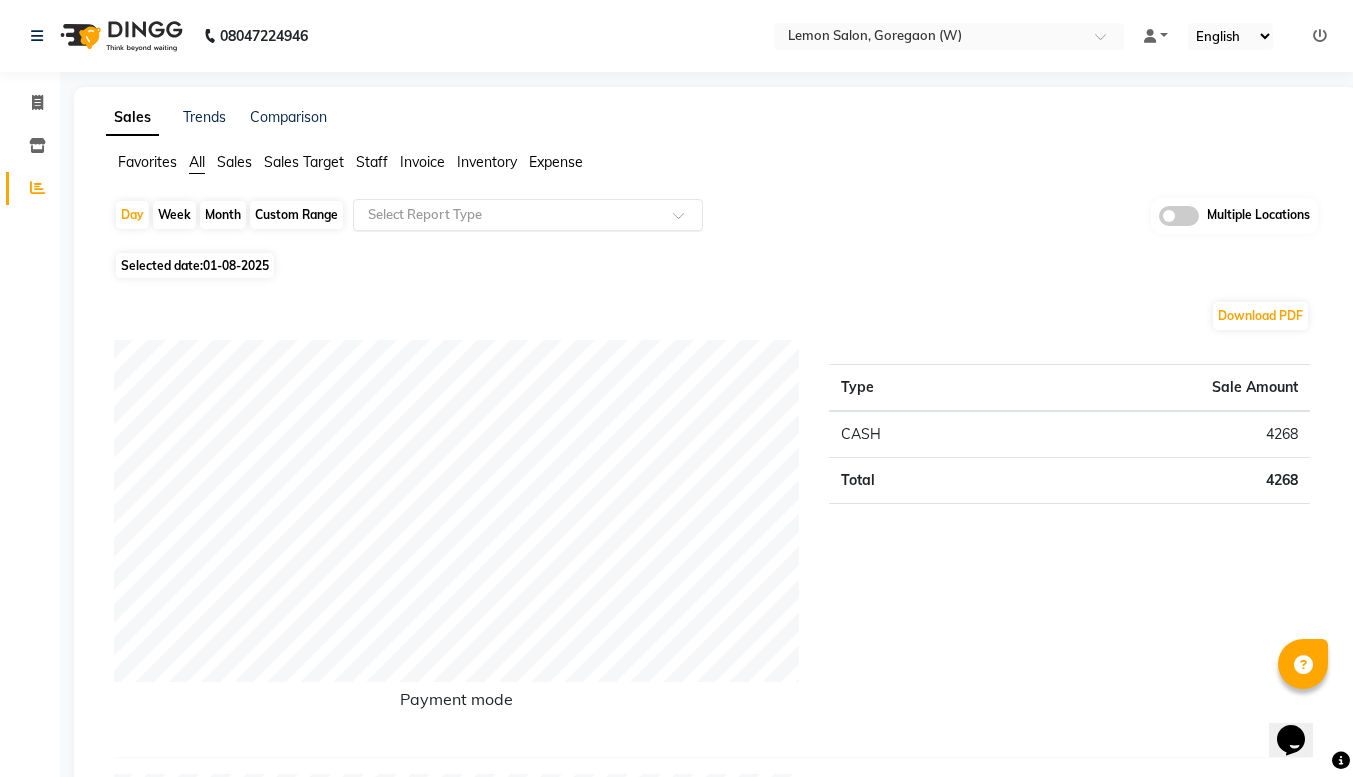 click 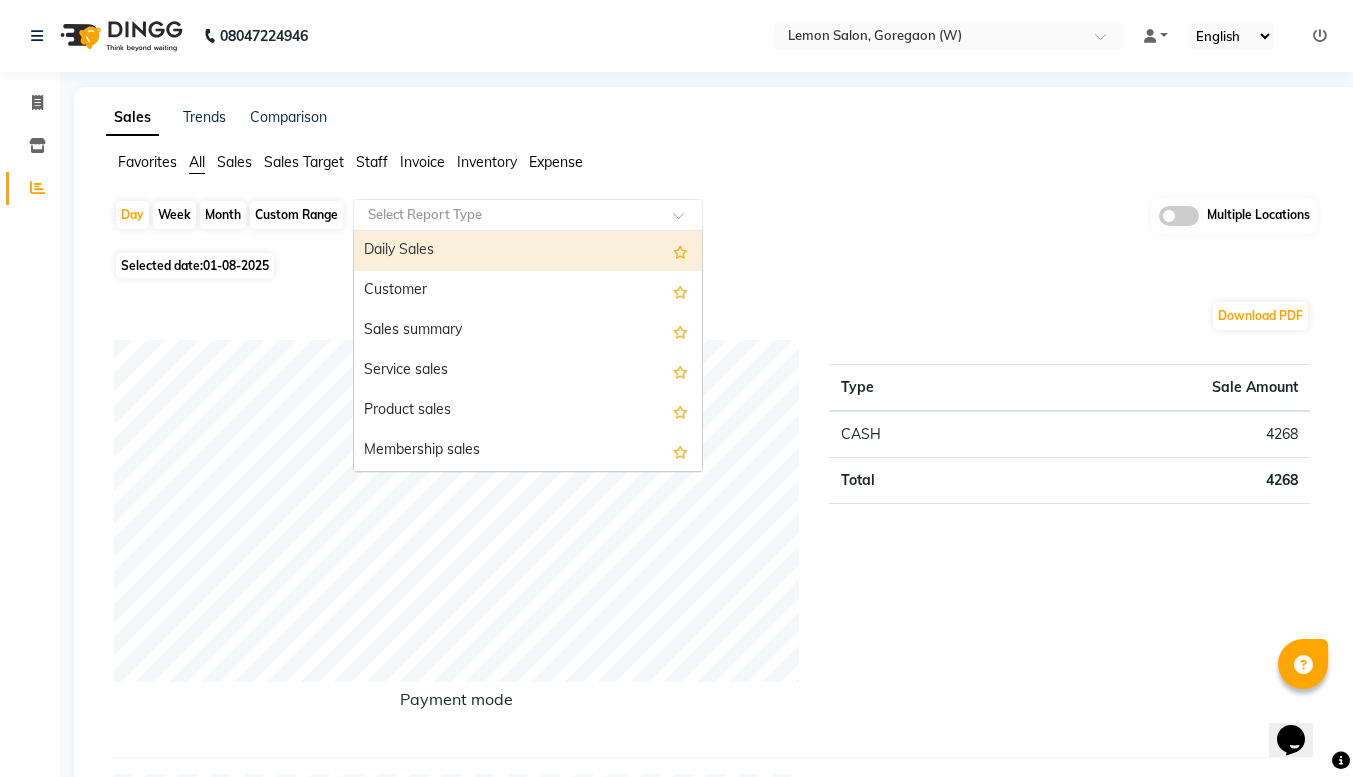 click 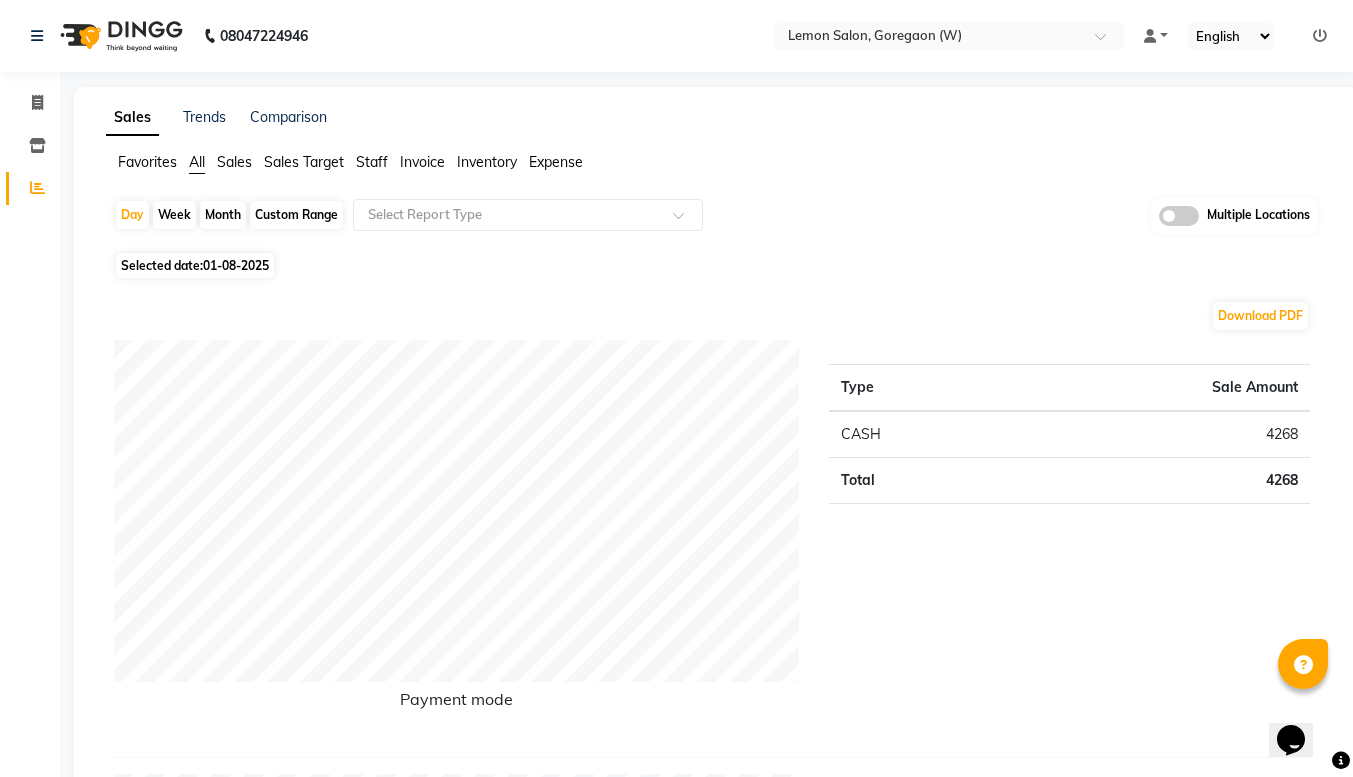 click on "Day   Week   Month   Custom Range  Select Report Type Multiple Locations" 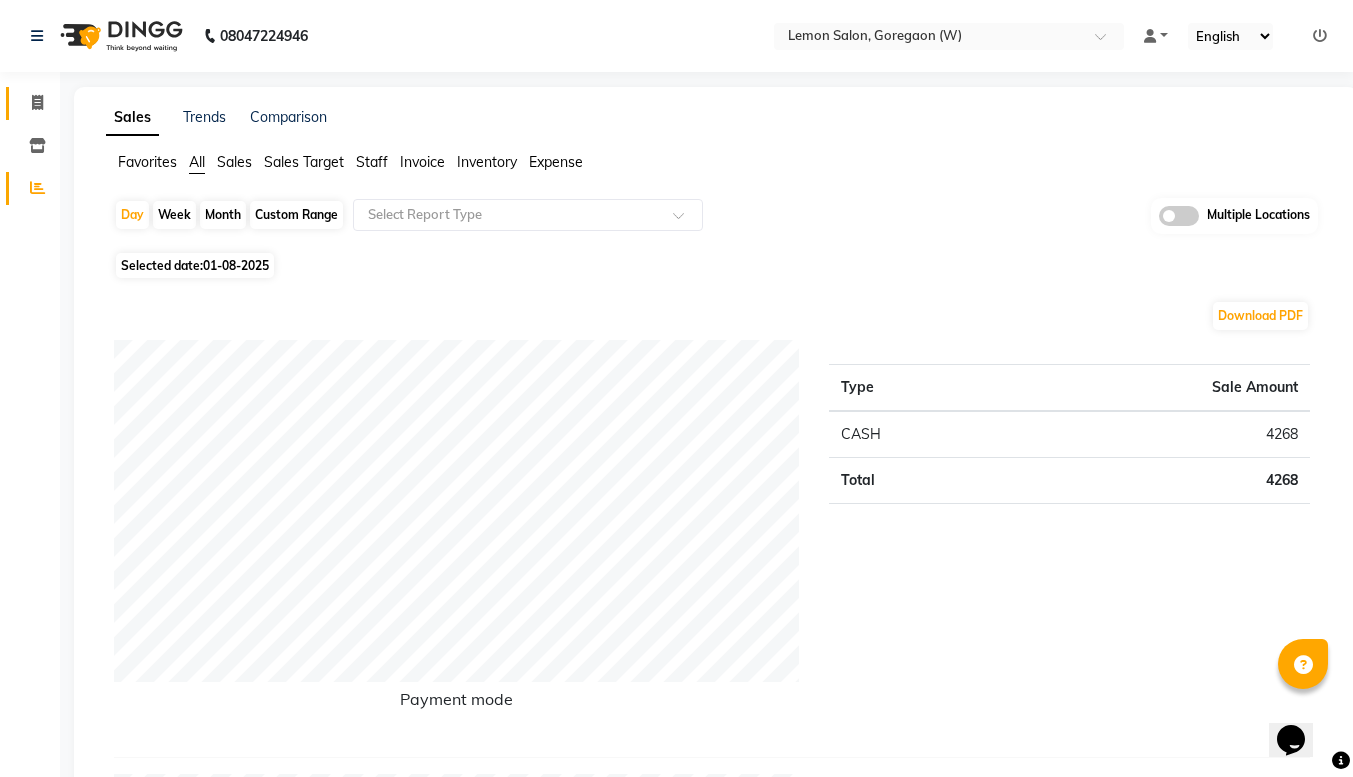 click on "Invoice" 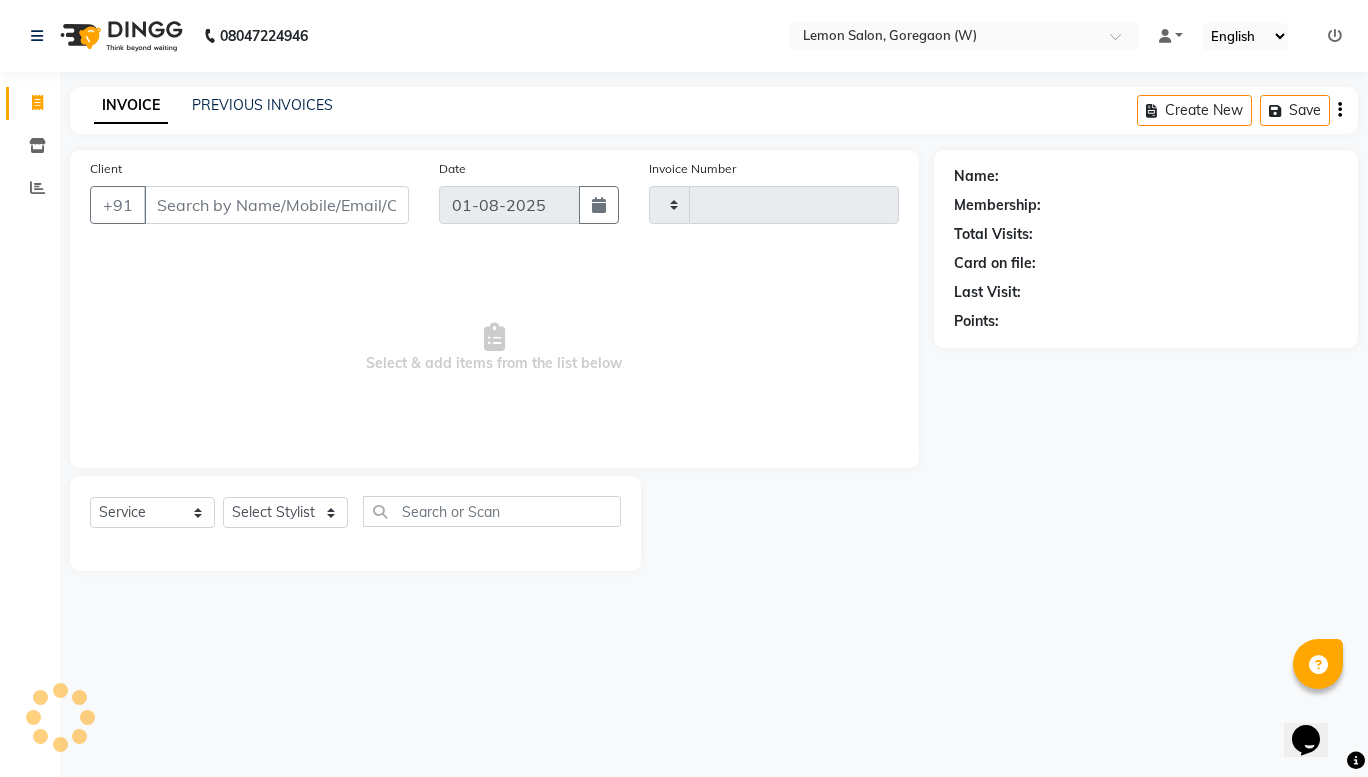 type on "1356" 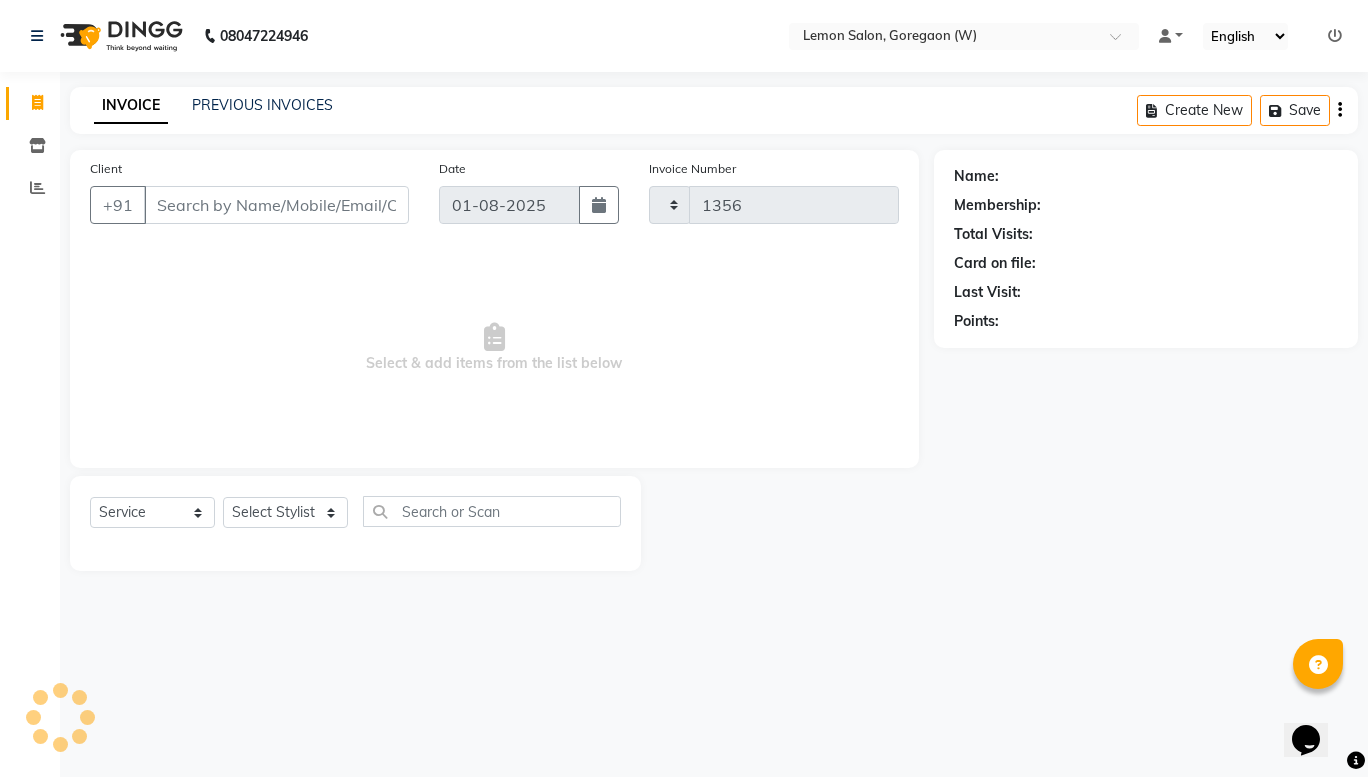 select on "8053" 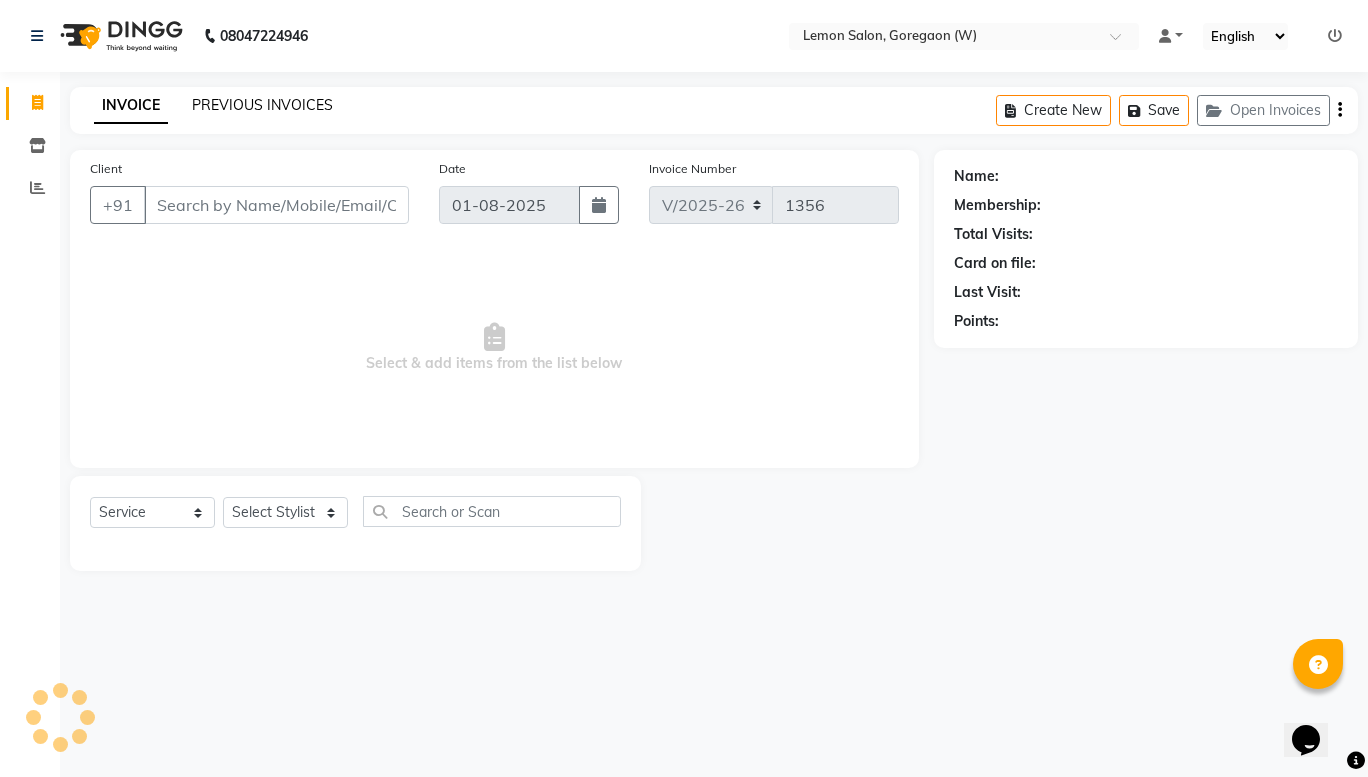 click on "PREVIOUS INVOICES" 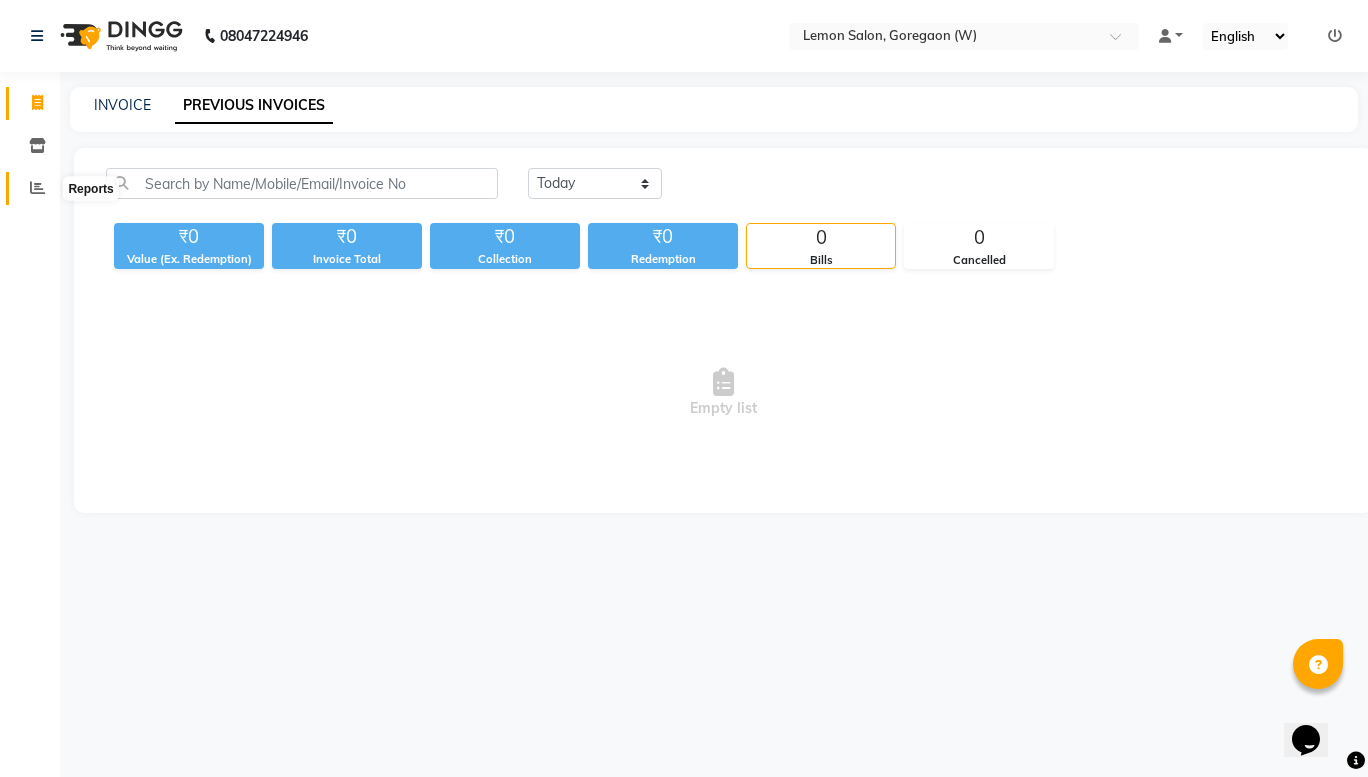 click 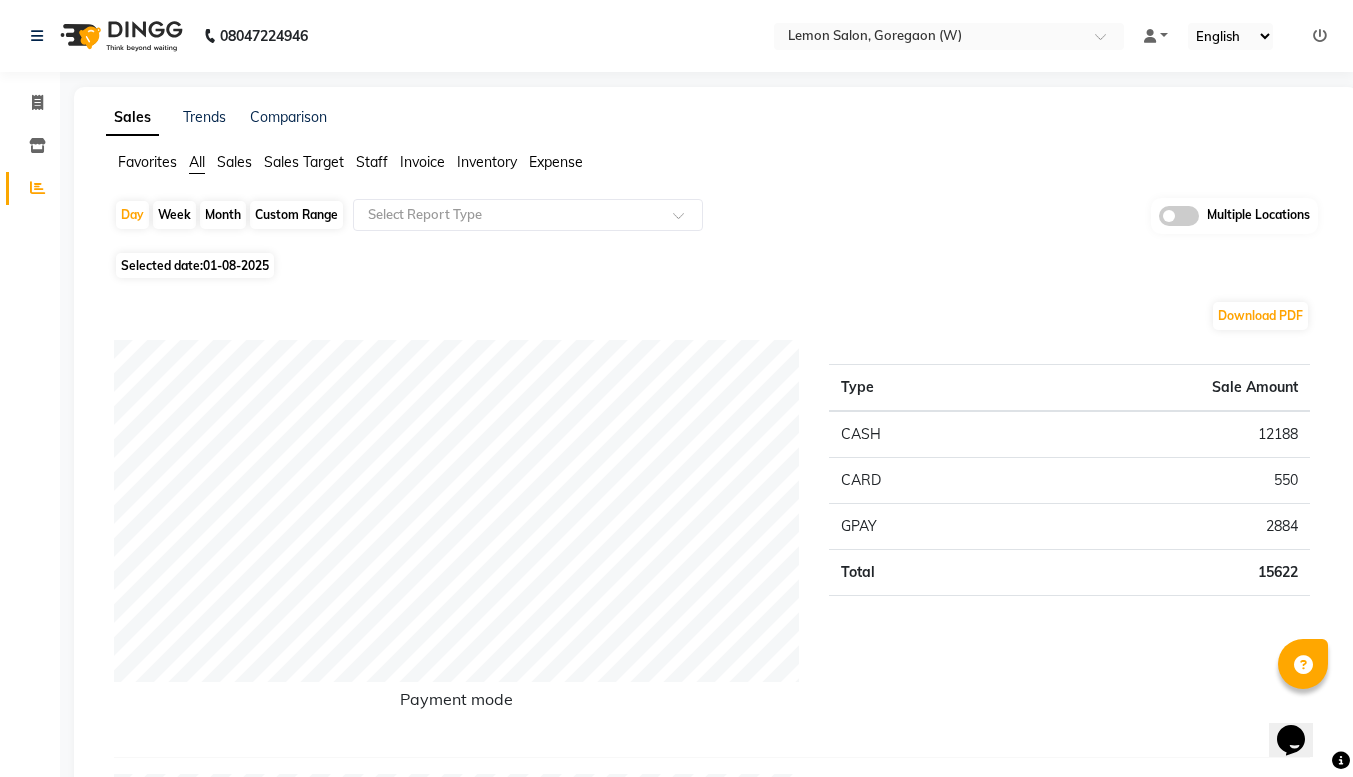 scroll, scrollTop: 3, scrollLeft: 0, axis: vertical 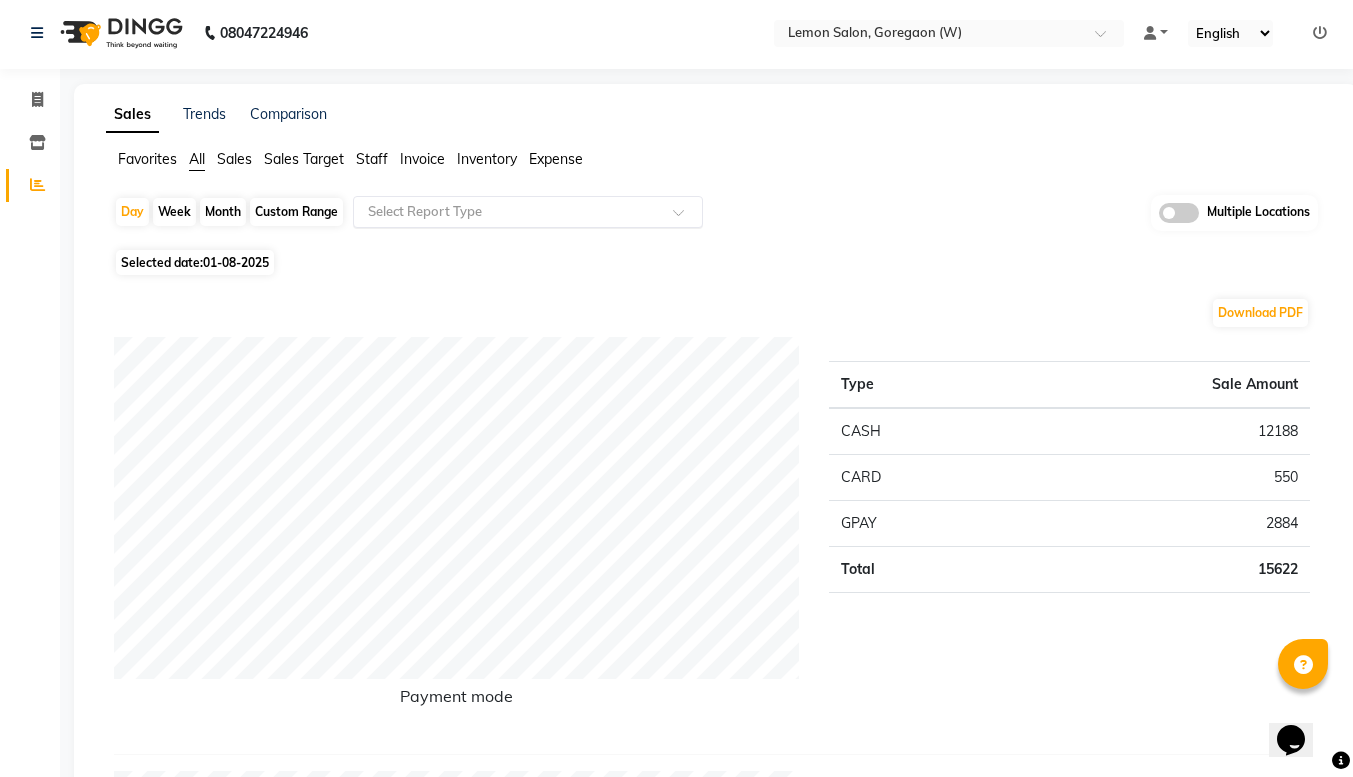 click 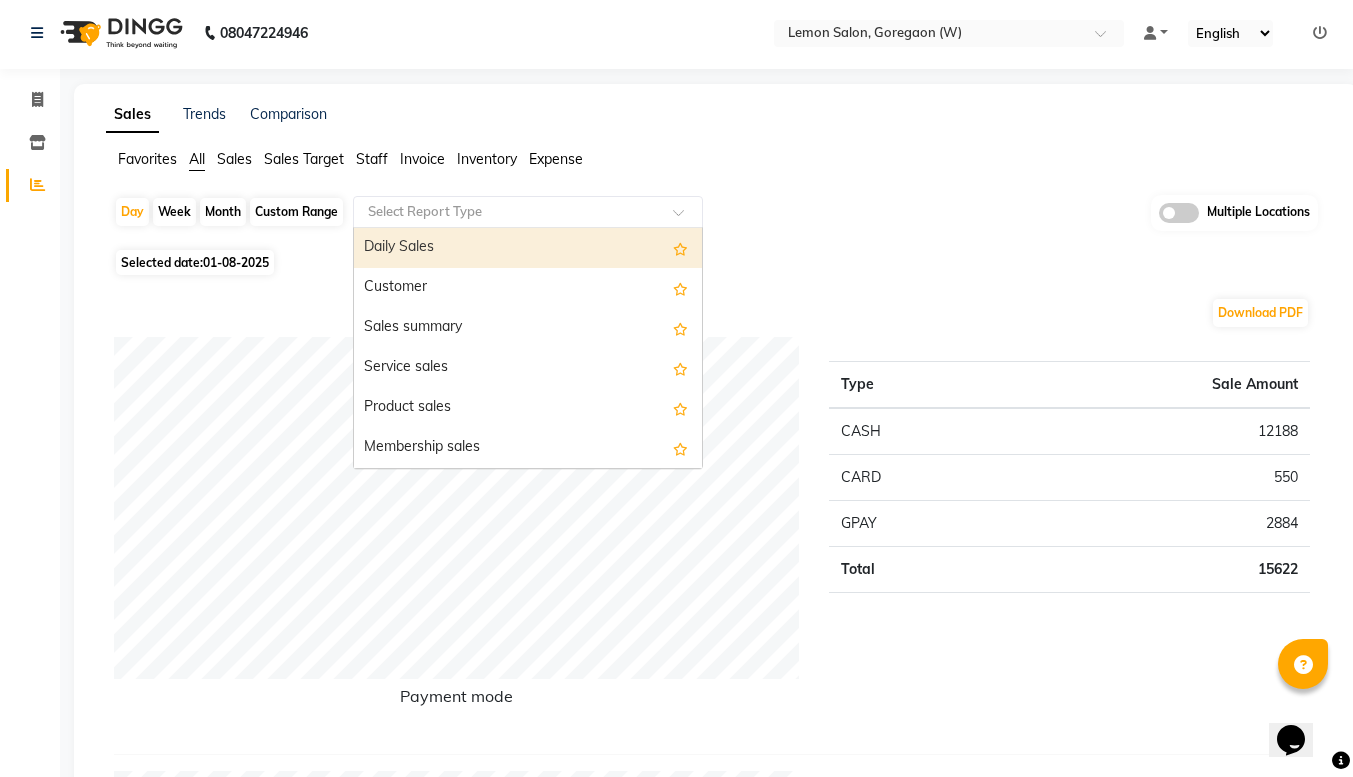 click on "Day   Week   Month   Custom Range  Select Report Type  Daily Sales   Customer   Sales summary   Service sales   Product sales   Membership sales   Package sales   Prepaid sales   Voucher sales   Payment mode   Service by category   Sales by center   Gift card sales   Business Analysis   Backline Transaction Log Summary   Backline Transaction Log   Staff summary   Staff by service   Staff by product   Staff by membership   Staff by customer service   Staff by customer   Staff attendance   Staff attendance logs   Staff performance   Staff performance service   Staff performance product   Staff combined summary   Staff service summary   Staff product summary   Staff membership summary   Staff prepaid summary   Staff voucher summary   Staff package summary   Staff transfer   Staff performance summary   Staff Gift card Summary   Staff Tip Summary   Invoice   Tax invoice   Tax detail invoice   Invoice unpaid(balance due)   Invoice tax report (Products only)   Invoice discount summary   Invoice Item wise   Expense" 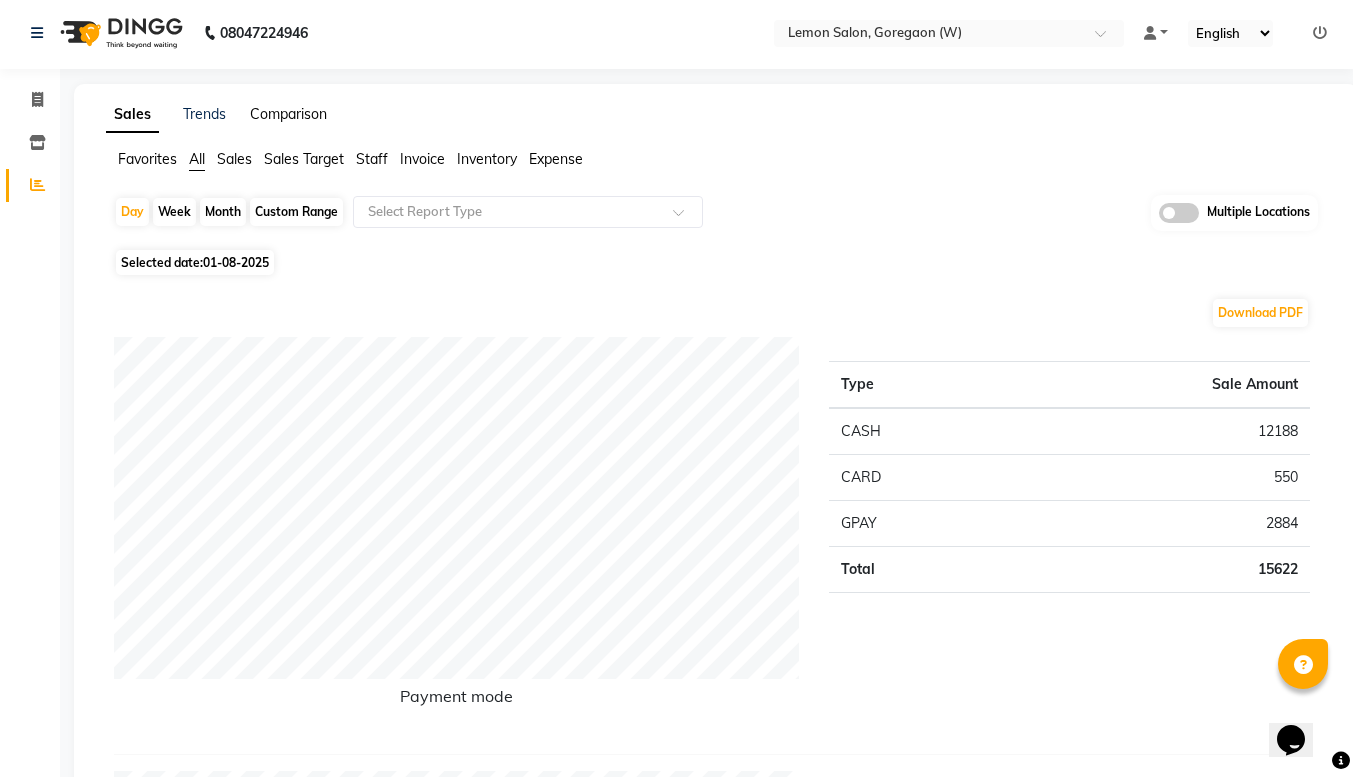 click on "Comparison" 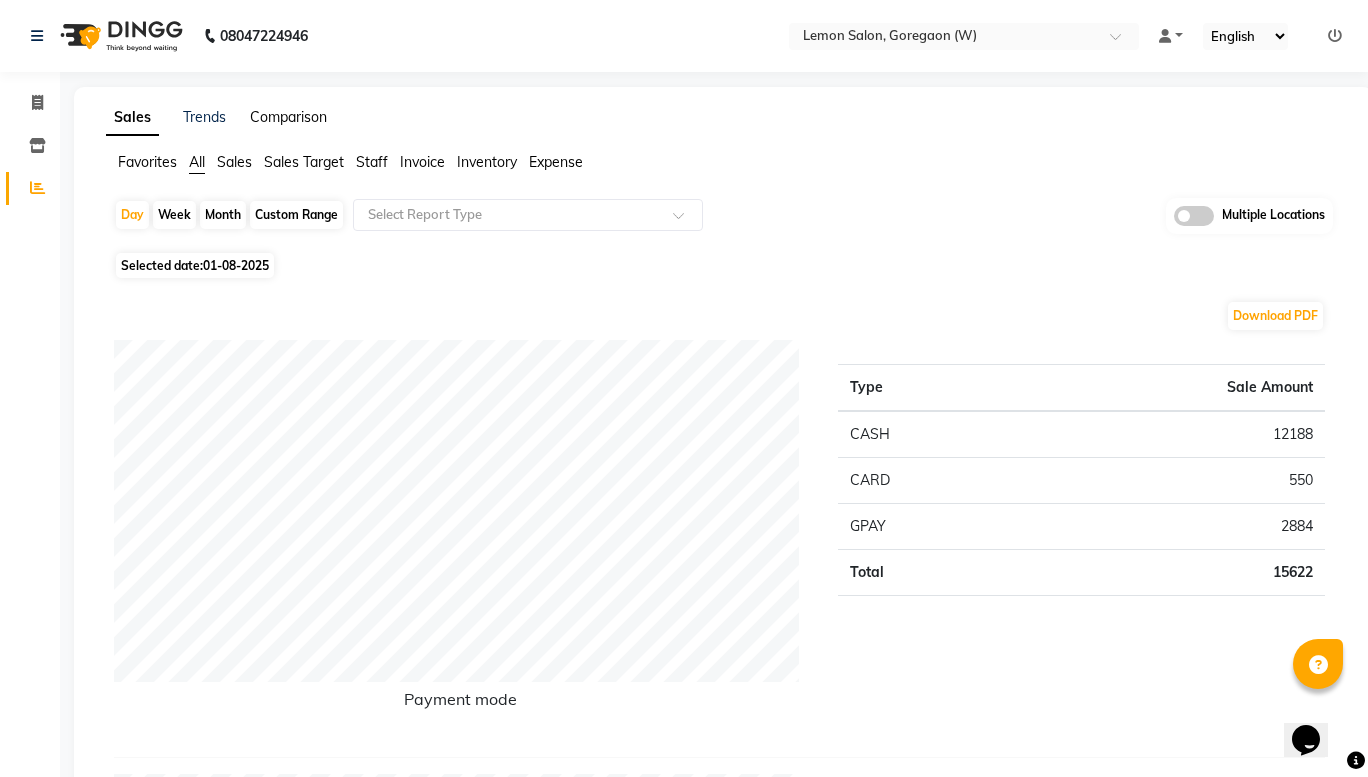 select on "single_date" 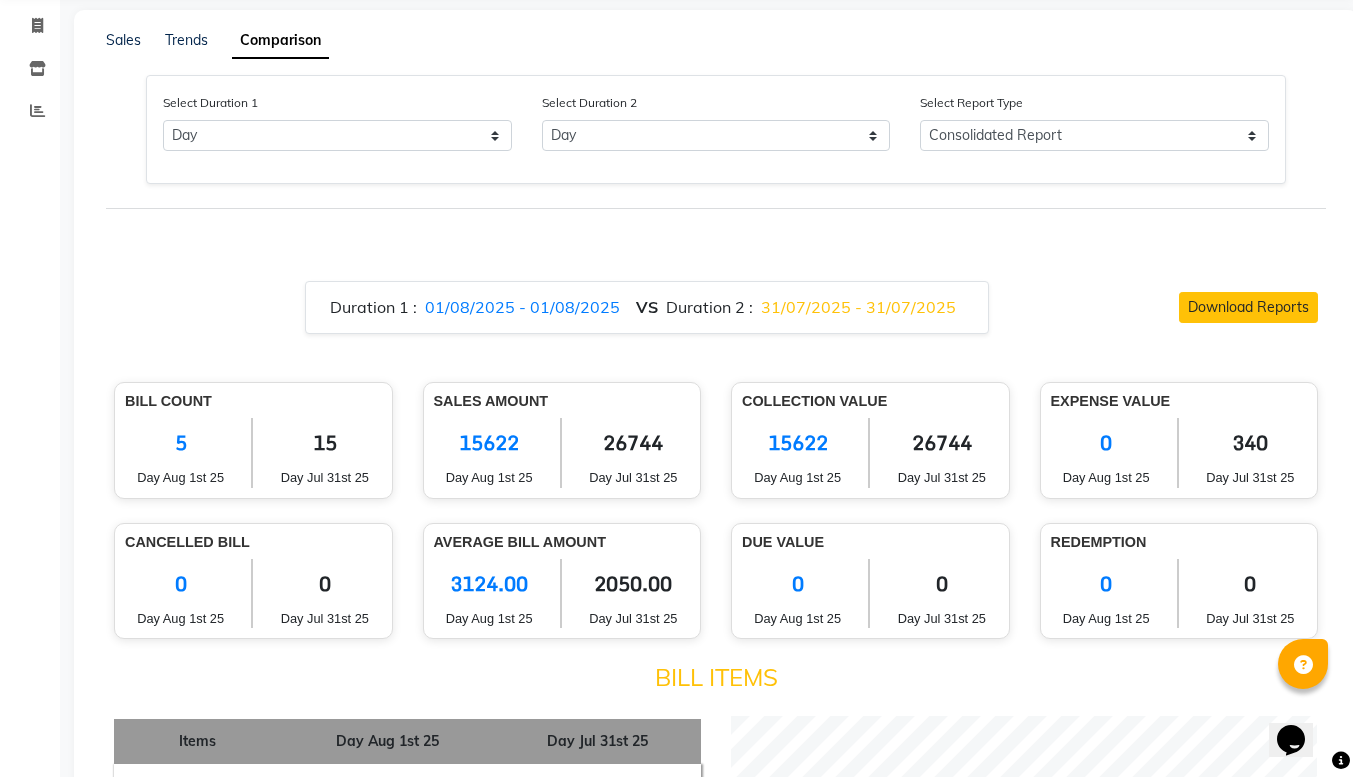 scroll, scrollTop: 0, scrollLeft: 0, axis: both 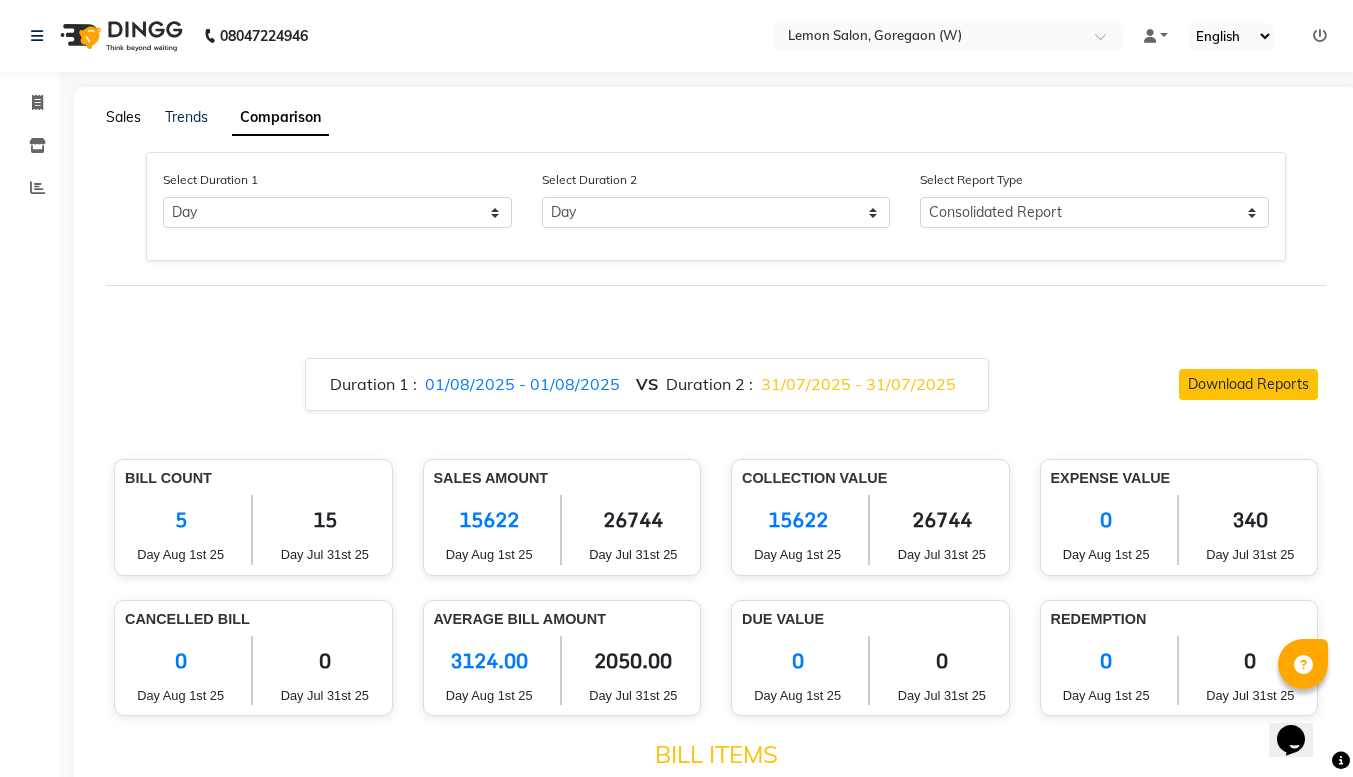 click on "Sales" 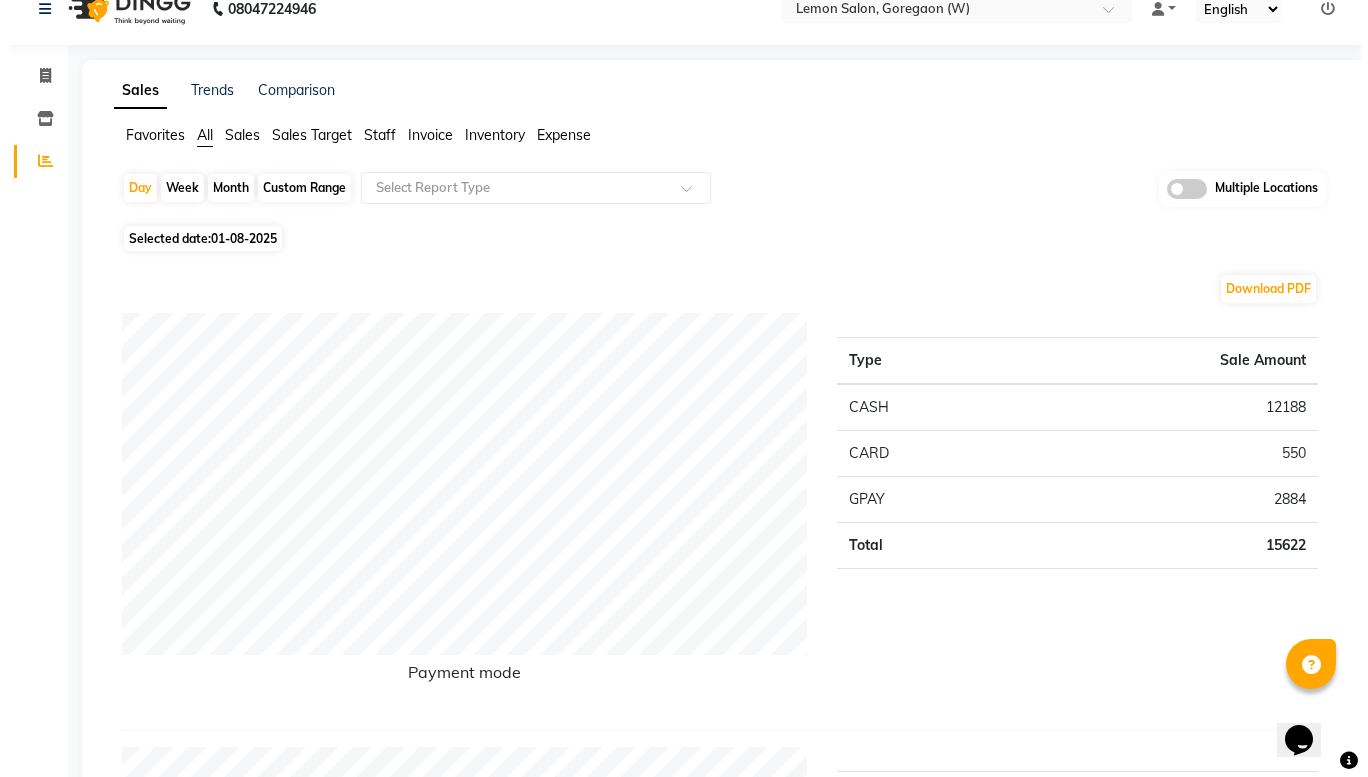 scroll, scrollTop: 0, scrollLeft: 0, axis: both 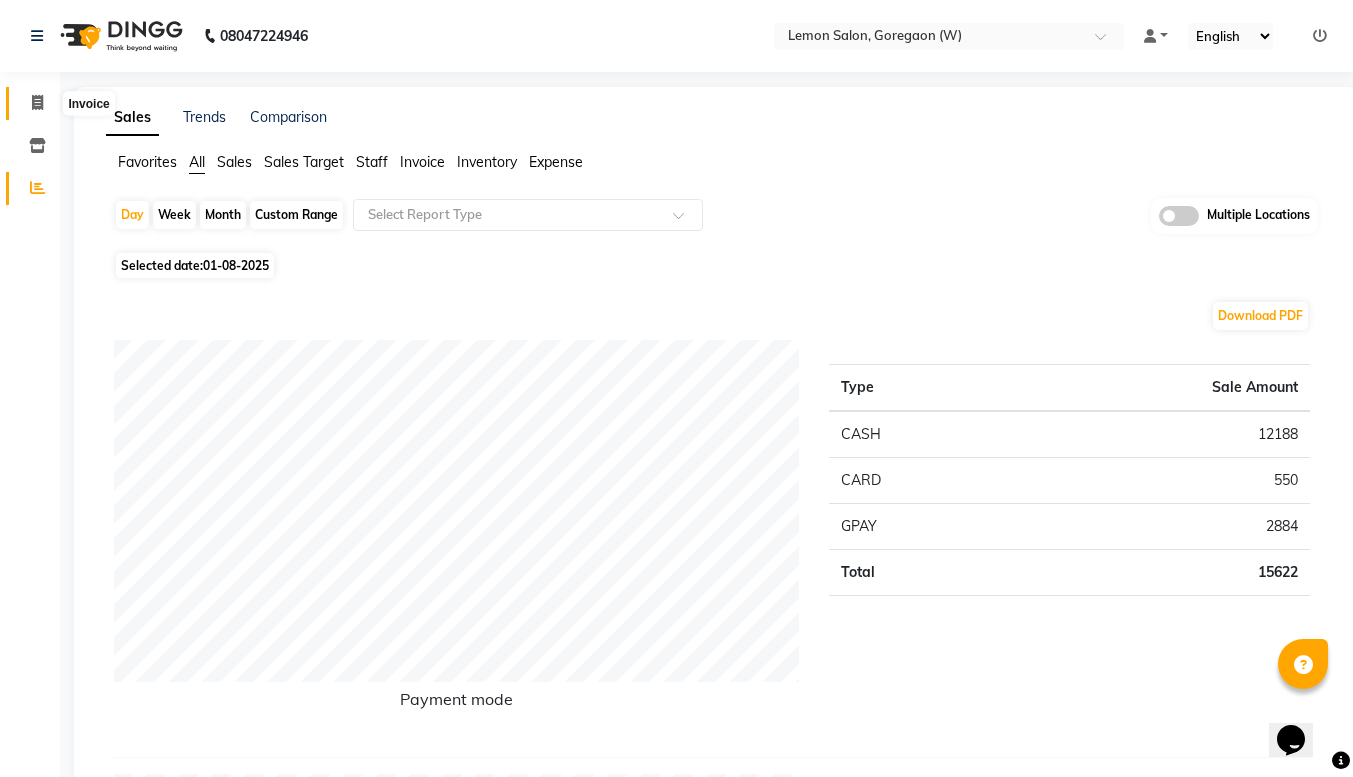 click 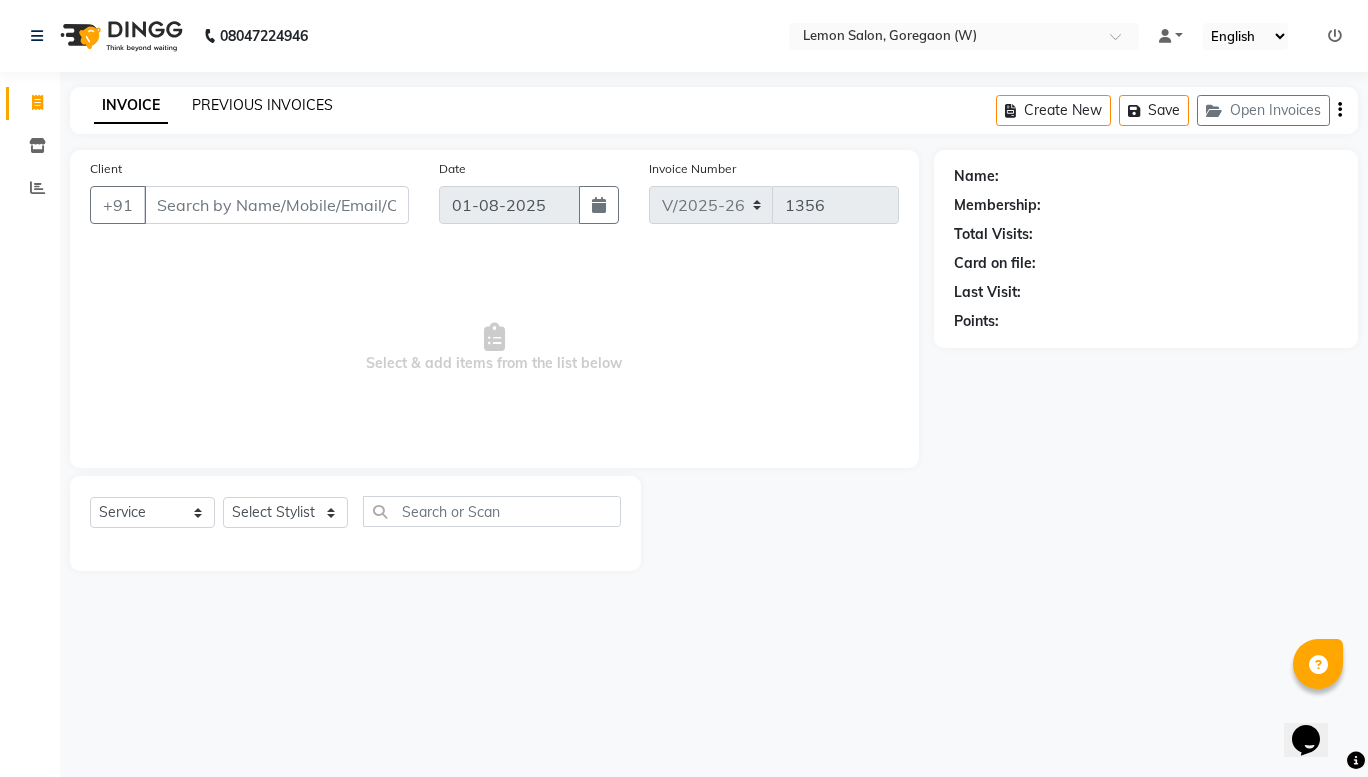 click on "PREVIOUS INVOICES" 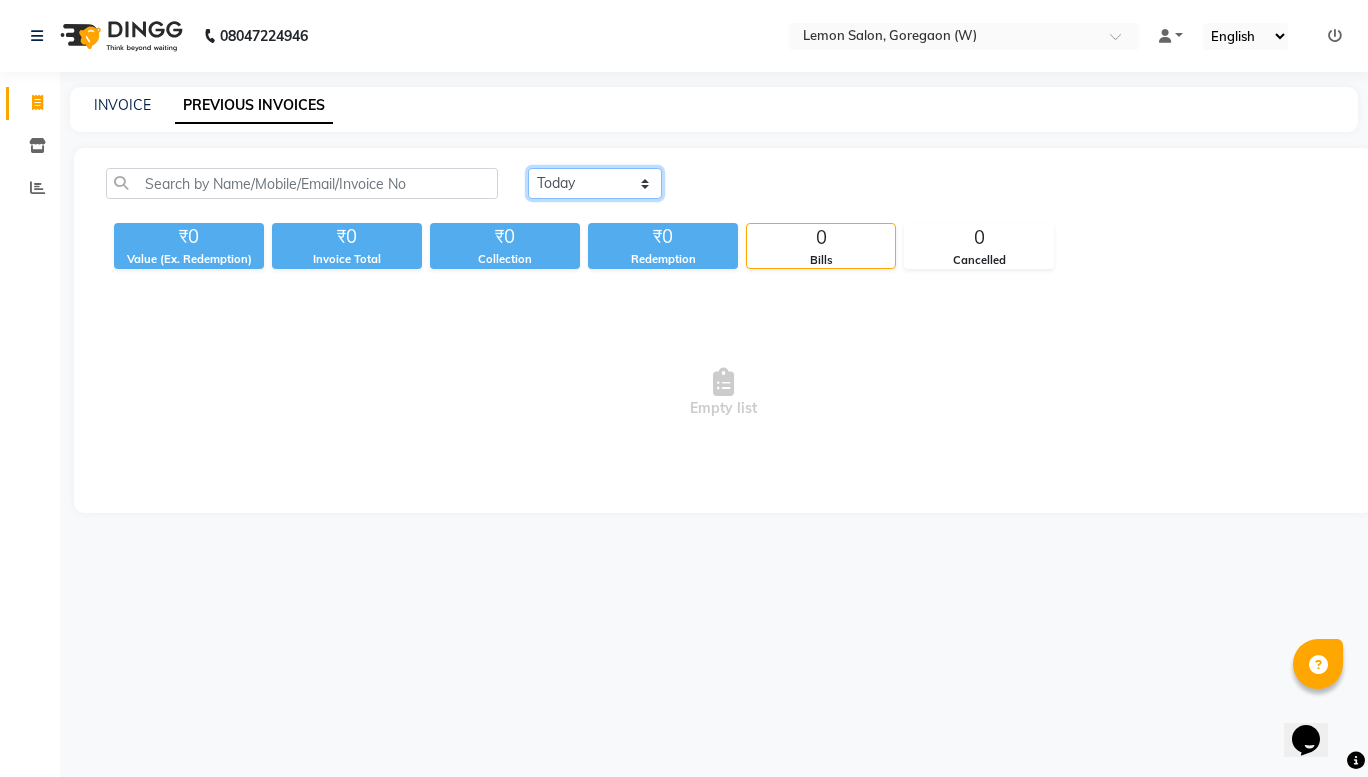click on "Today Yesterday Custom Range" 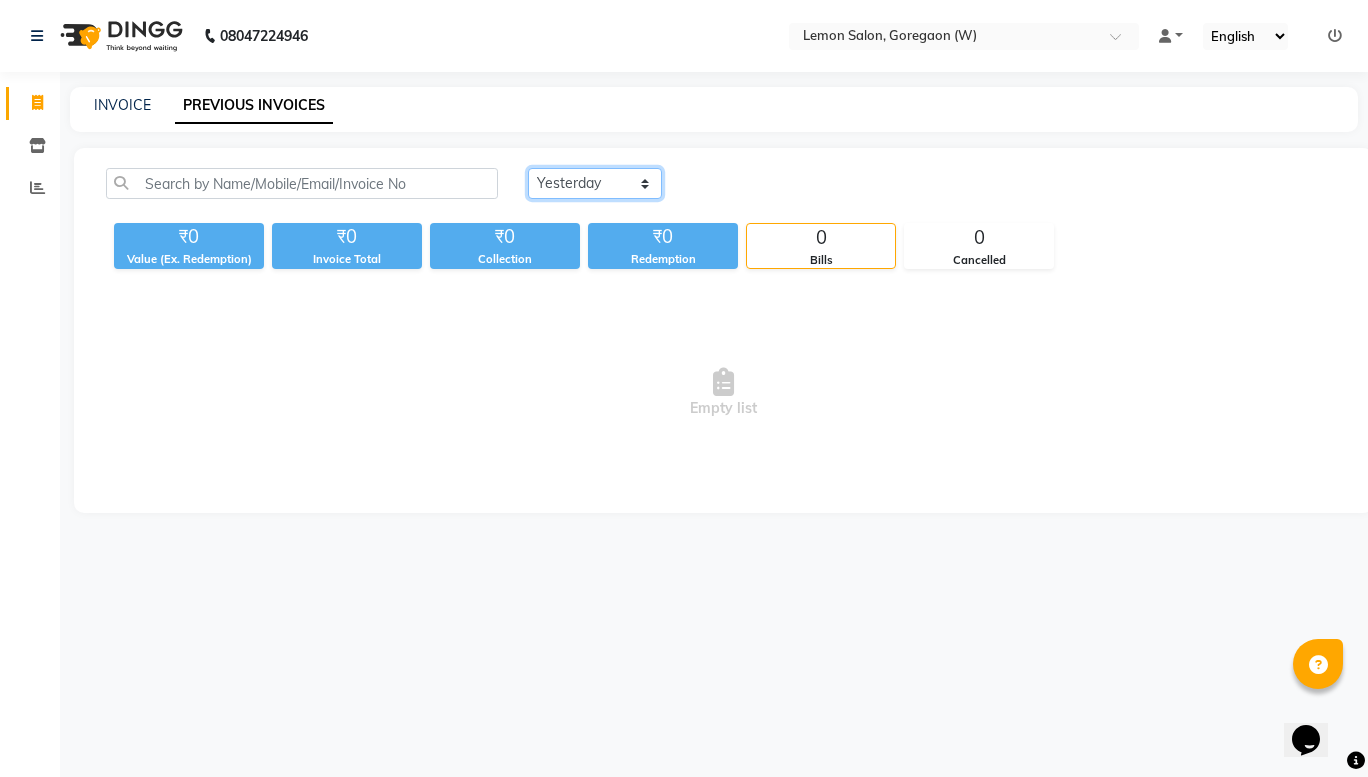 click on "Today Yesterday Custom Range" 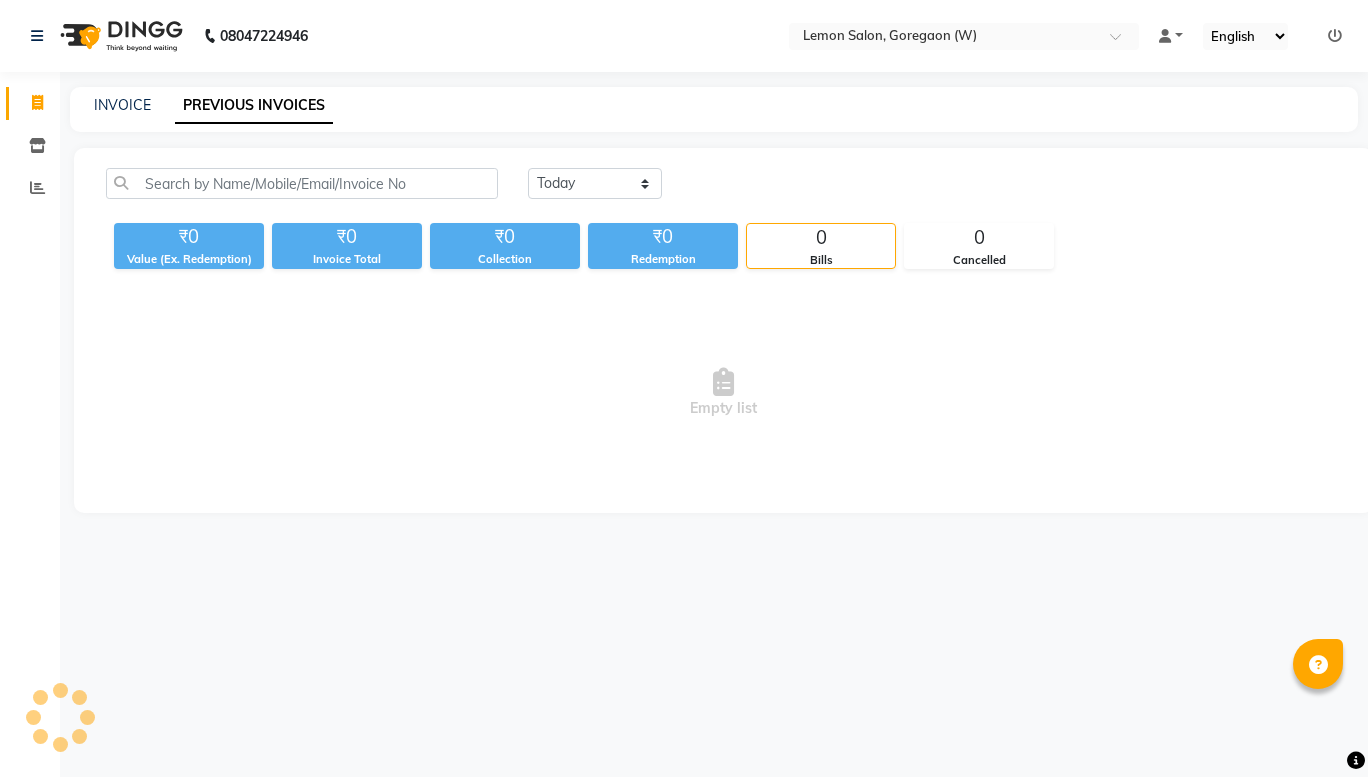 scroll, scrollTop: 0, scrollLeft: 0, axis: both 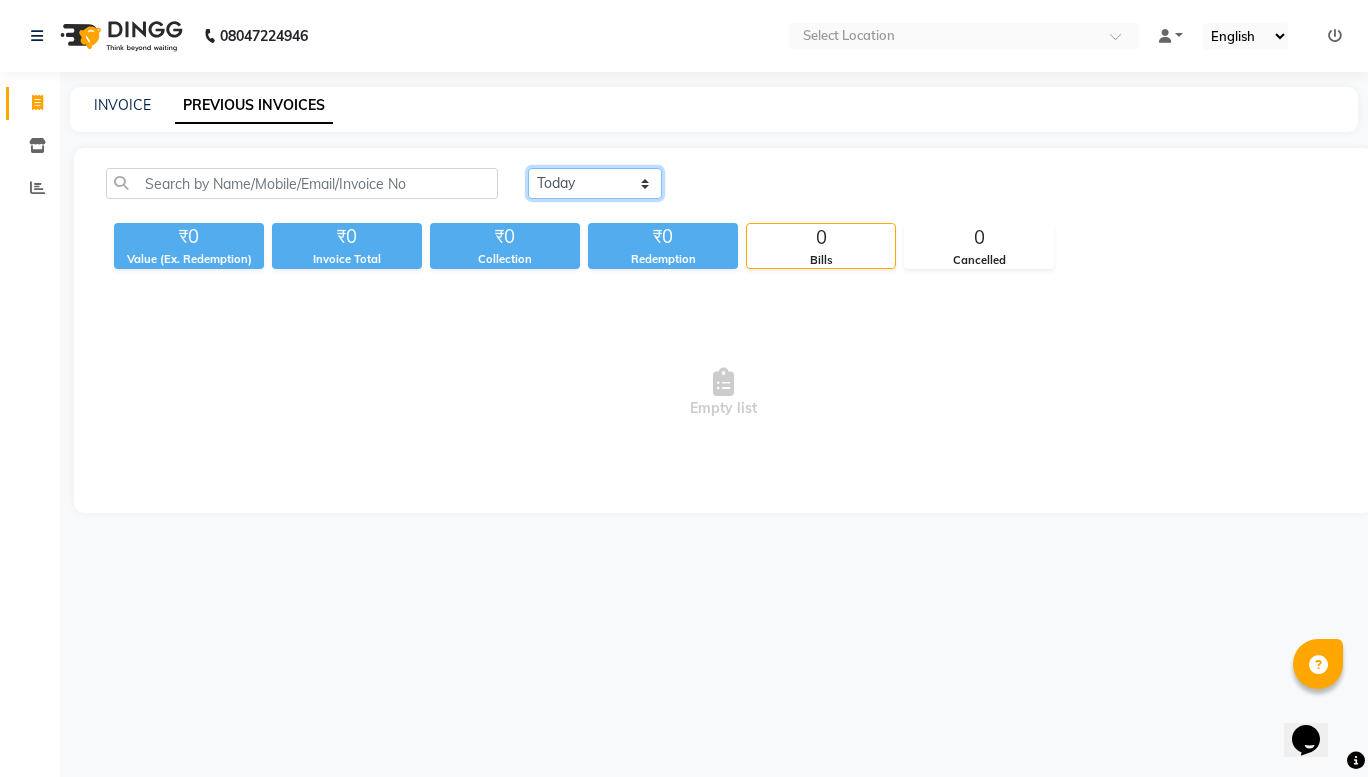 click on "Today Yesterday Custom Range" 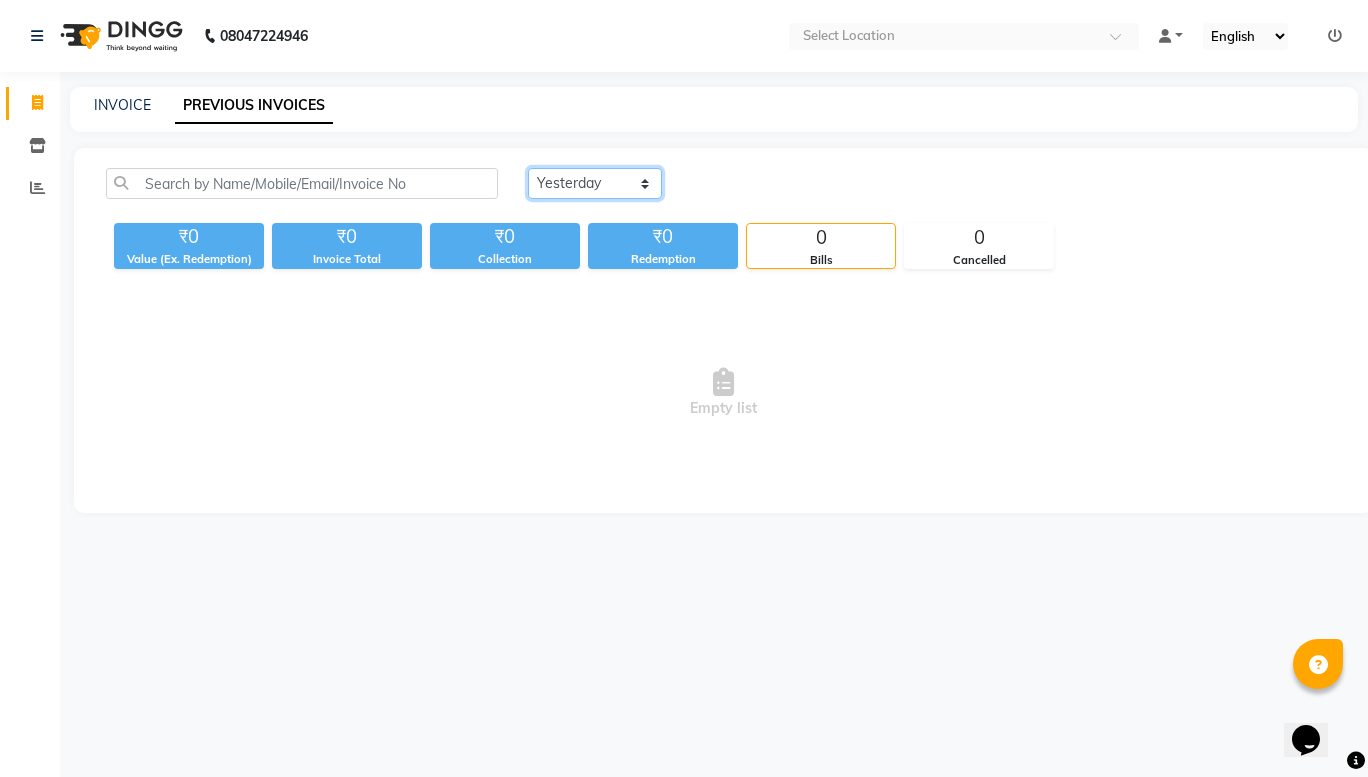 click on "Today Yesterday Custom Range" 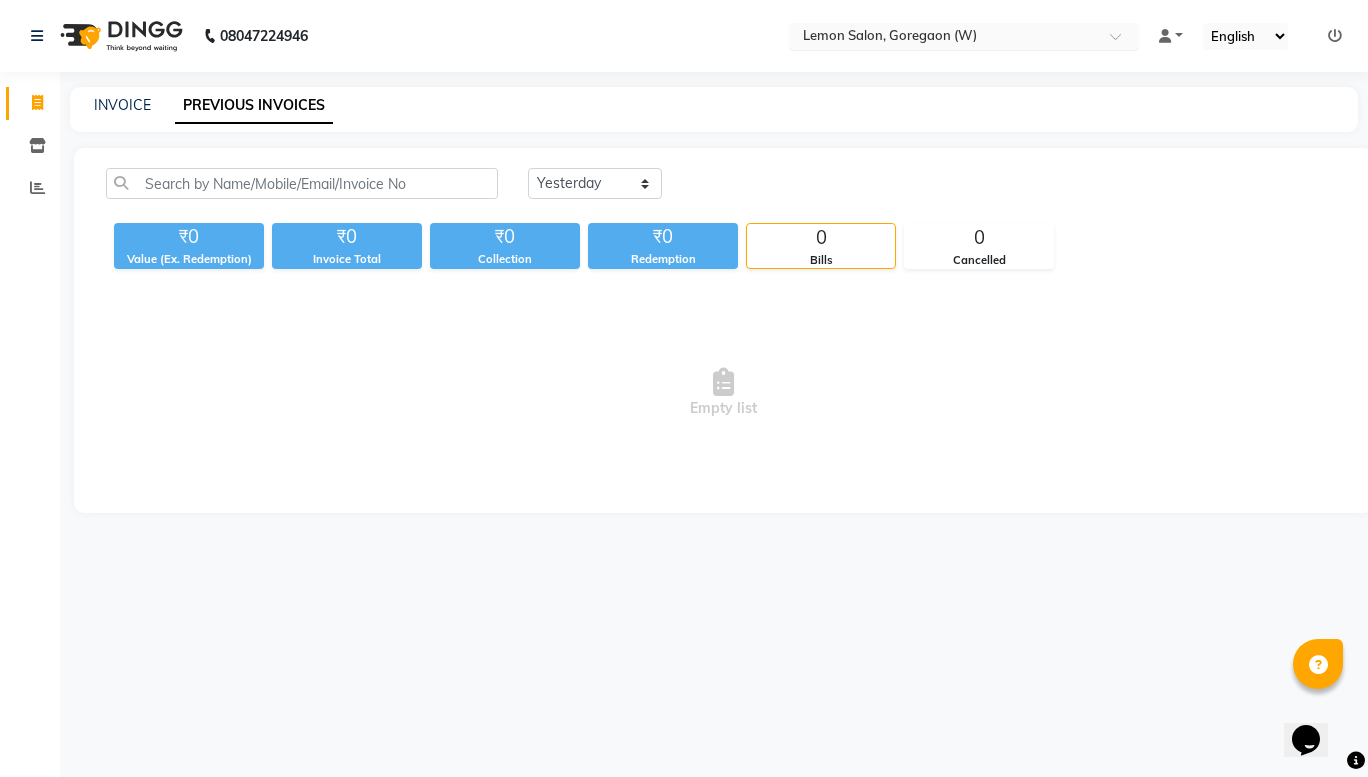 click at bounding box center (964, 38) 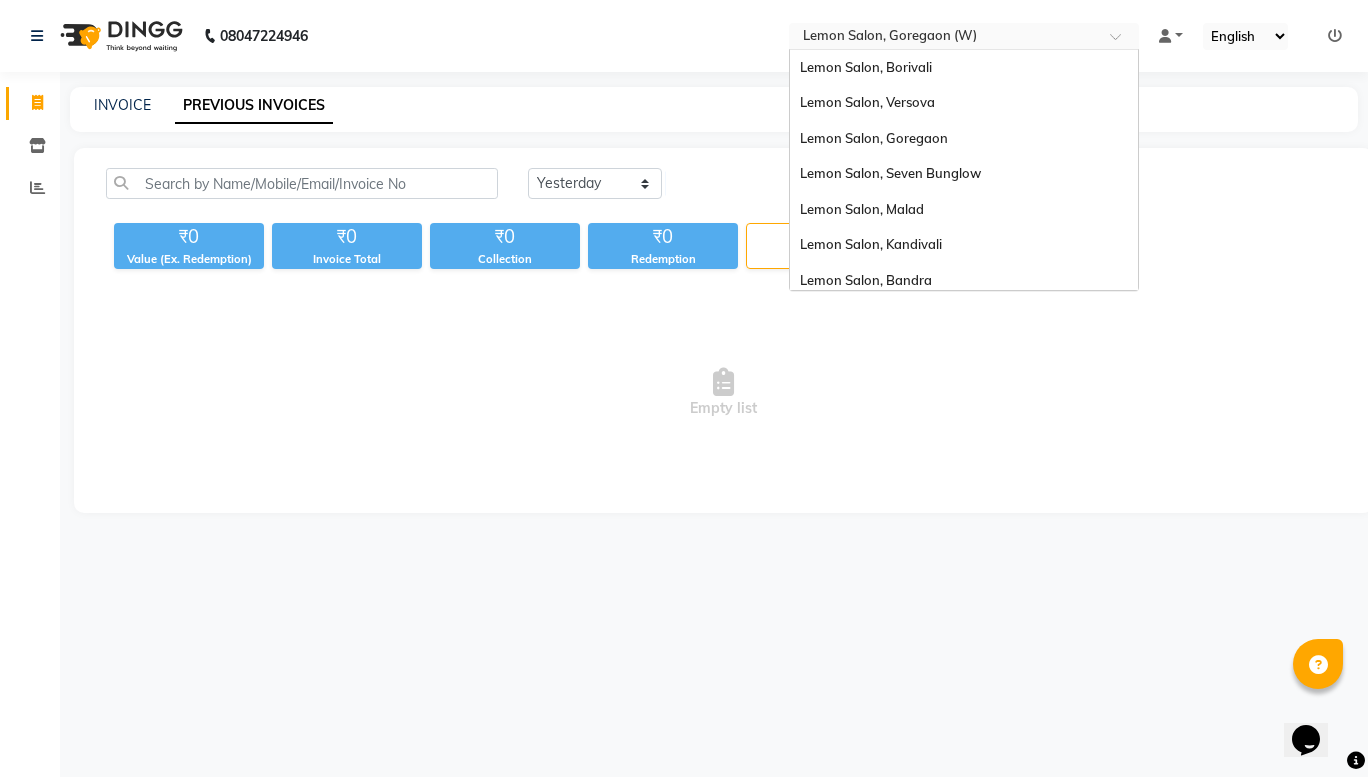 scroll, scrollTop: 186, scrollLeft: 0, axis: vertical 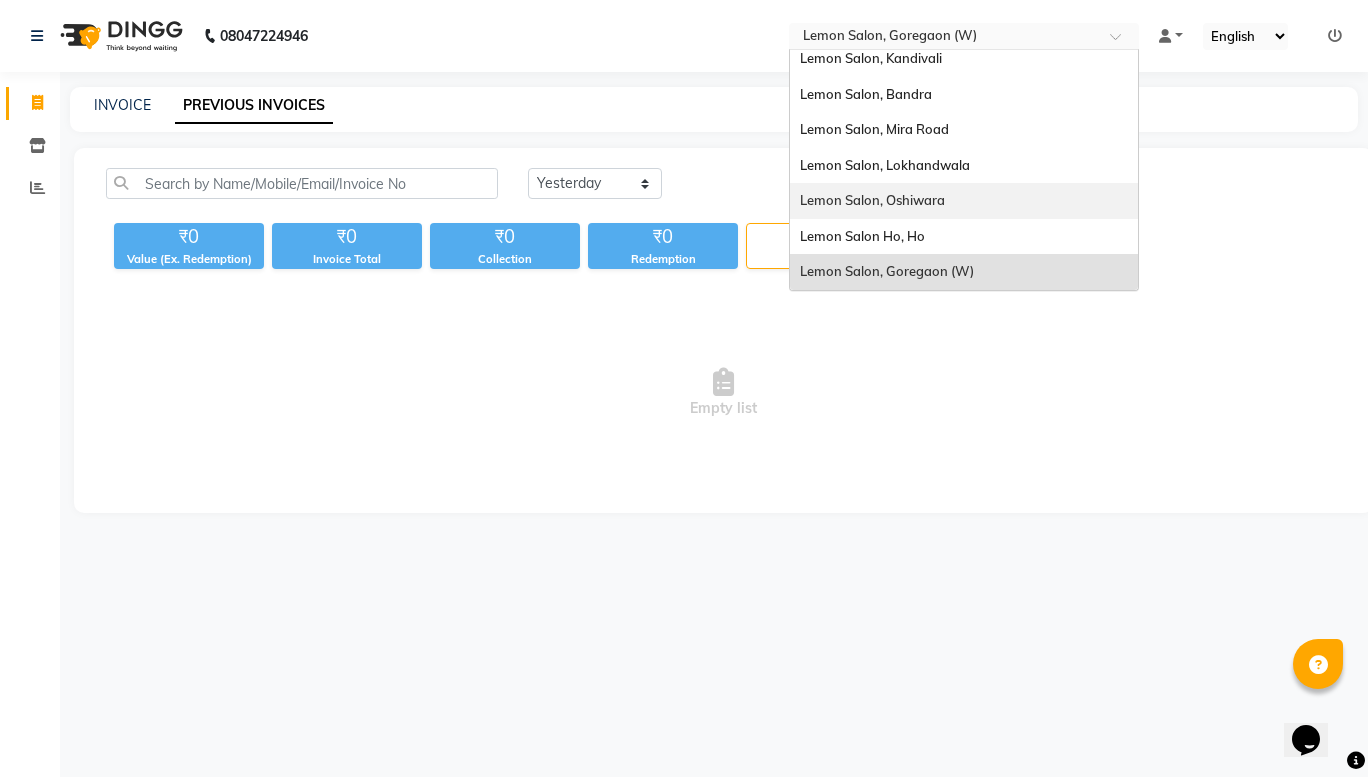 click on "Lemon Salon, Oshiwara" at bounding box center [872, 200] 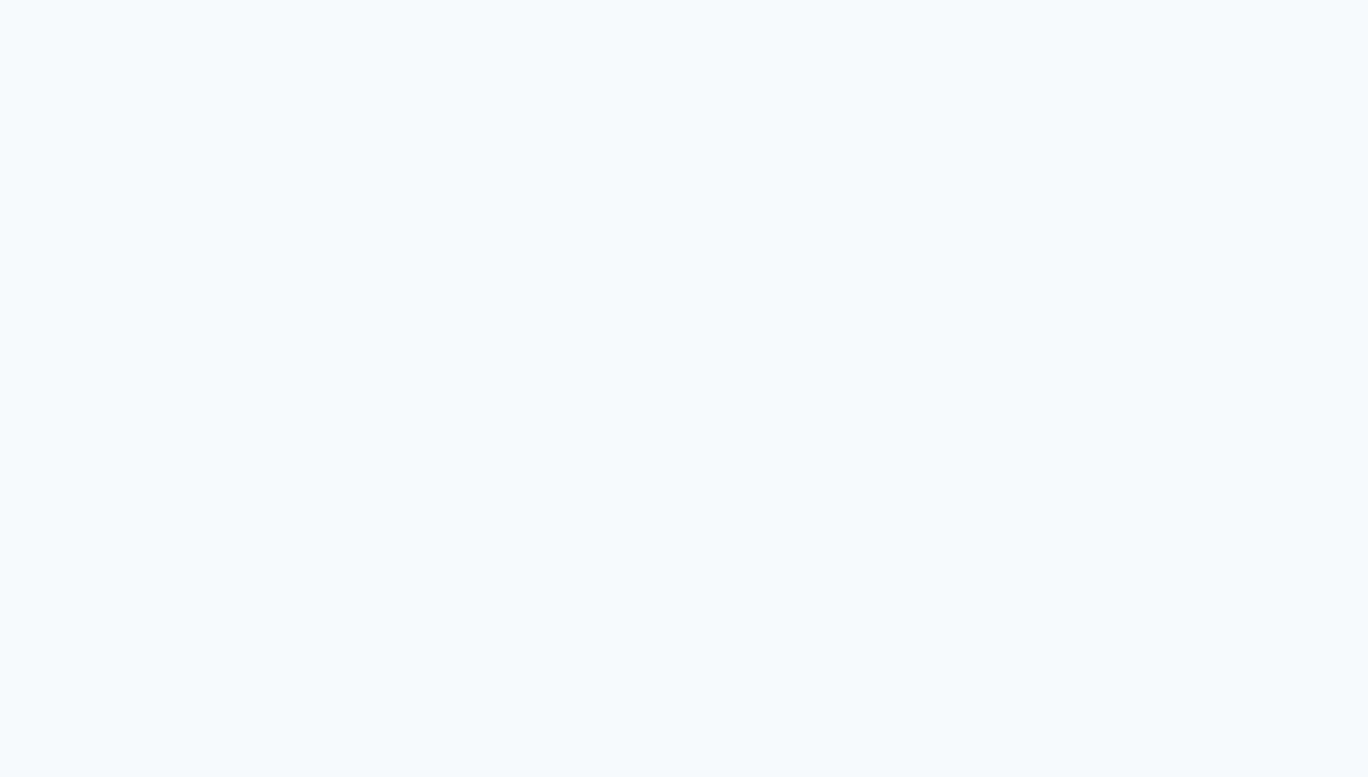 scroll, scrollTop: 0, scrollLeft: 0, axis: both 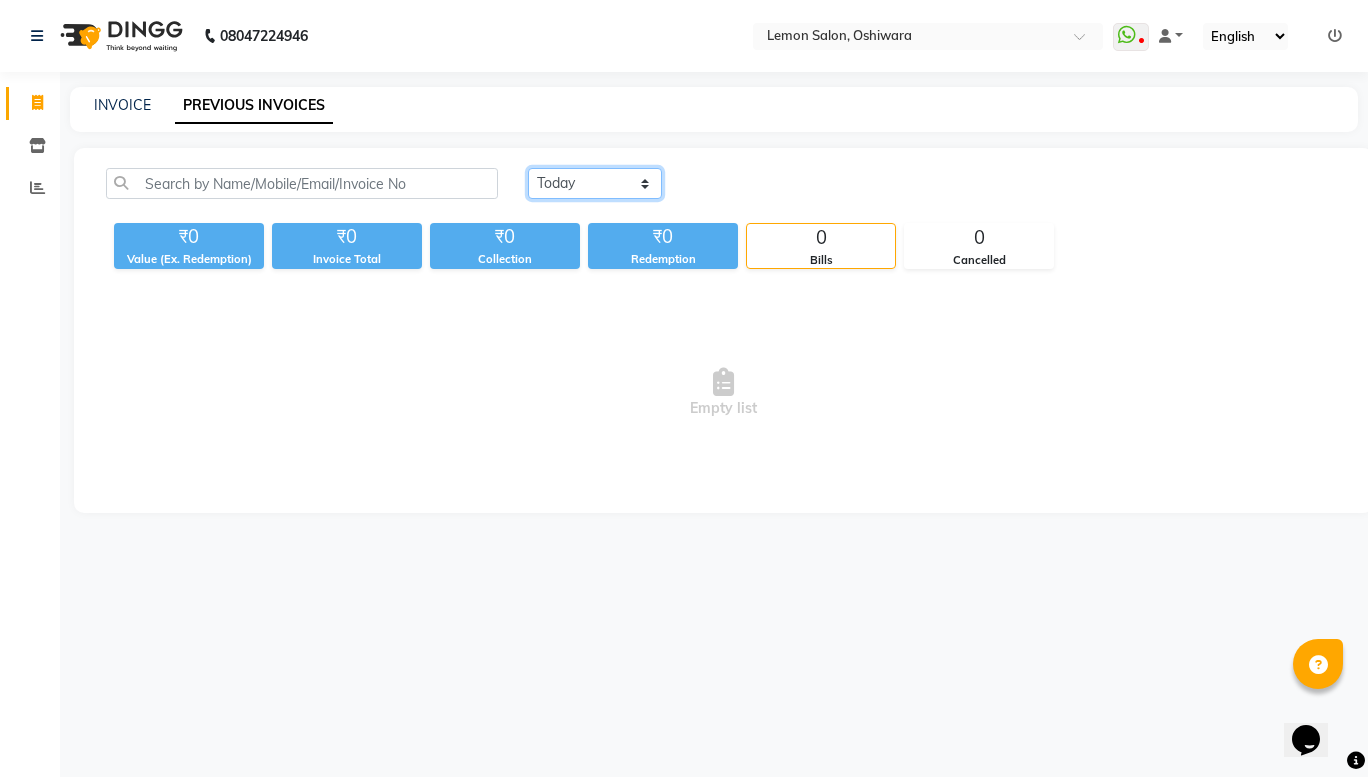 click on "Today Yesterday Custom Range" 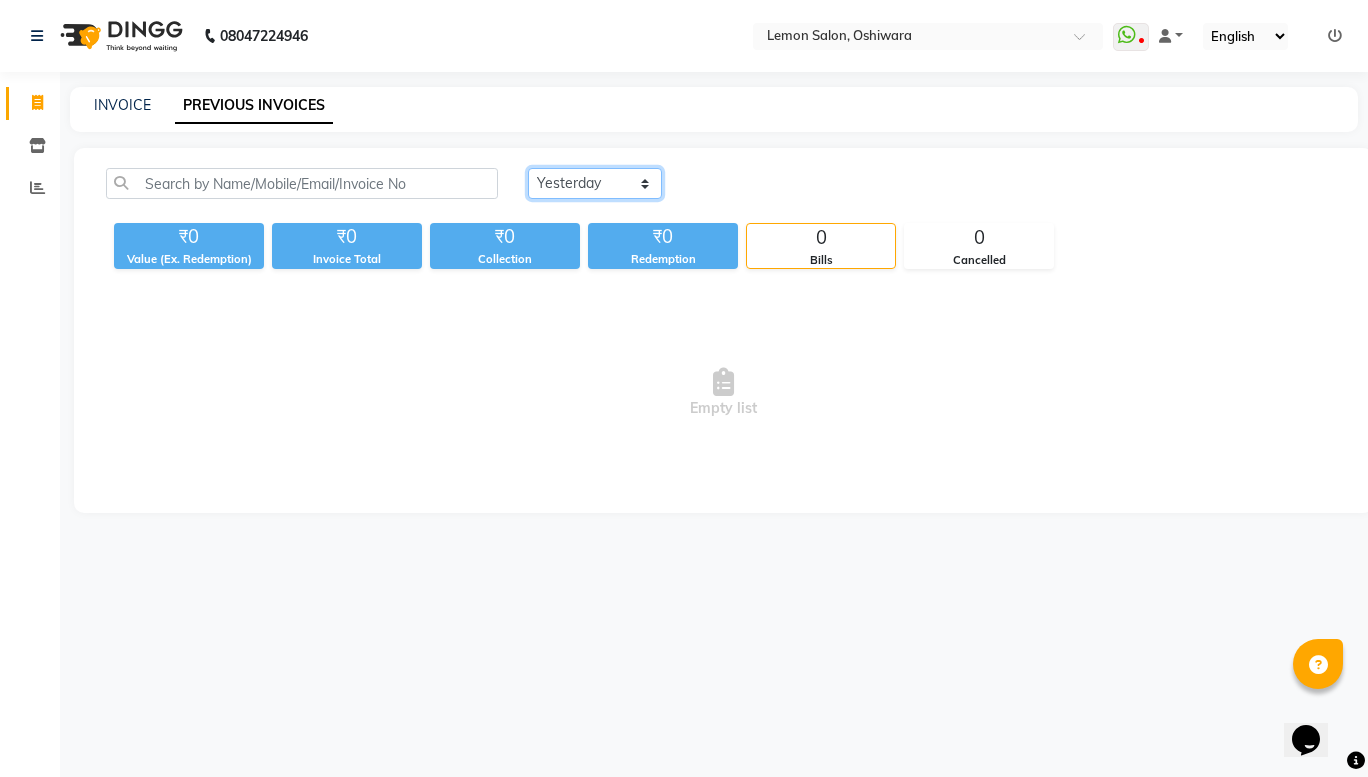 click on "Today Yesterday Custom Range" 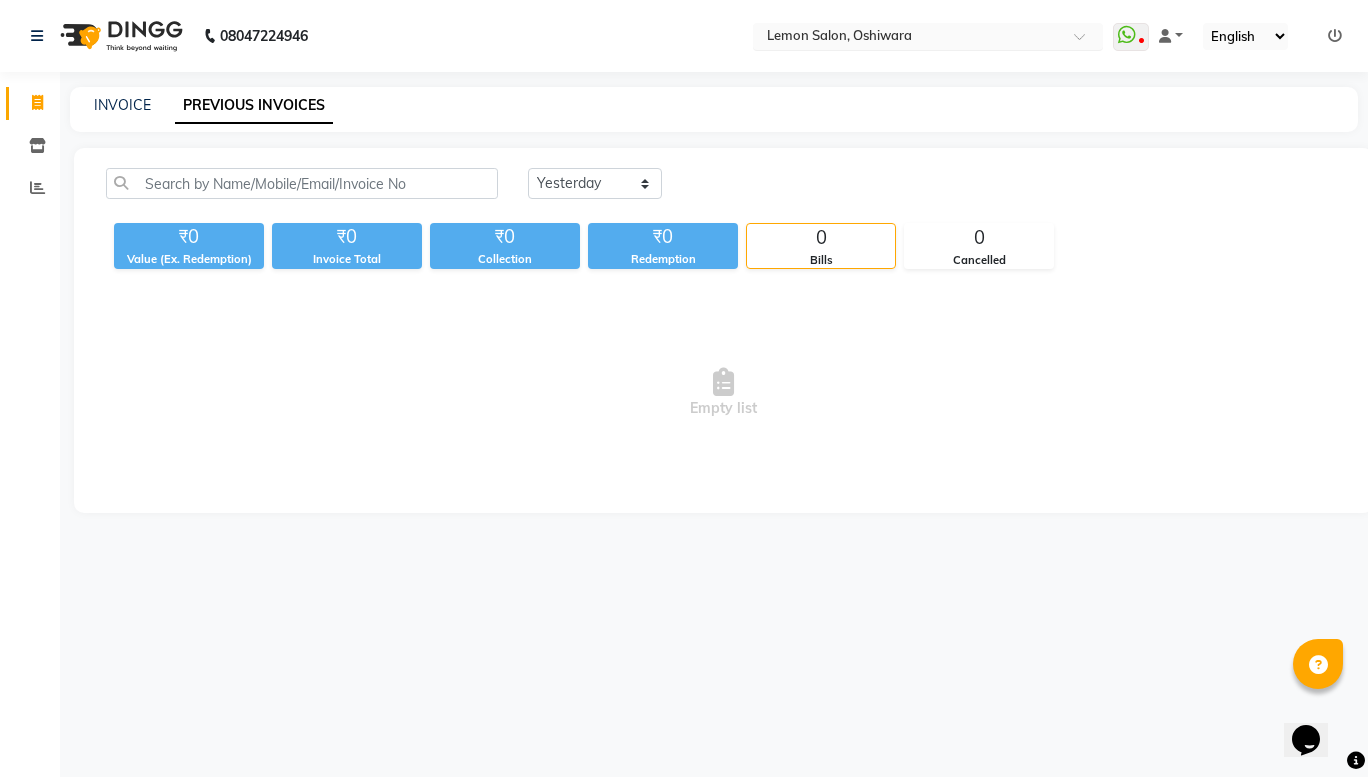 click at bounding box center [1086, 42] 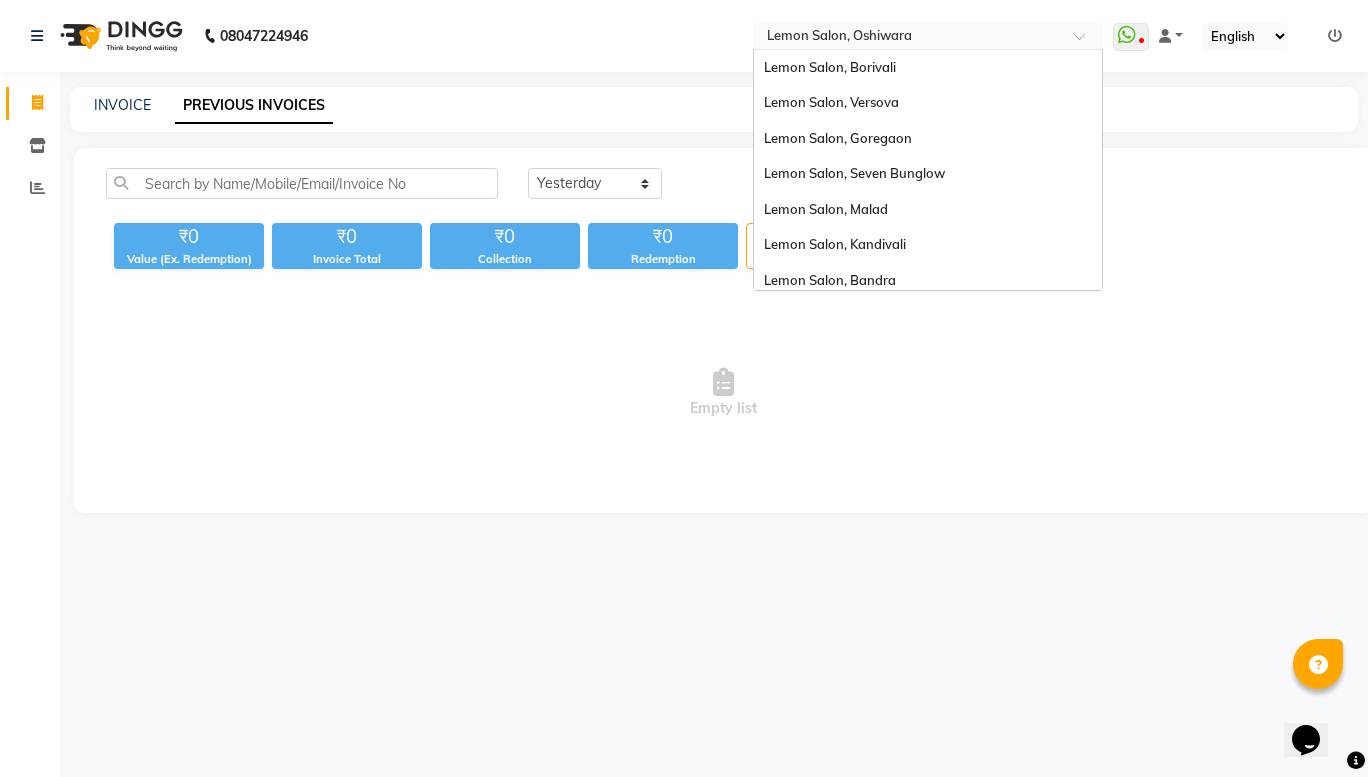 scroll, scrollTop: 186, scrollLeft: 0, axis: vertical 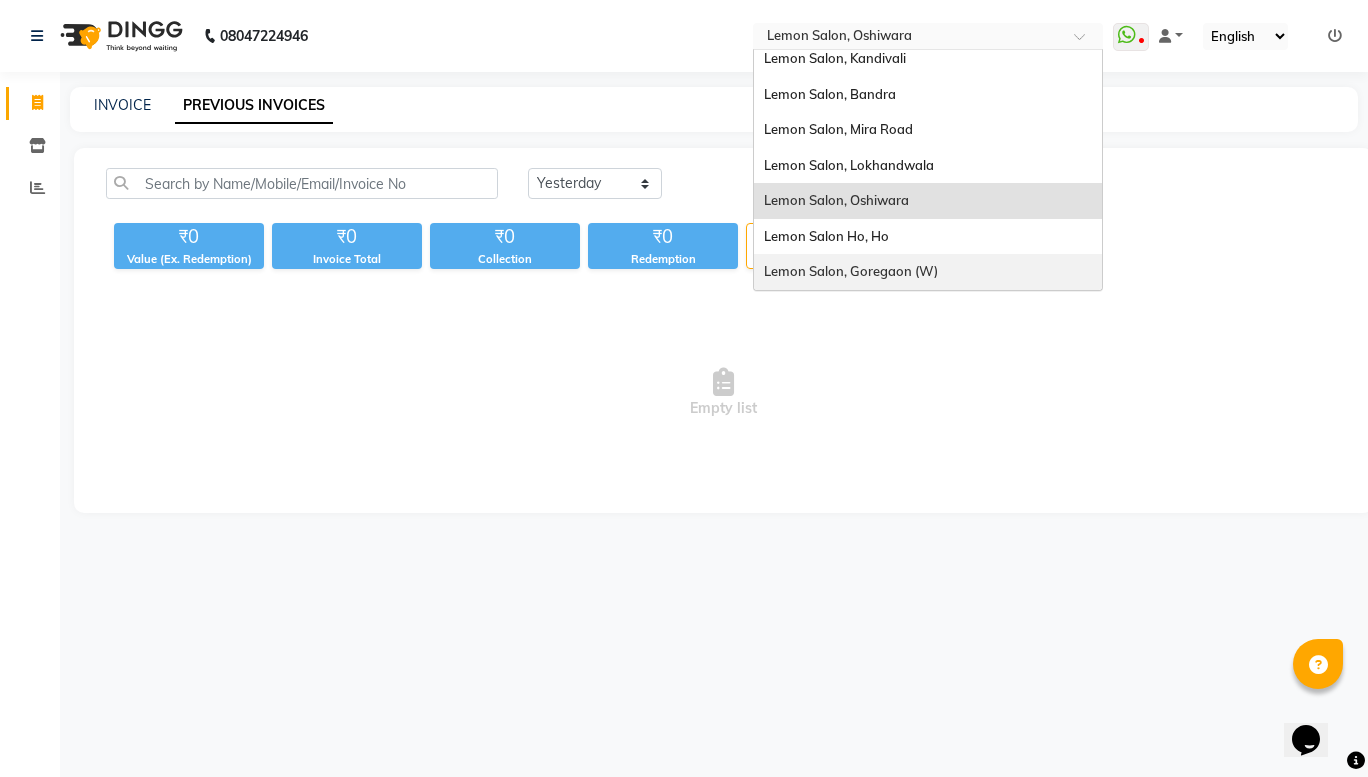 click on "Lemon Salon, Goregaon (W)" at bounding box center [928, 272] 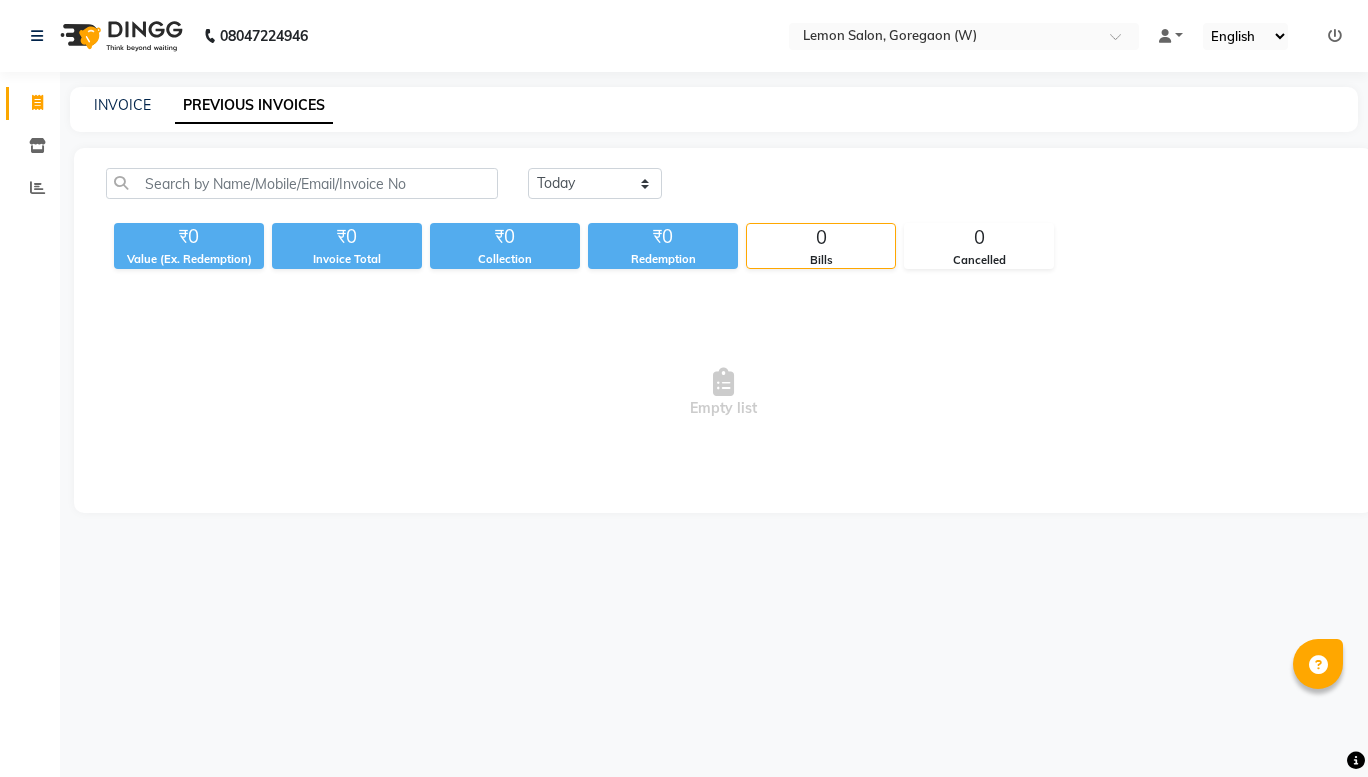 scroll, scrollTop: 0, scrollLeft: 0, axis: both 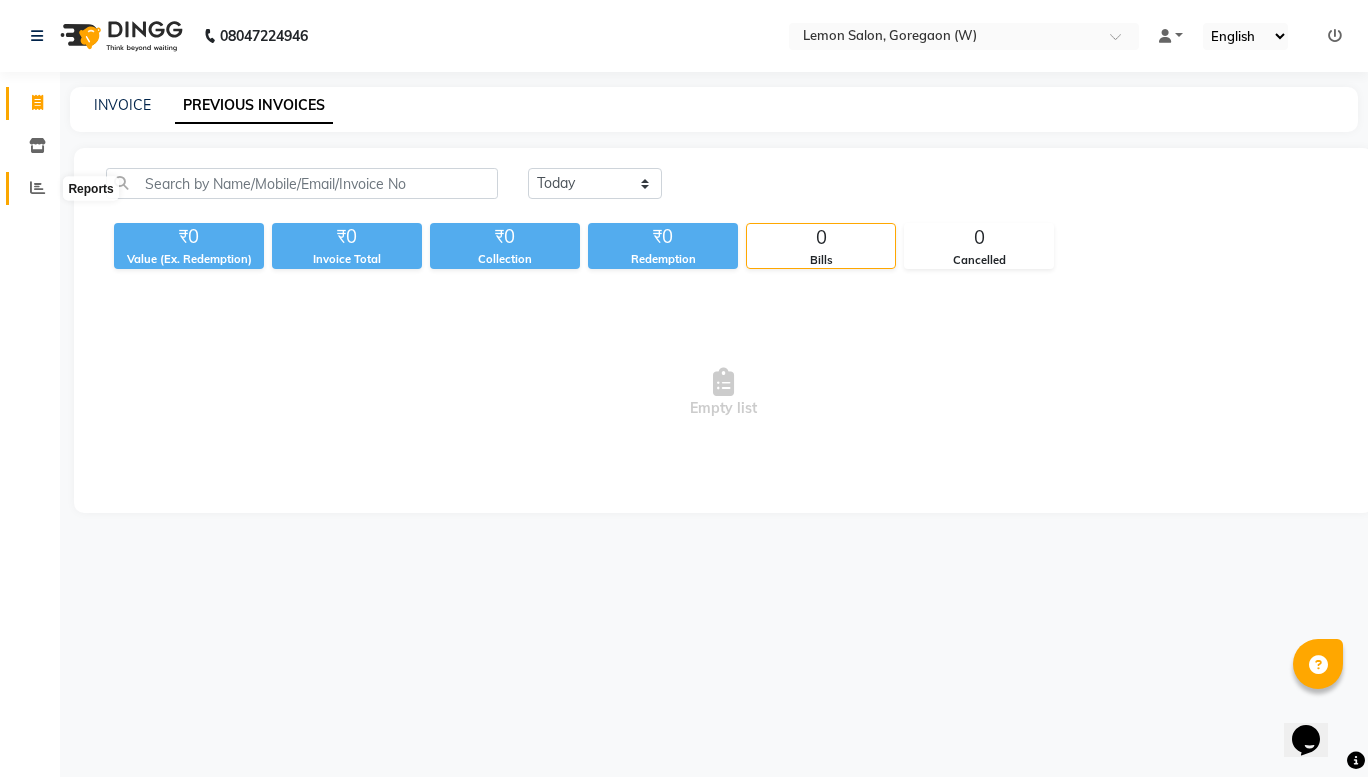click 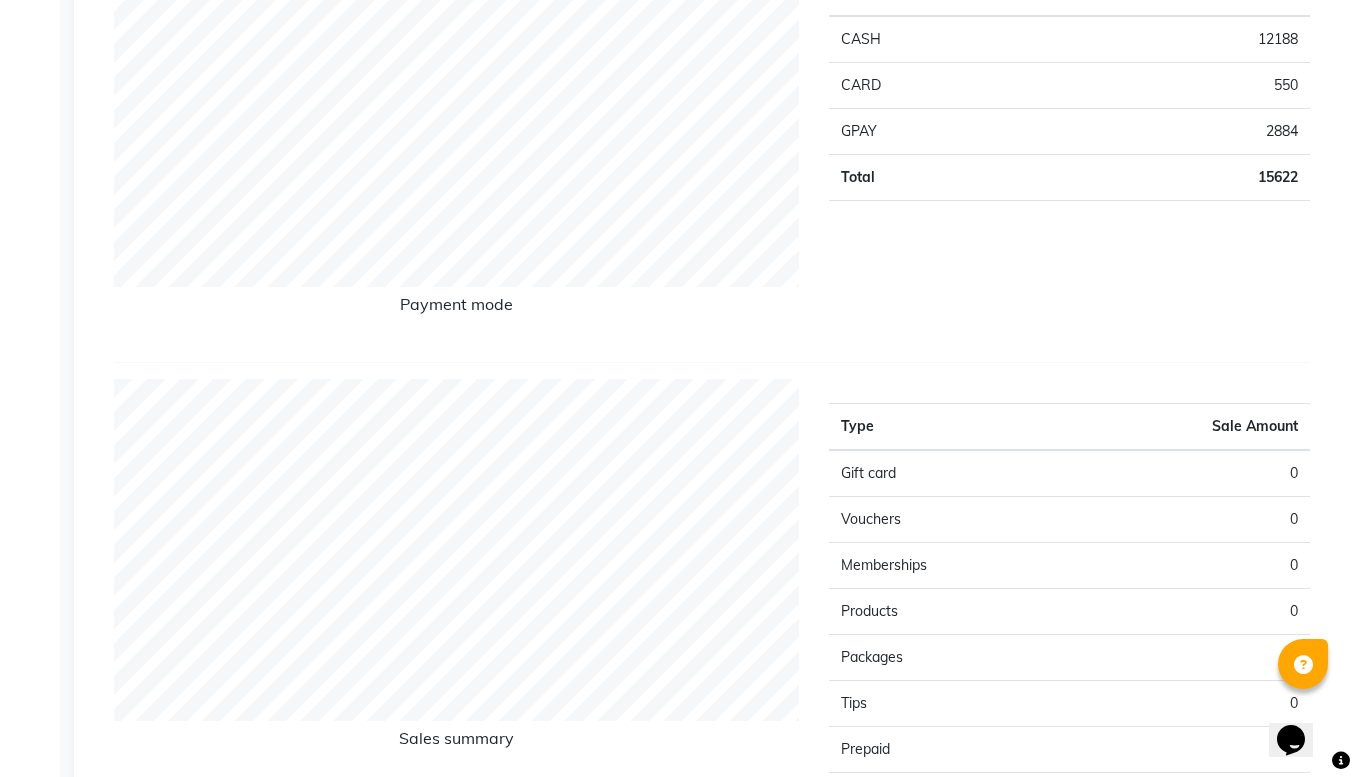 scroll, scrollTop: 0, scrollLeft: 0, axis: both 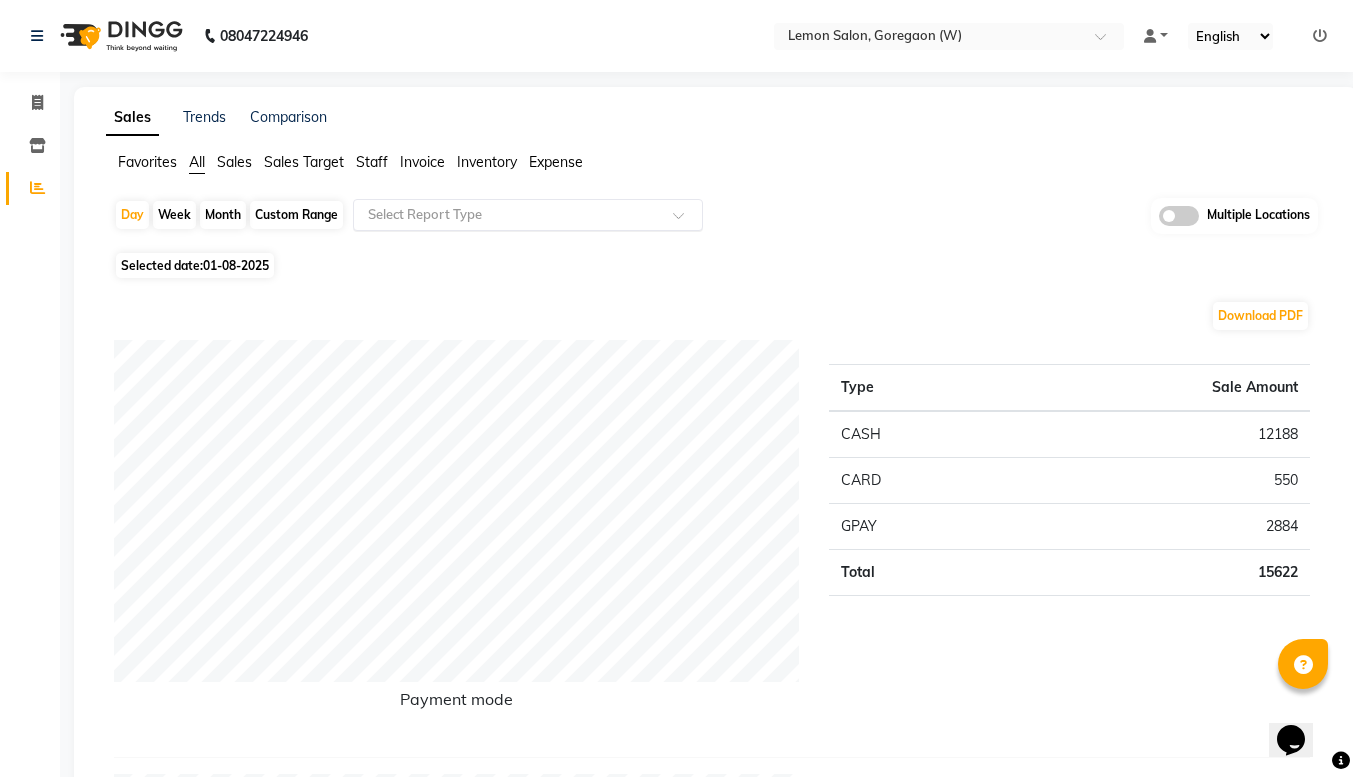click 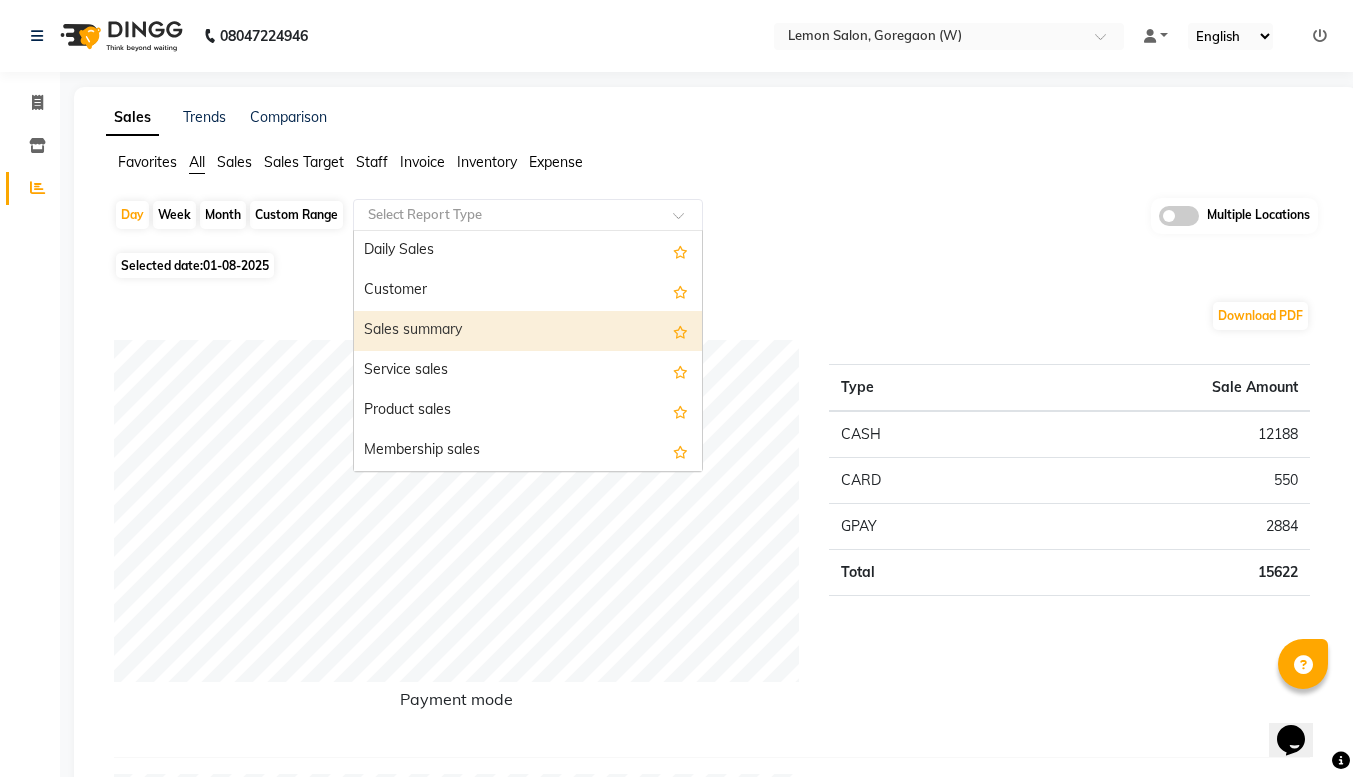 click on "Download PDF" 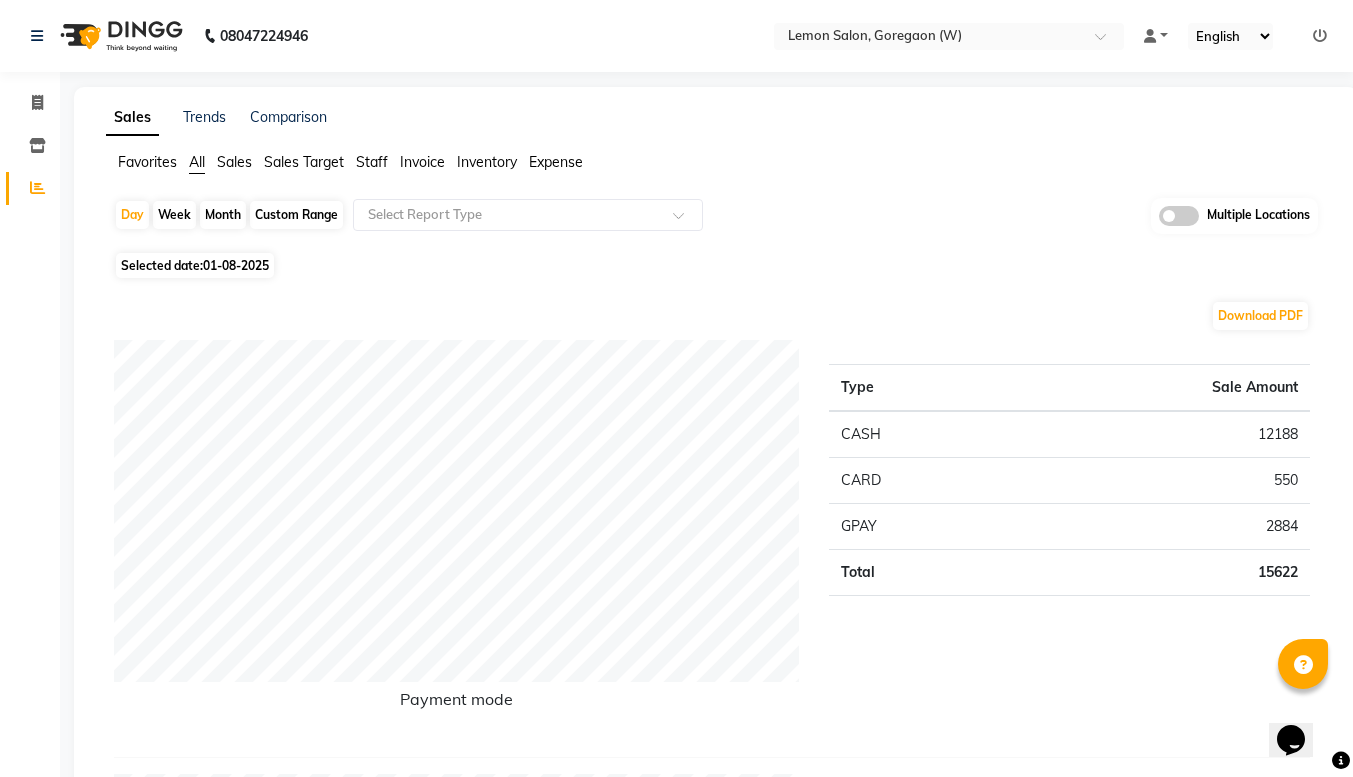 click on "Month" 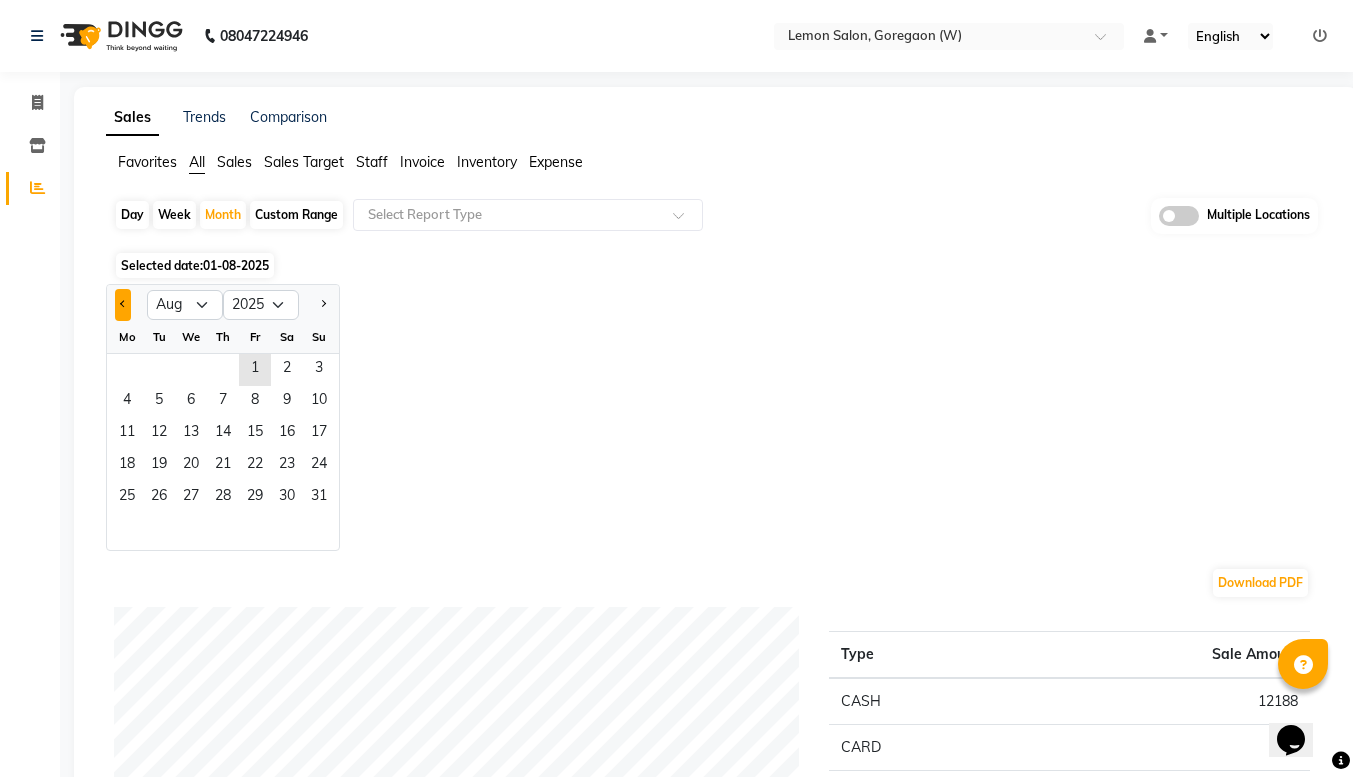 click 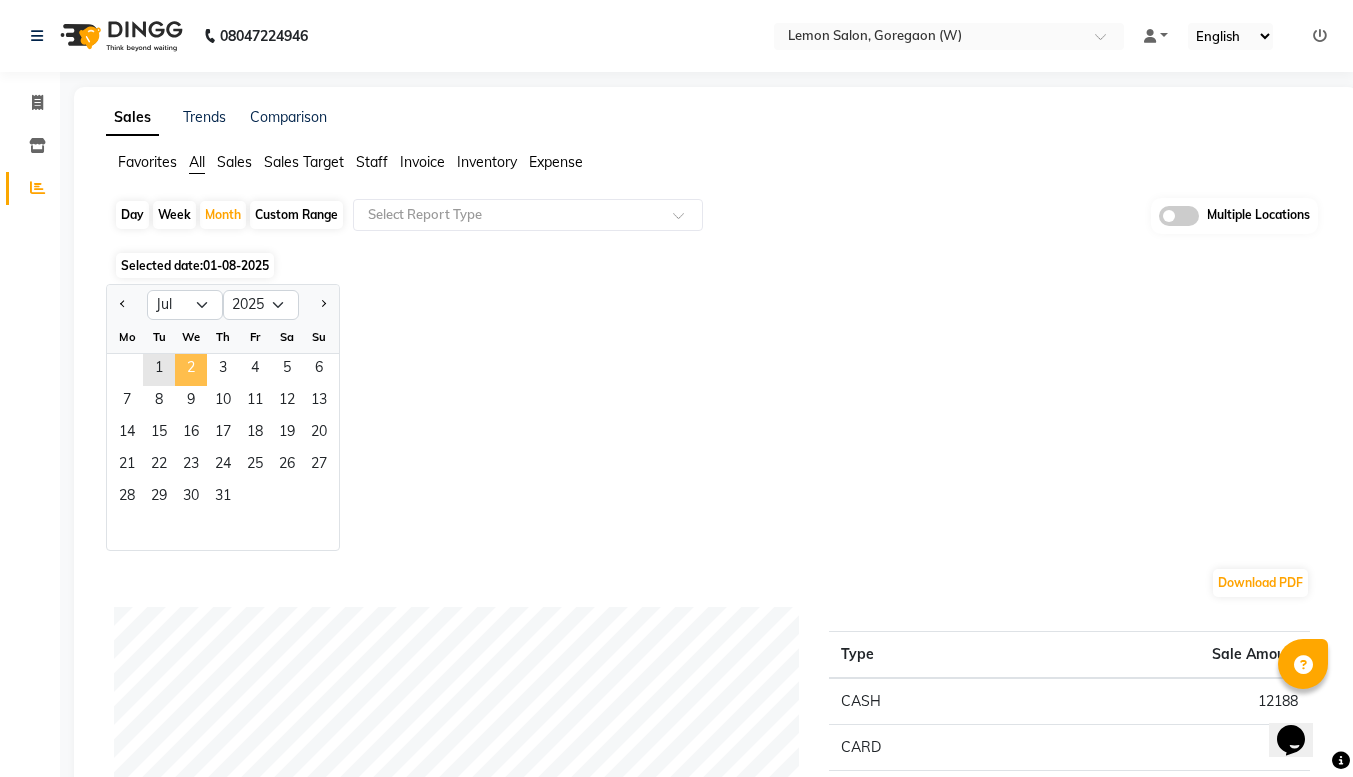 click on "2" 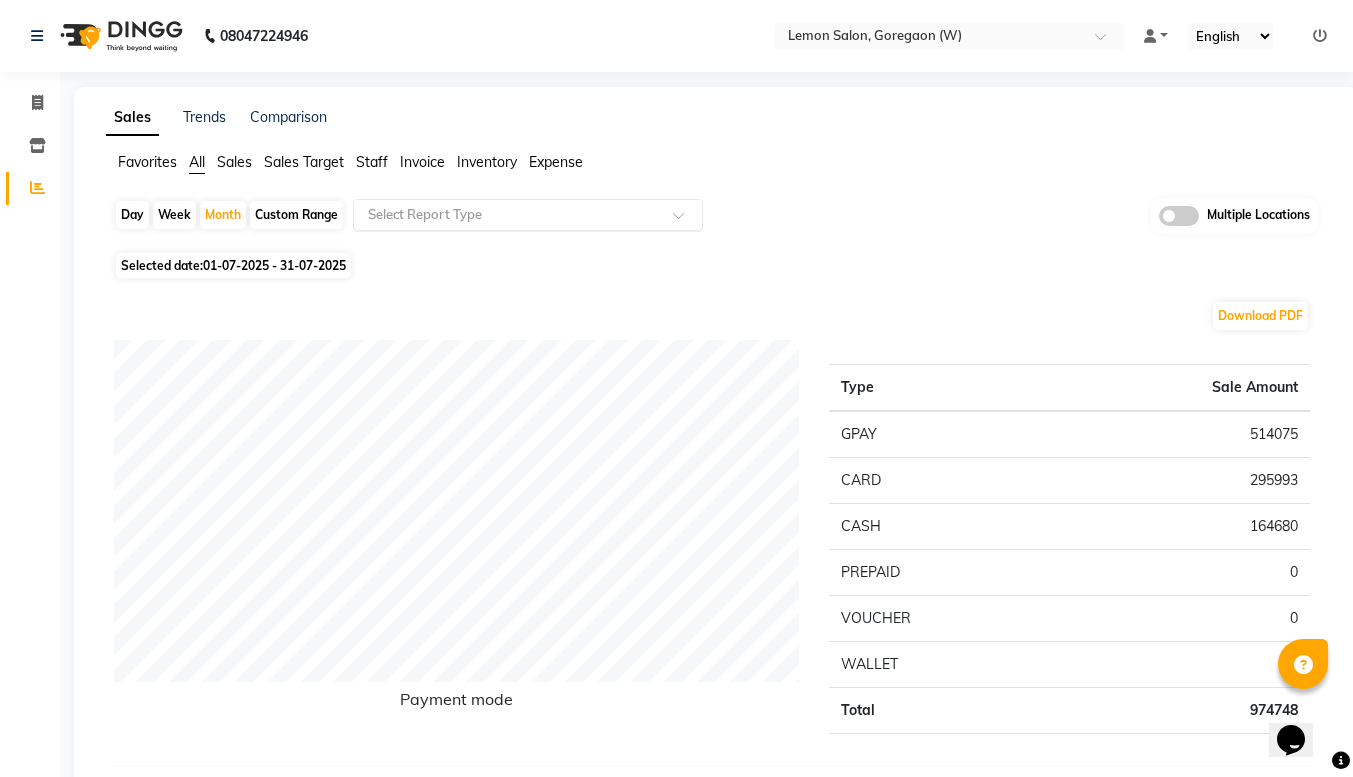 click 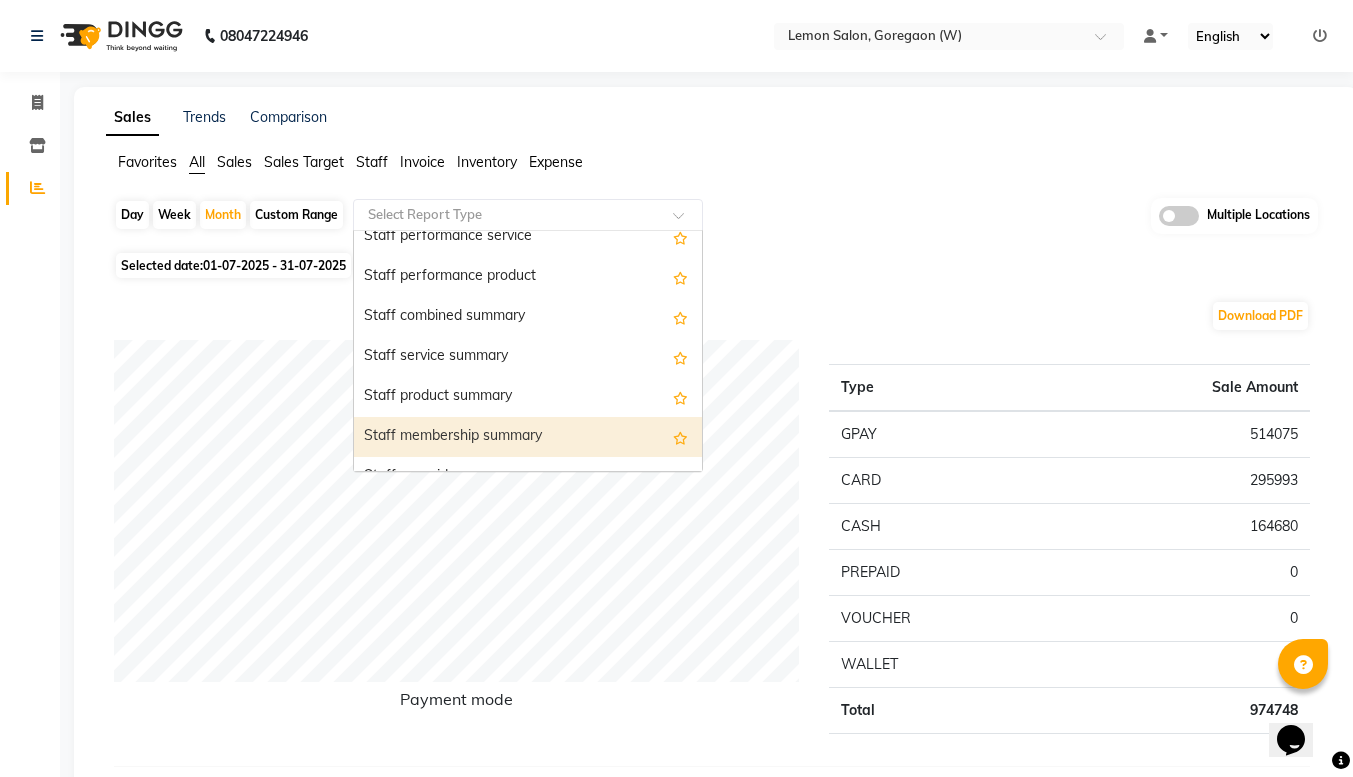 scroll, scrollTop: 1013, scrollLeft: 0, axis: vertical 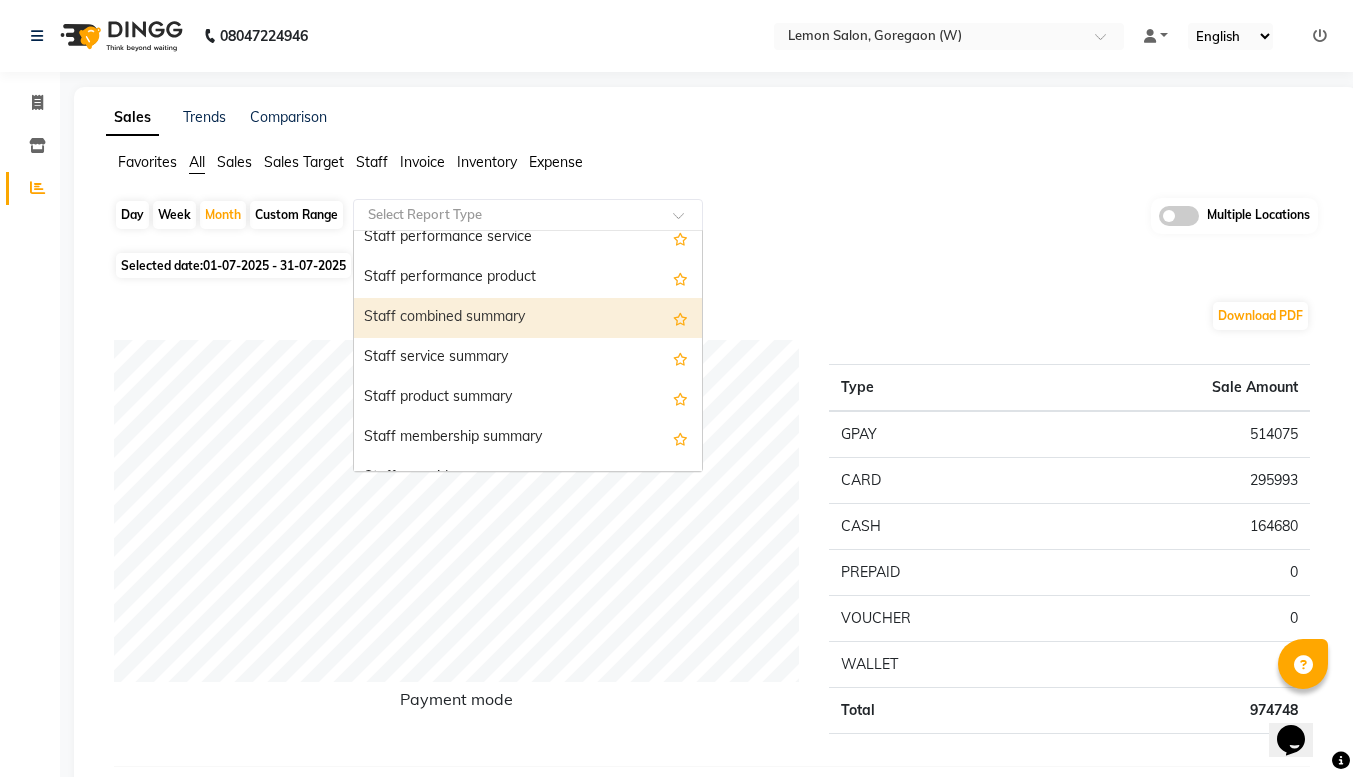 click on "Staff combined summary" at bounding box center (528, 318) 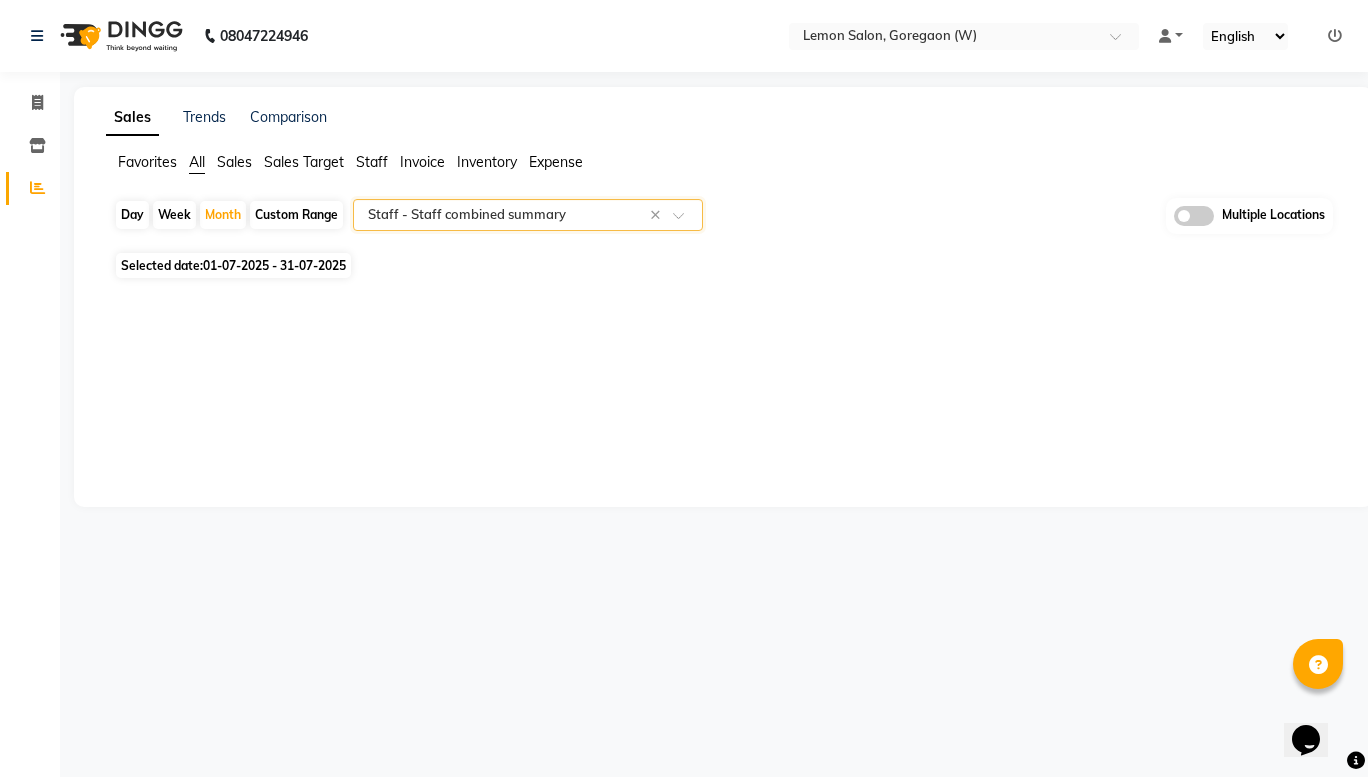 click 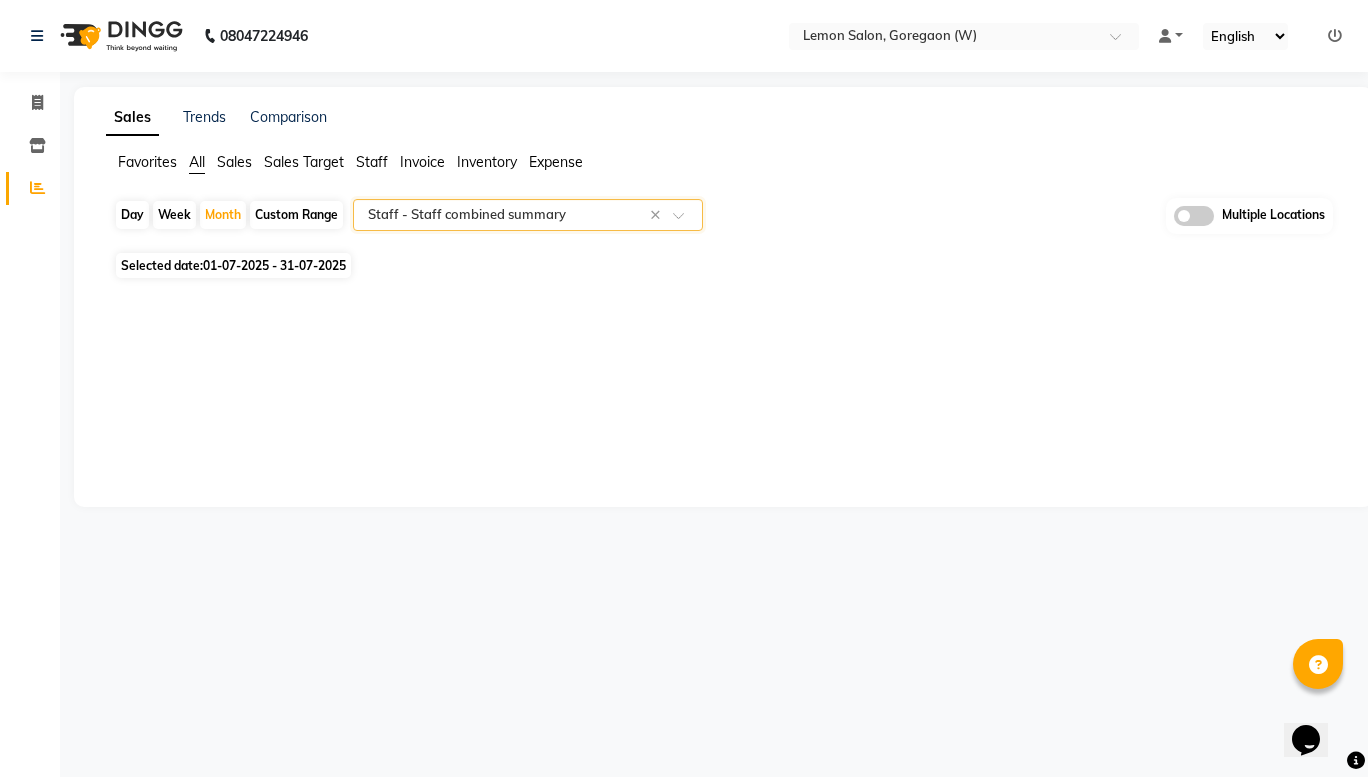 click 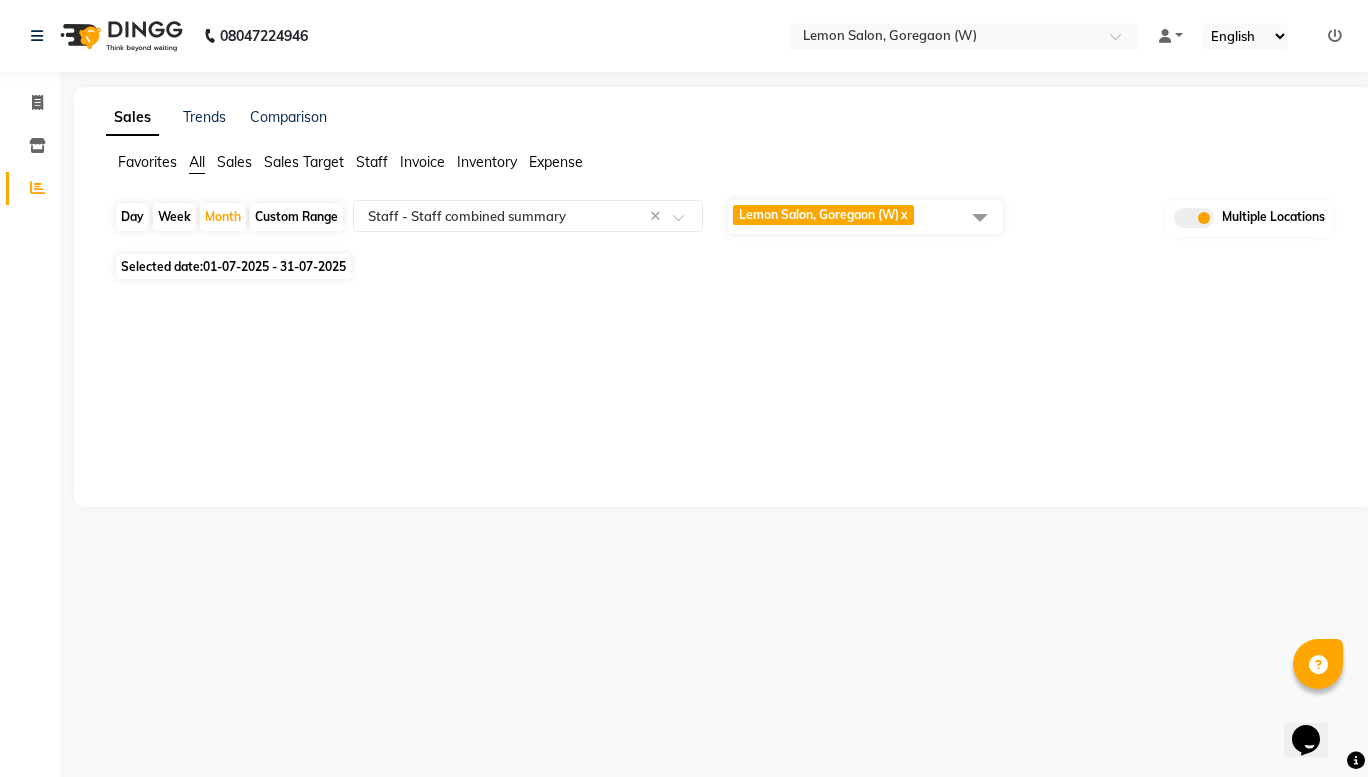 click 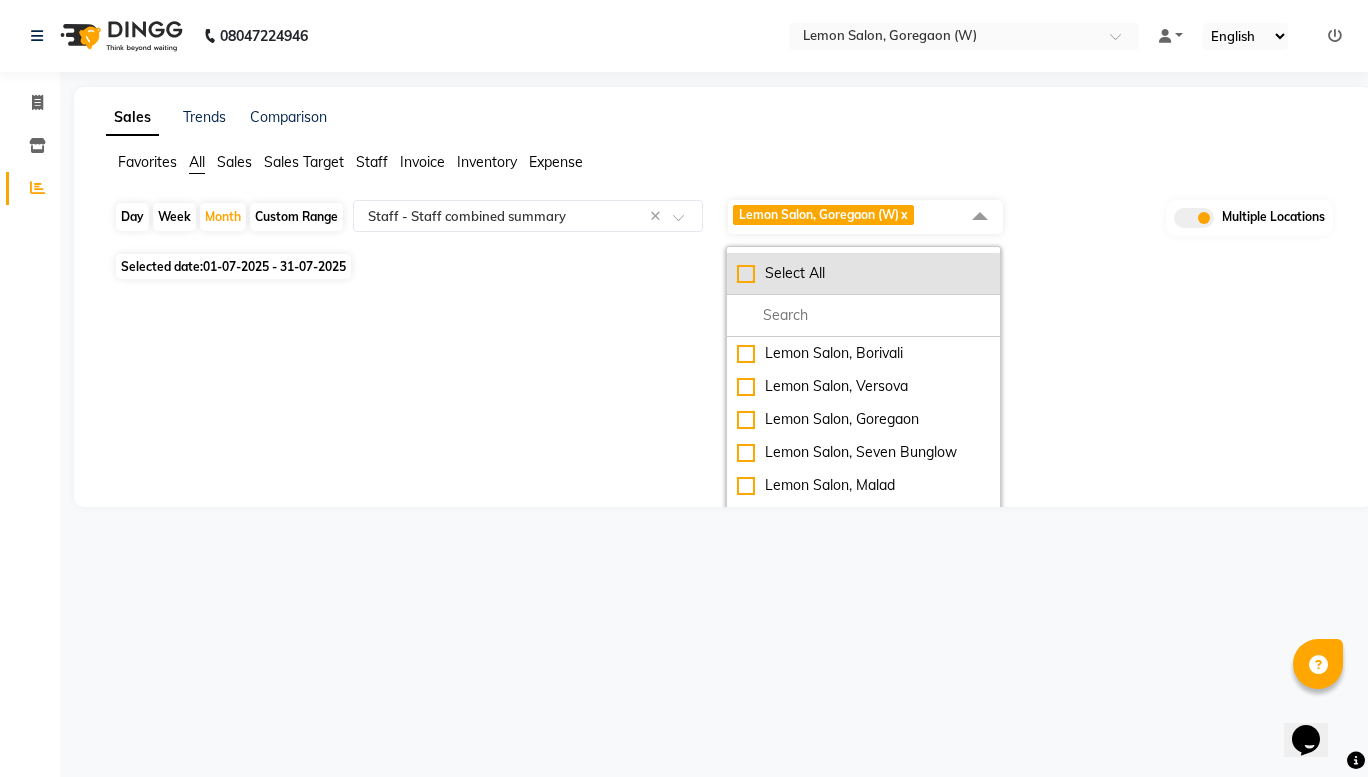 click on "Select All" 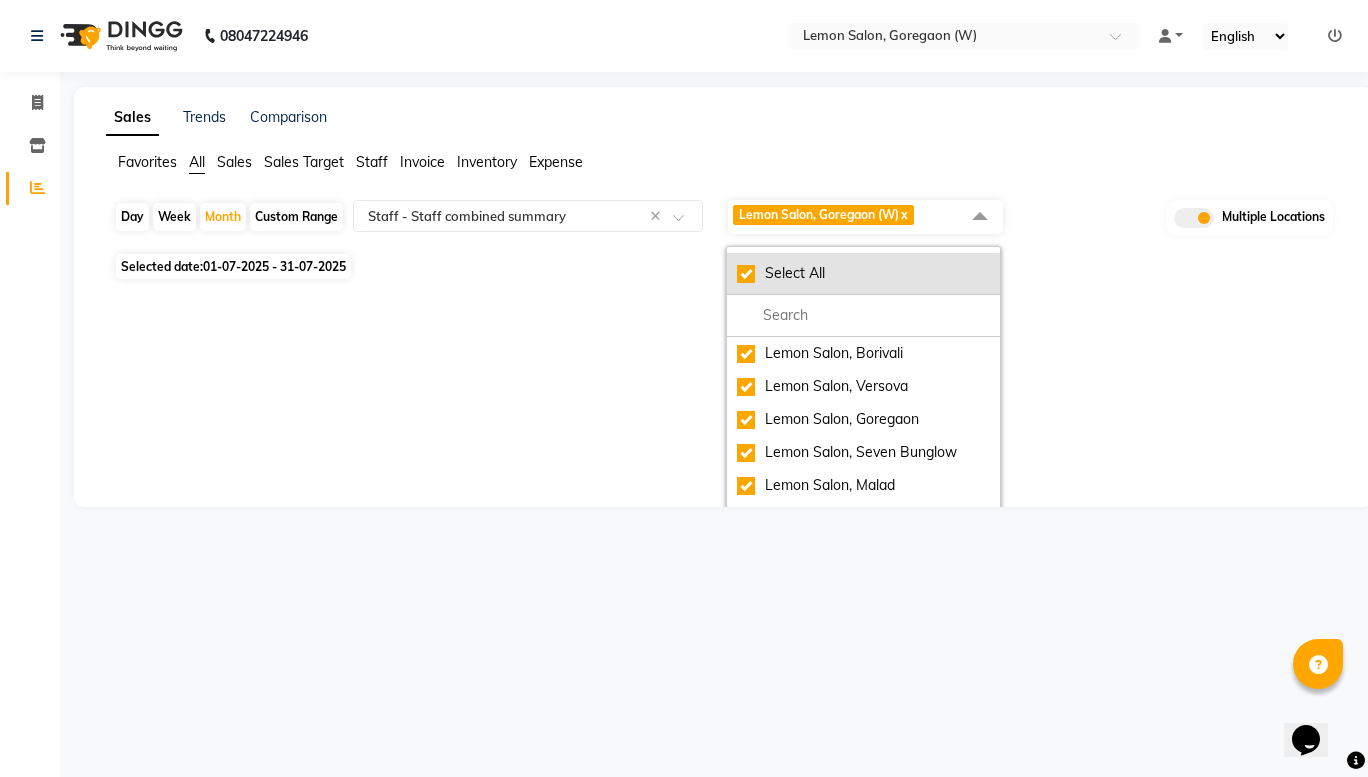 checkbox on "true" 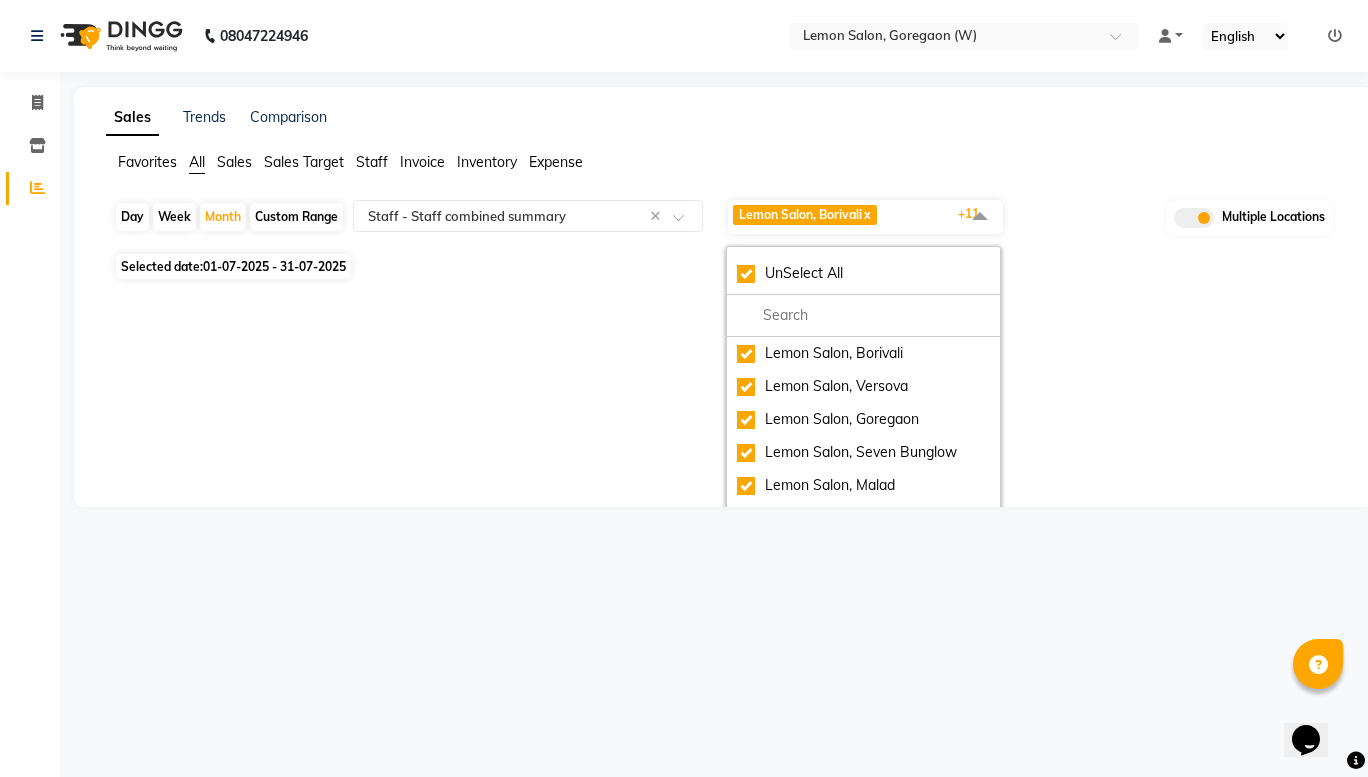 click on "Selected date:  01-07-2025 - 31-07-2025" 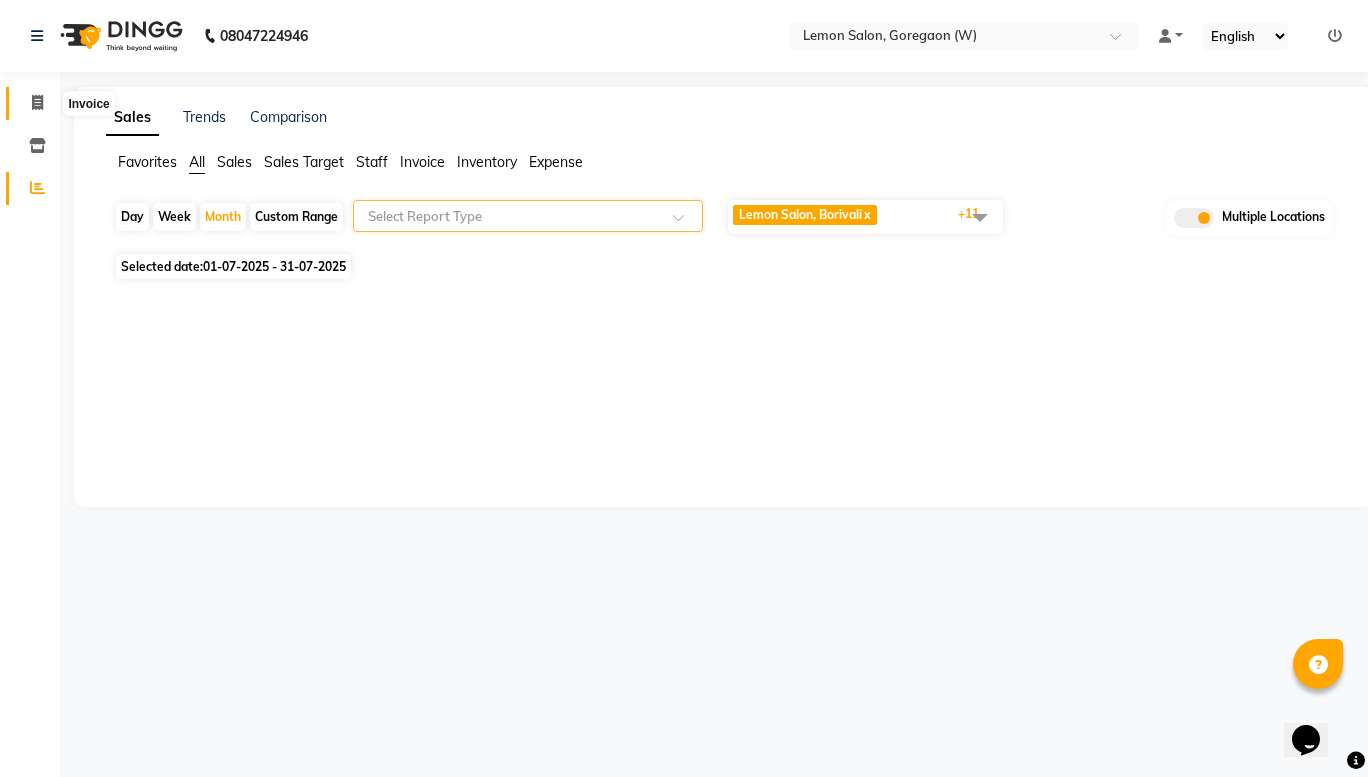 click 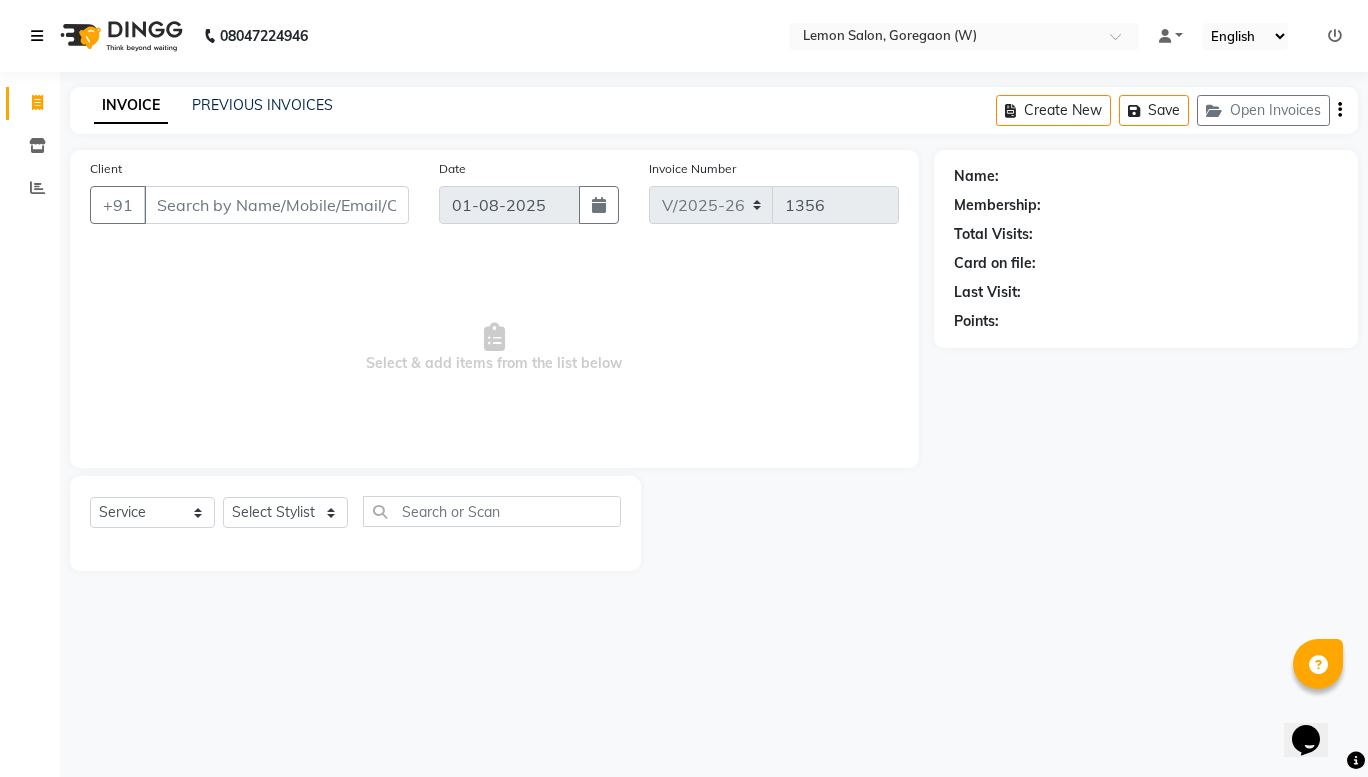 click at bounding box center (41, 36) 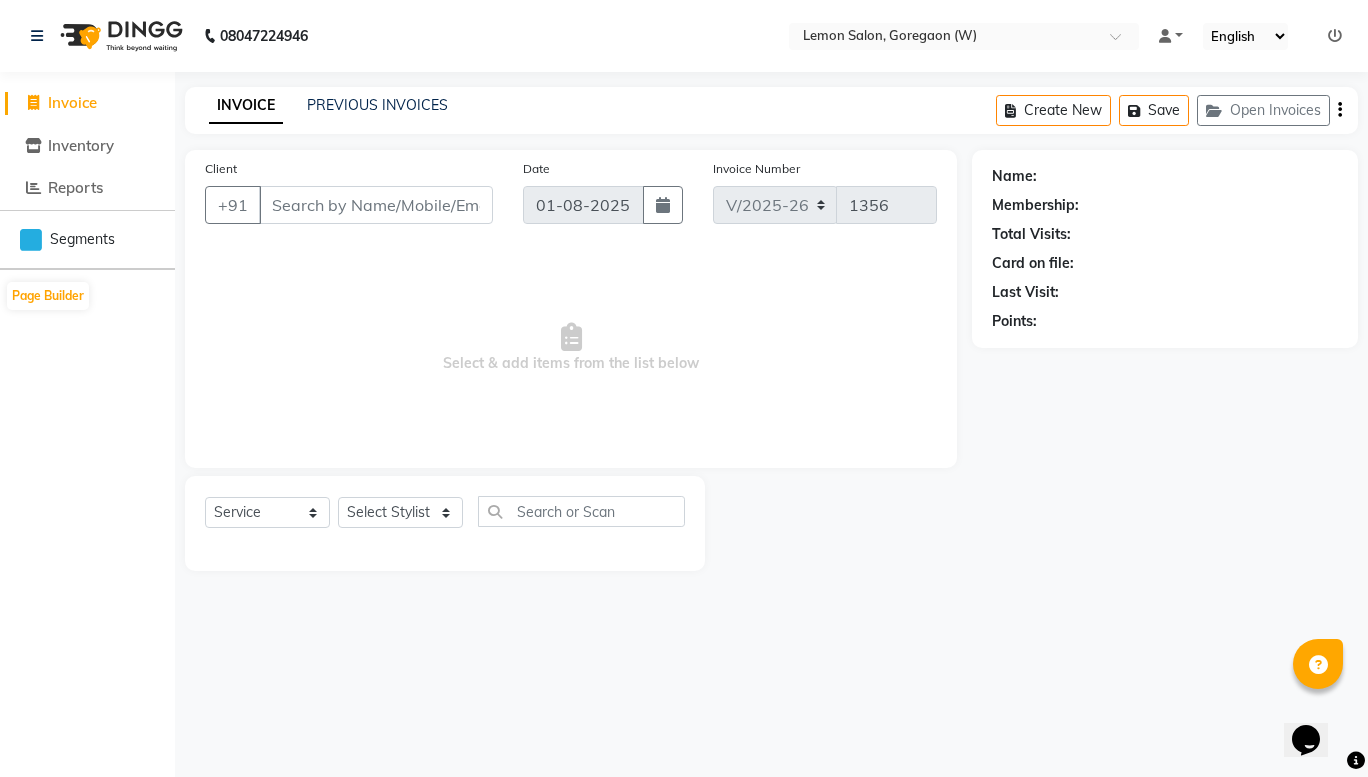 click on "Select & add items from the list below" at bounding box center [571, 348] 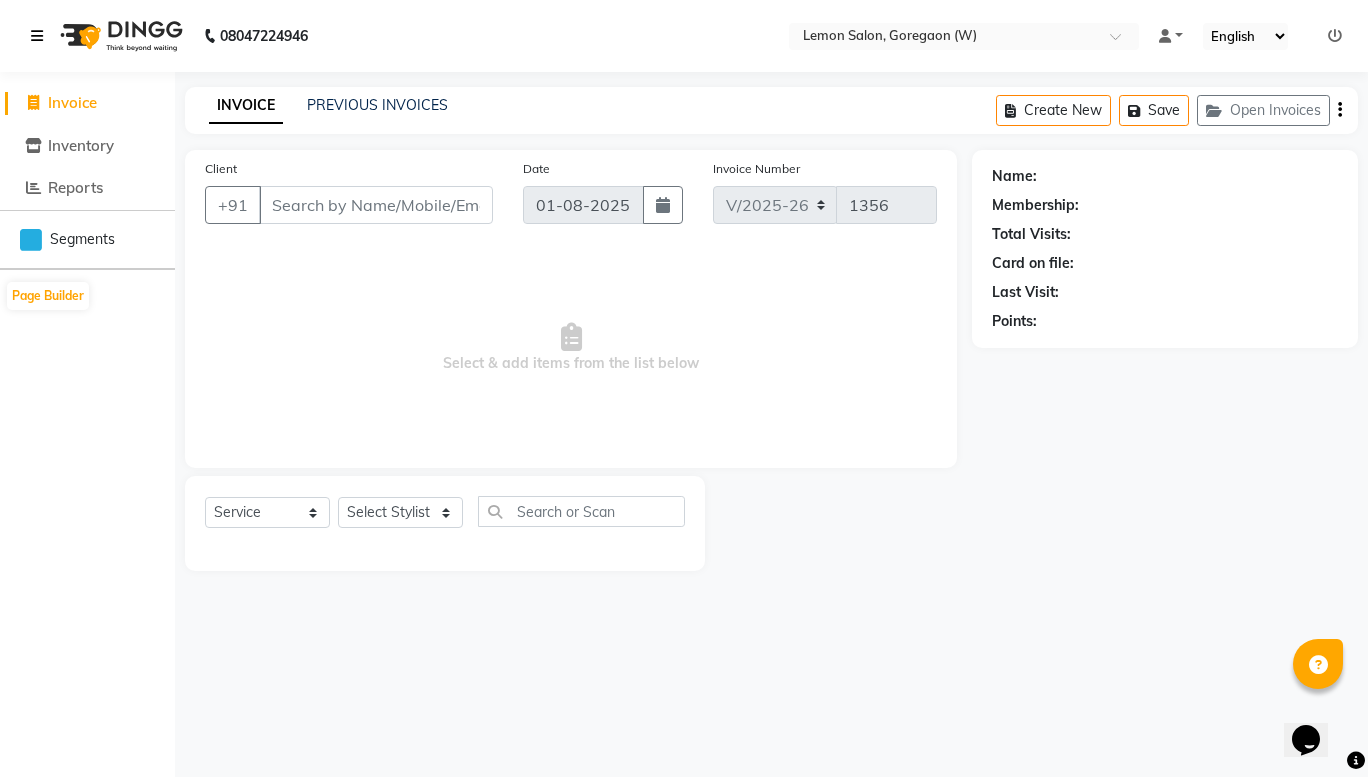 click at bounding box center (41, 36) 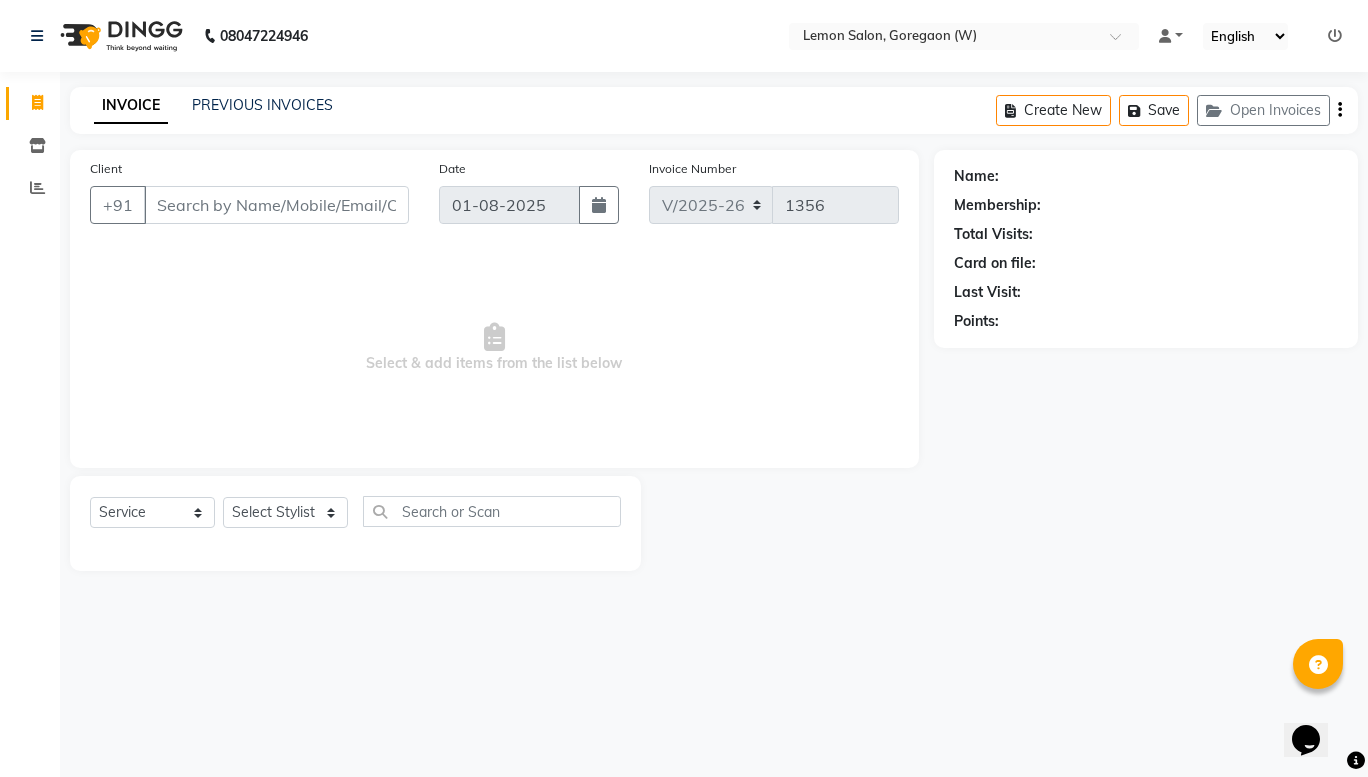 click on "Select & add items from the list below" at bounding box center [494, 348] 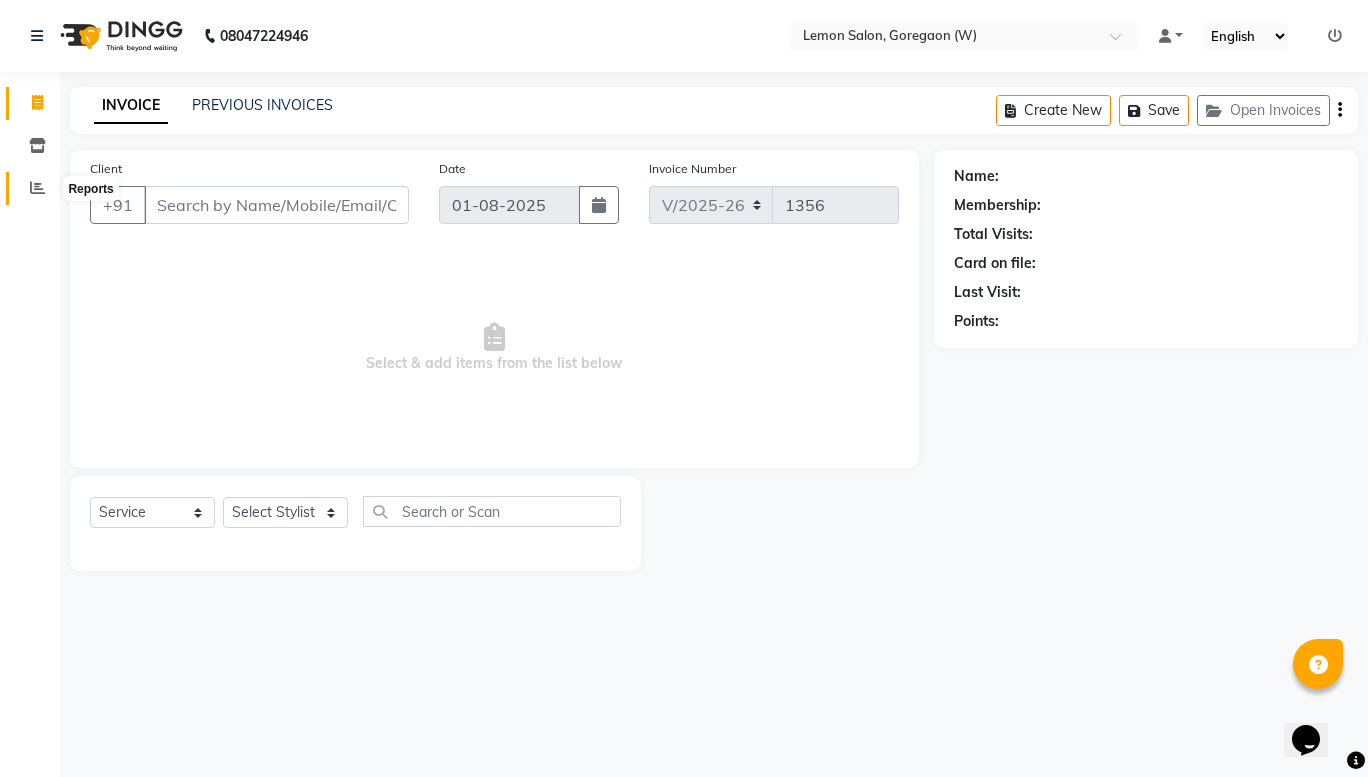 click 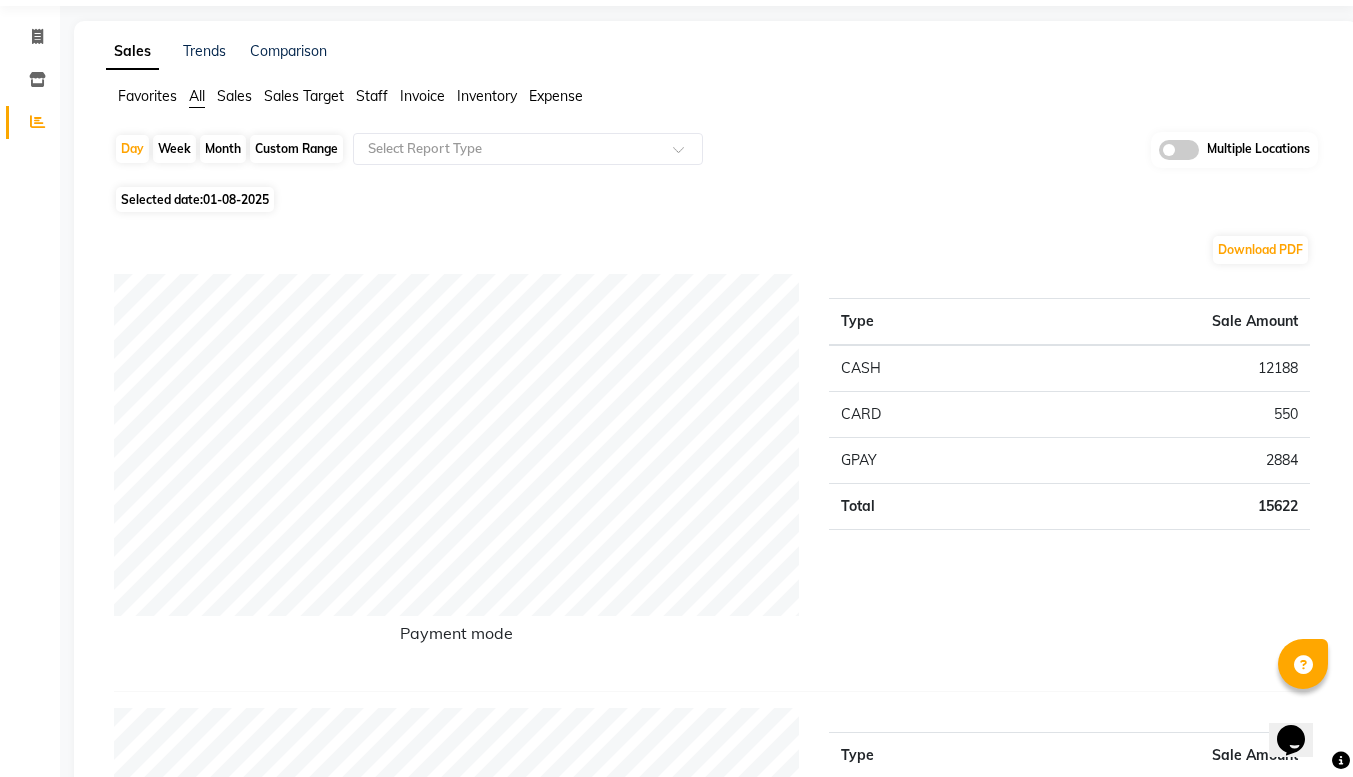 scroll, scrollTop: 0, scrollLeft: 0, axis: both 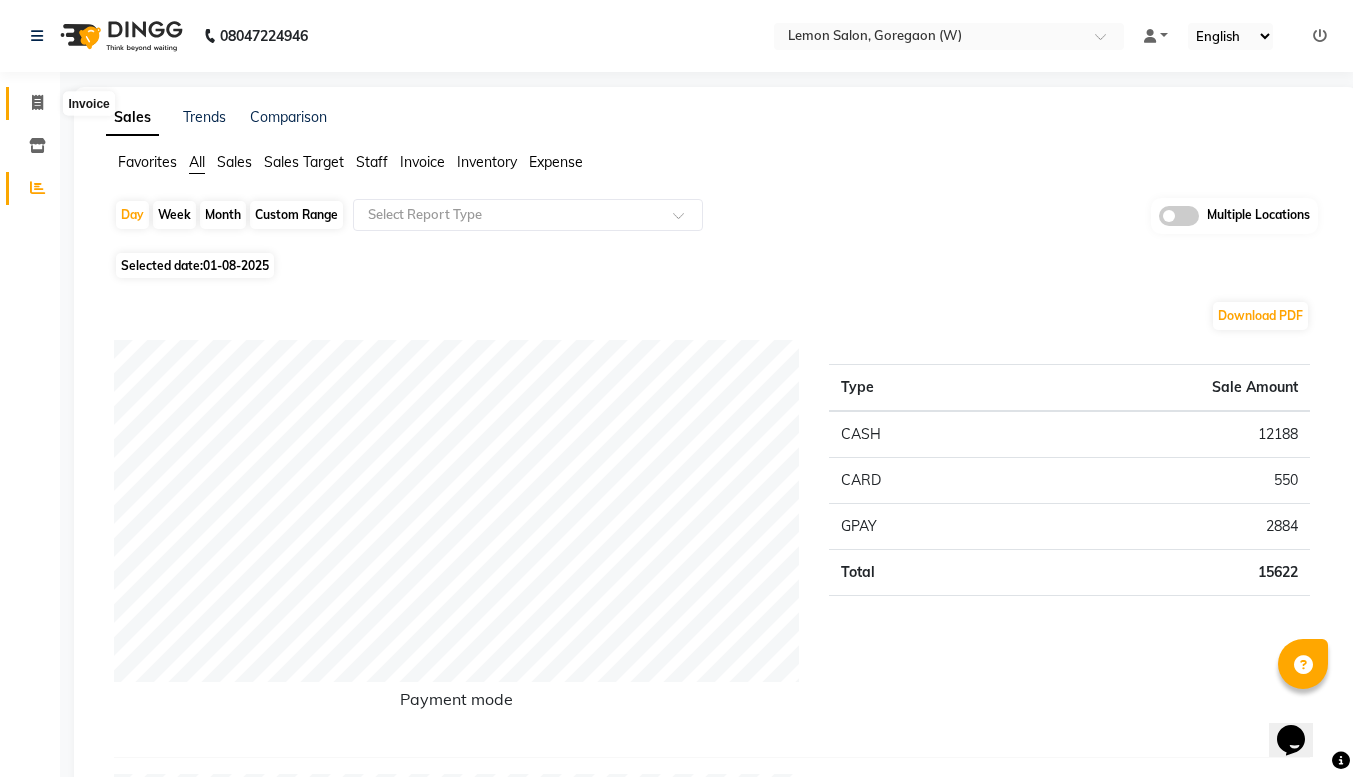 click 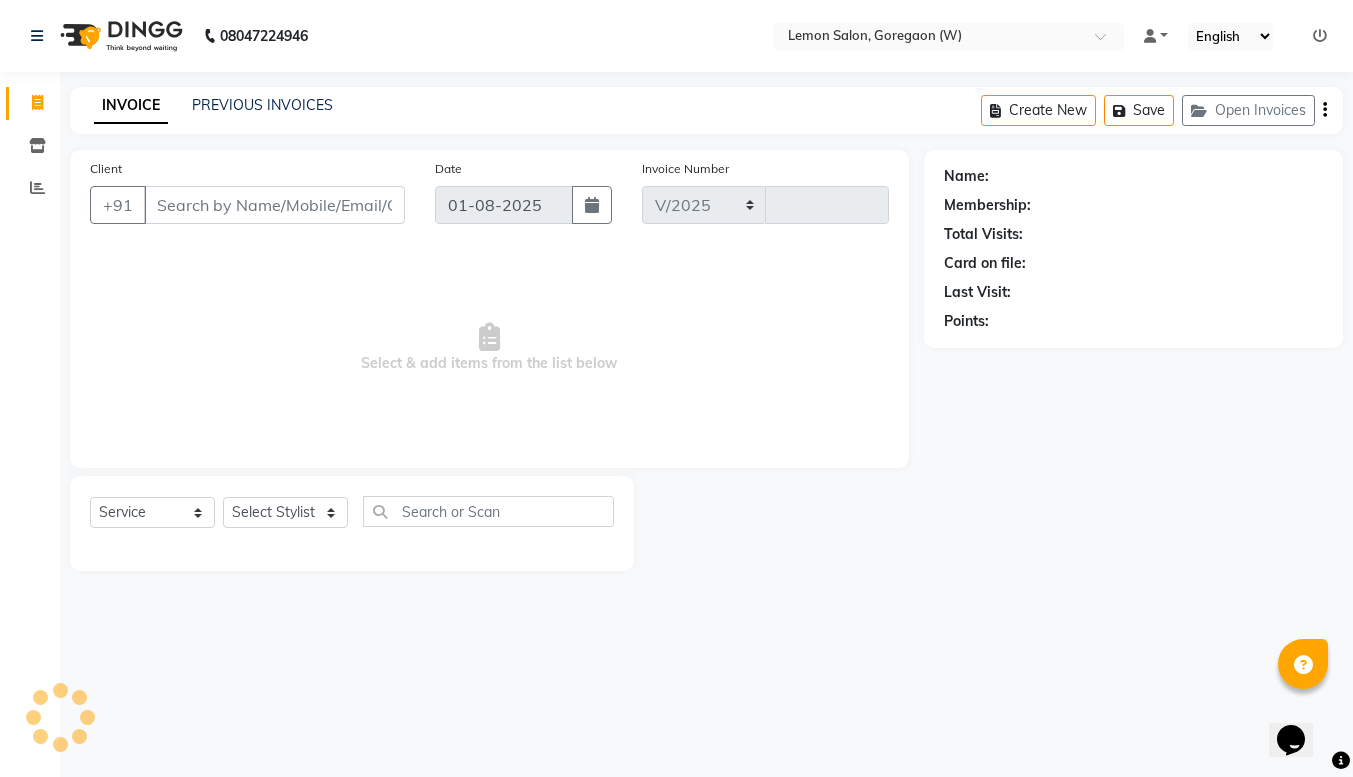 select on "8053" 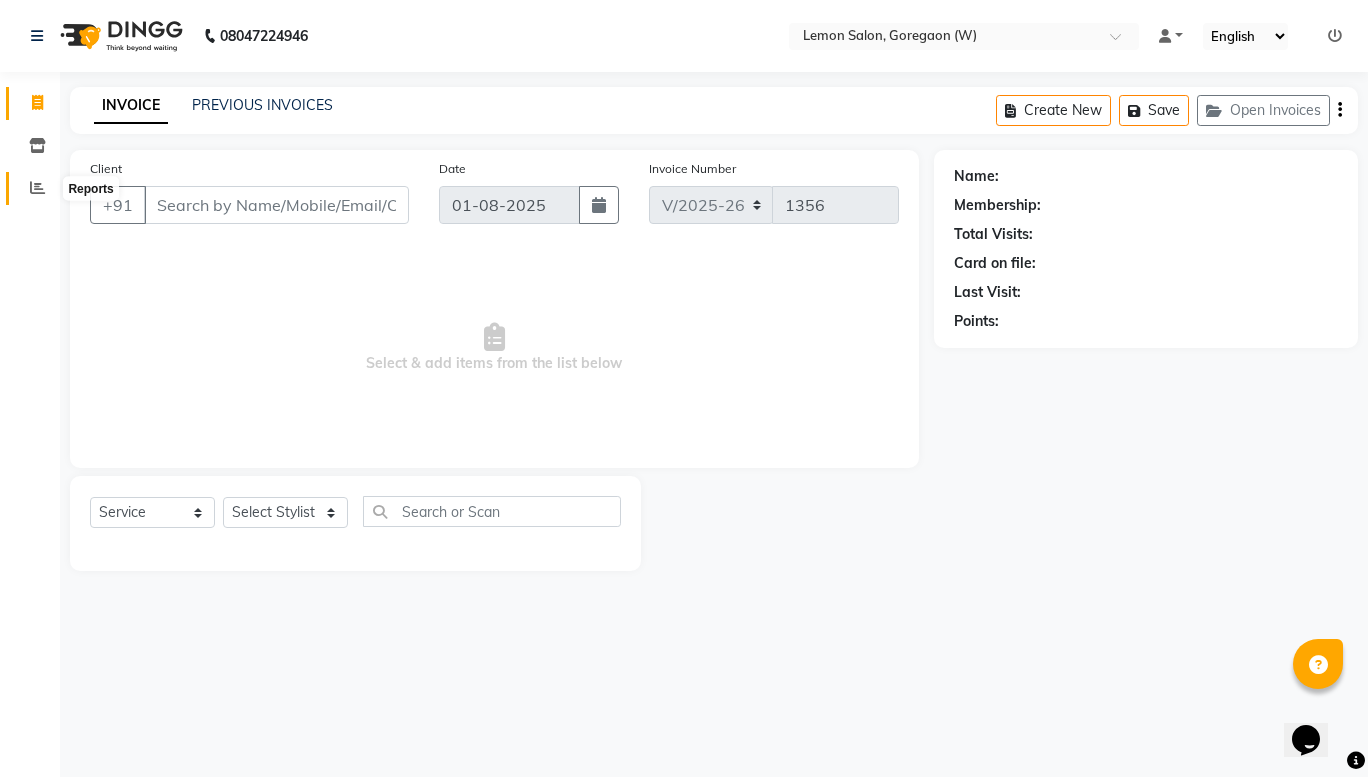 click 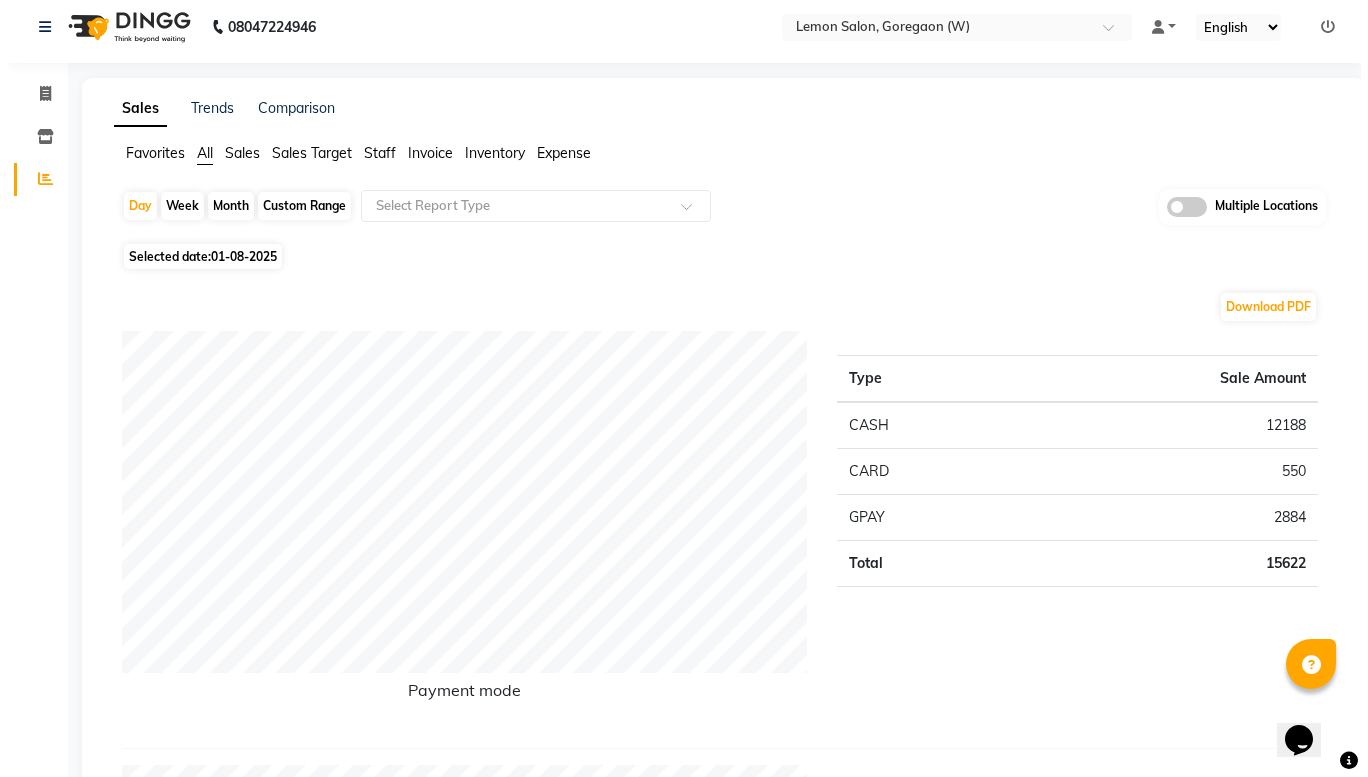scroll, scrollTop: 0, scrollLeft: 0, axis: both 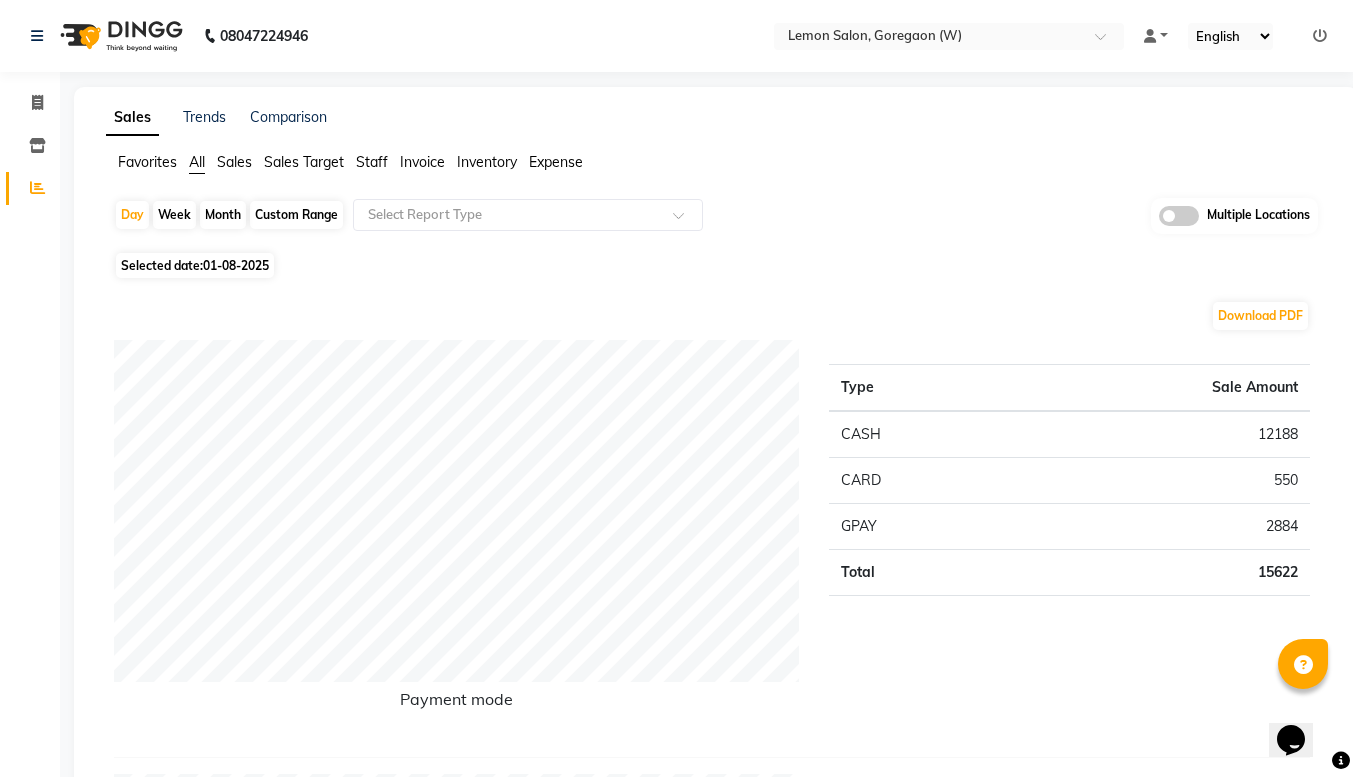 click at bounding box center (1320, 36) 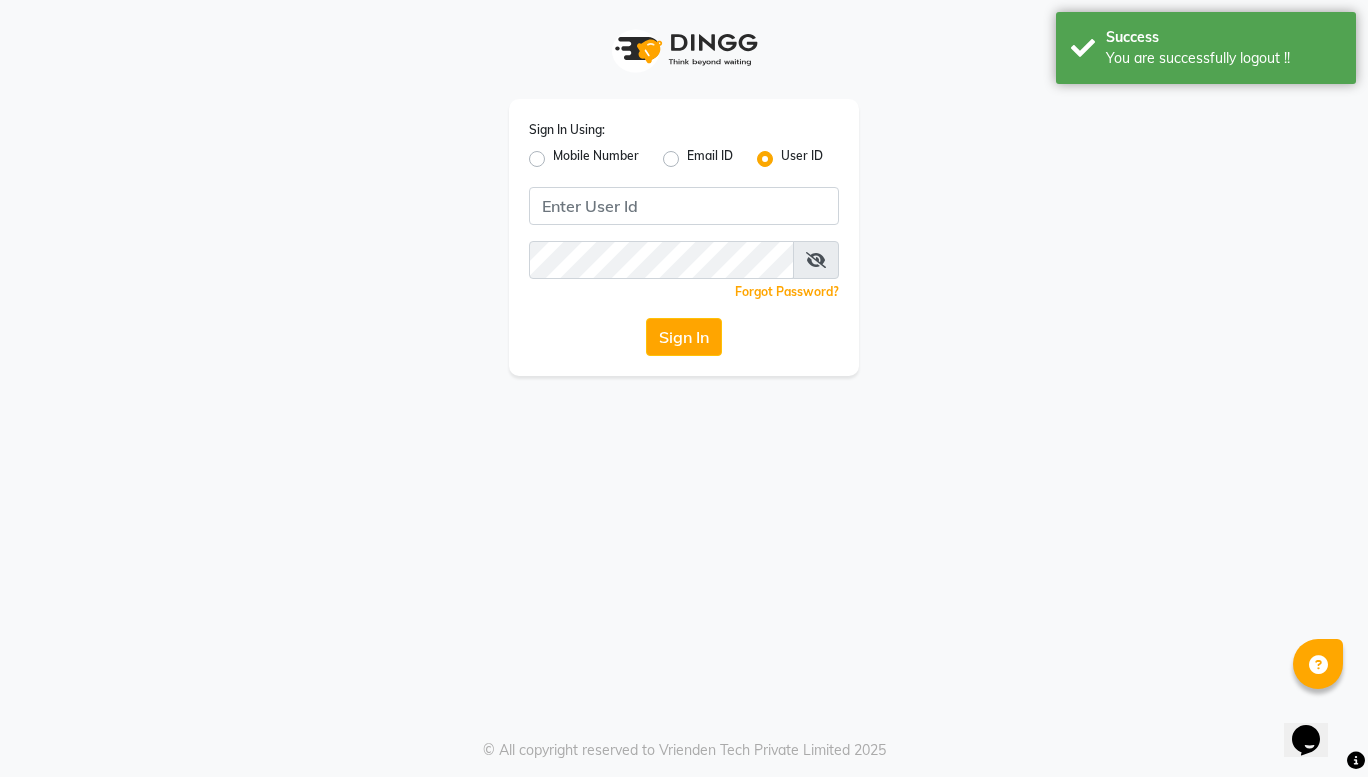 click on "Sign In Using: Mobile Number Email ID User ID  Remember me Forgot Password?  Sign In" 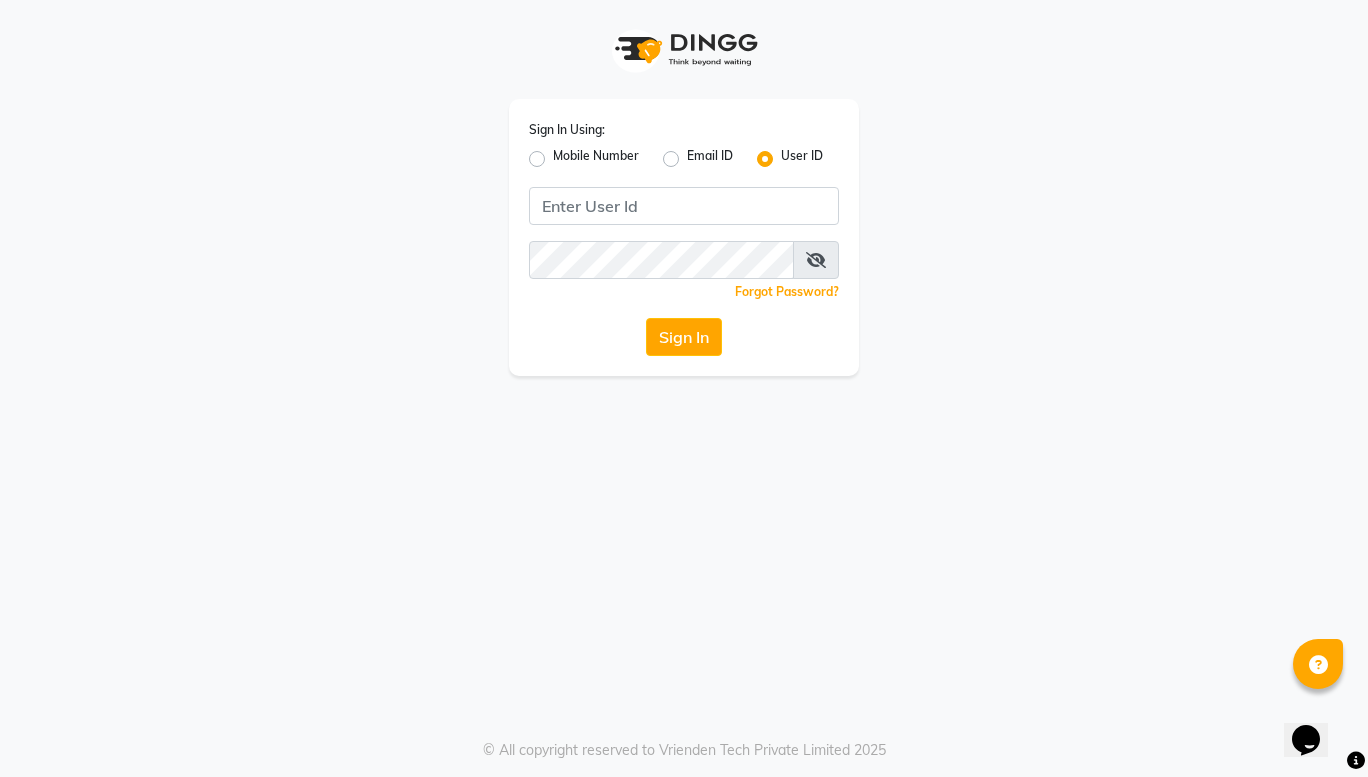 click on "Mobile Number" 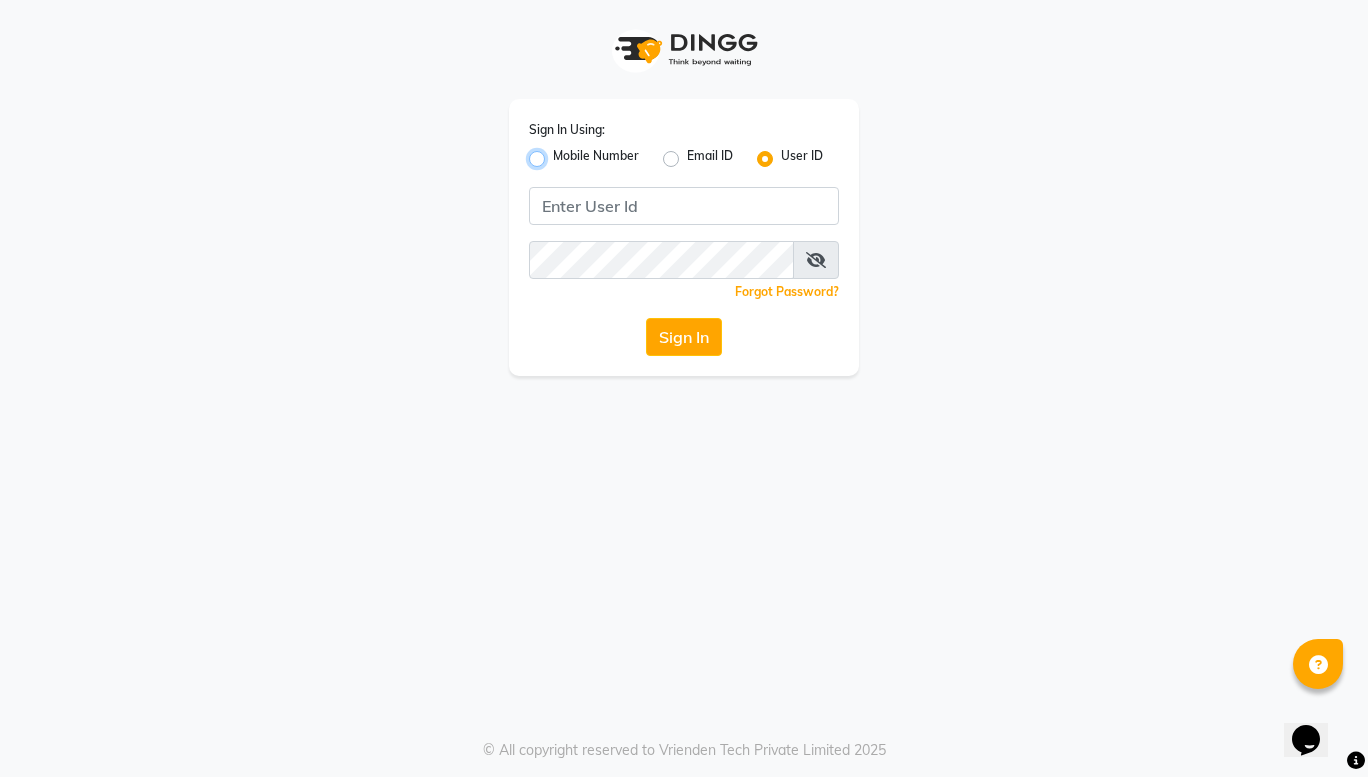 click on "Mobile Number" at bounding box center [559, 153] 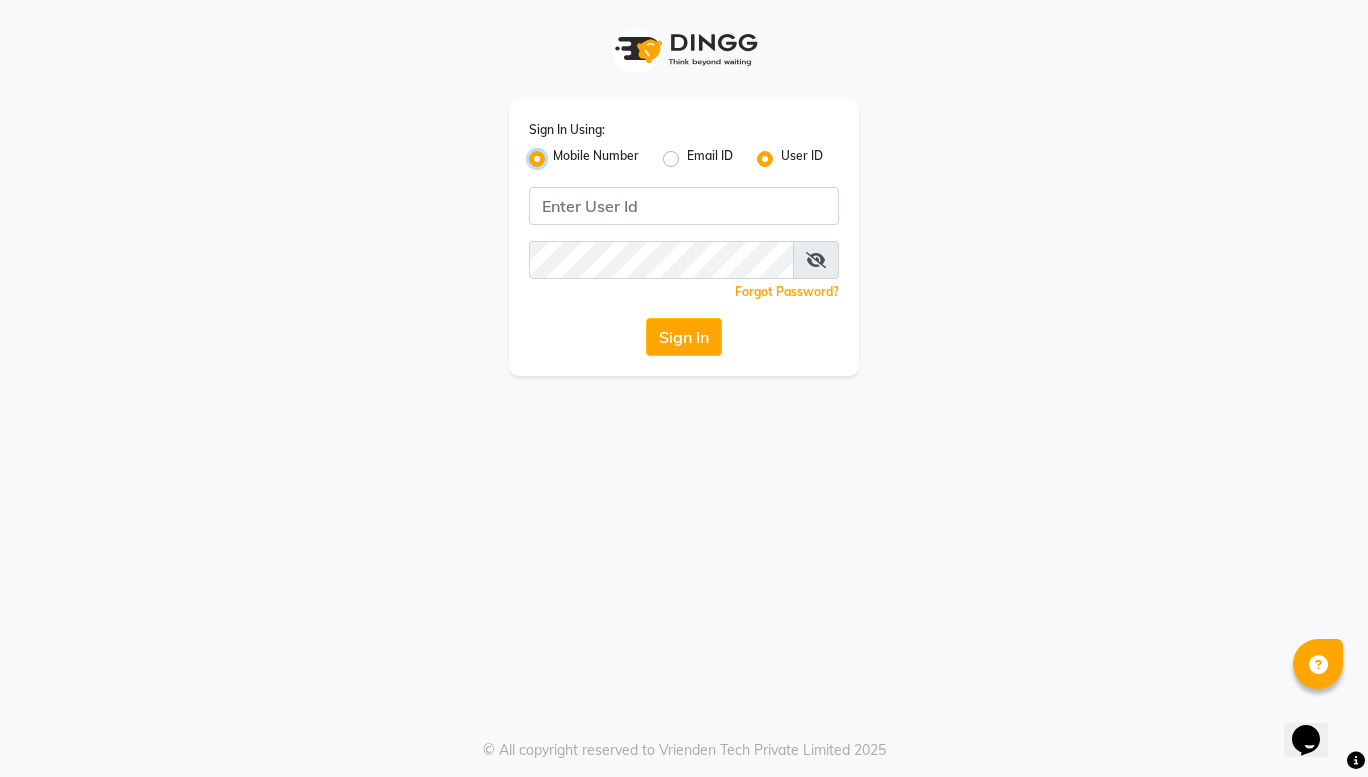 radio on "false" 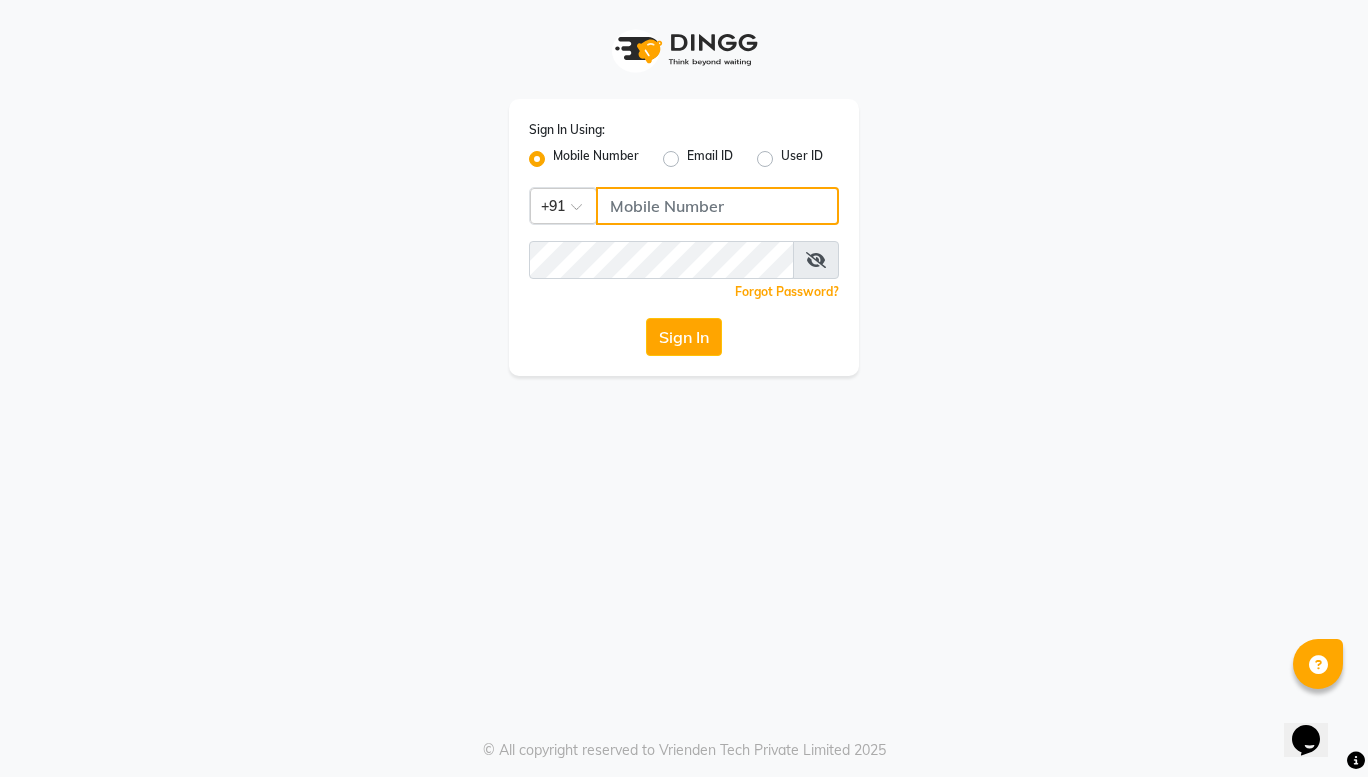 click 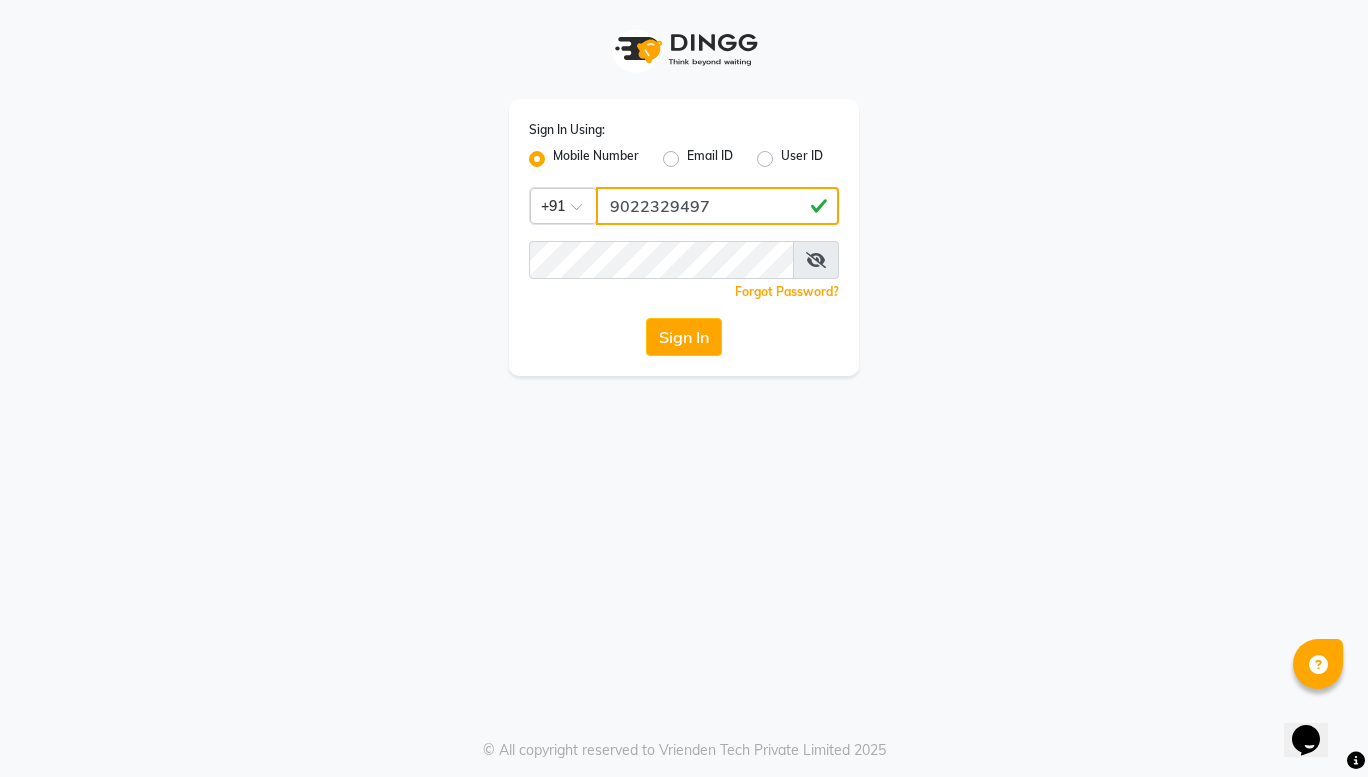 type on "9022329497" 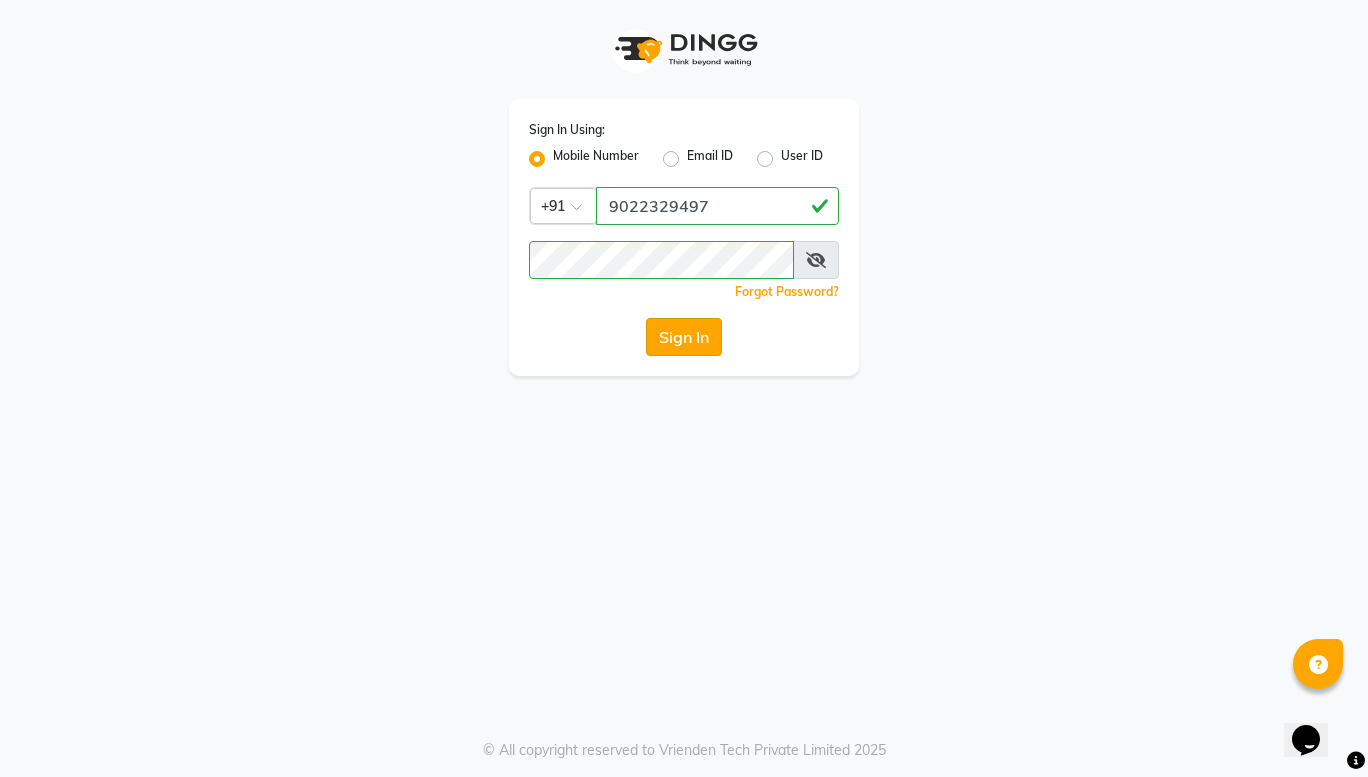 click on "Sign In" 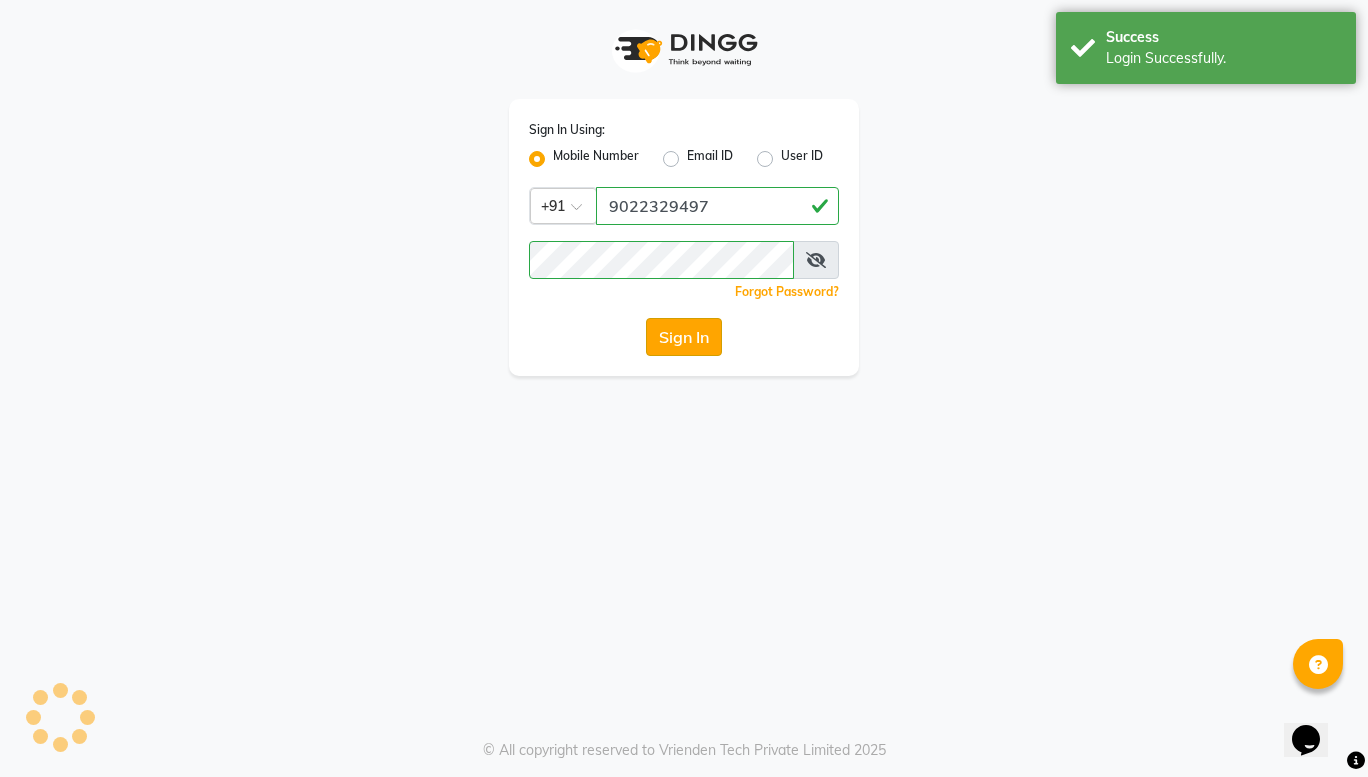 select on "service" 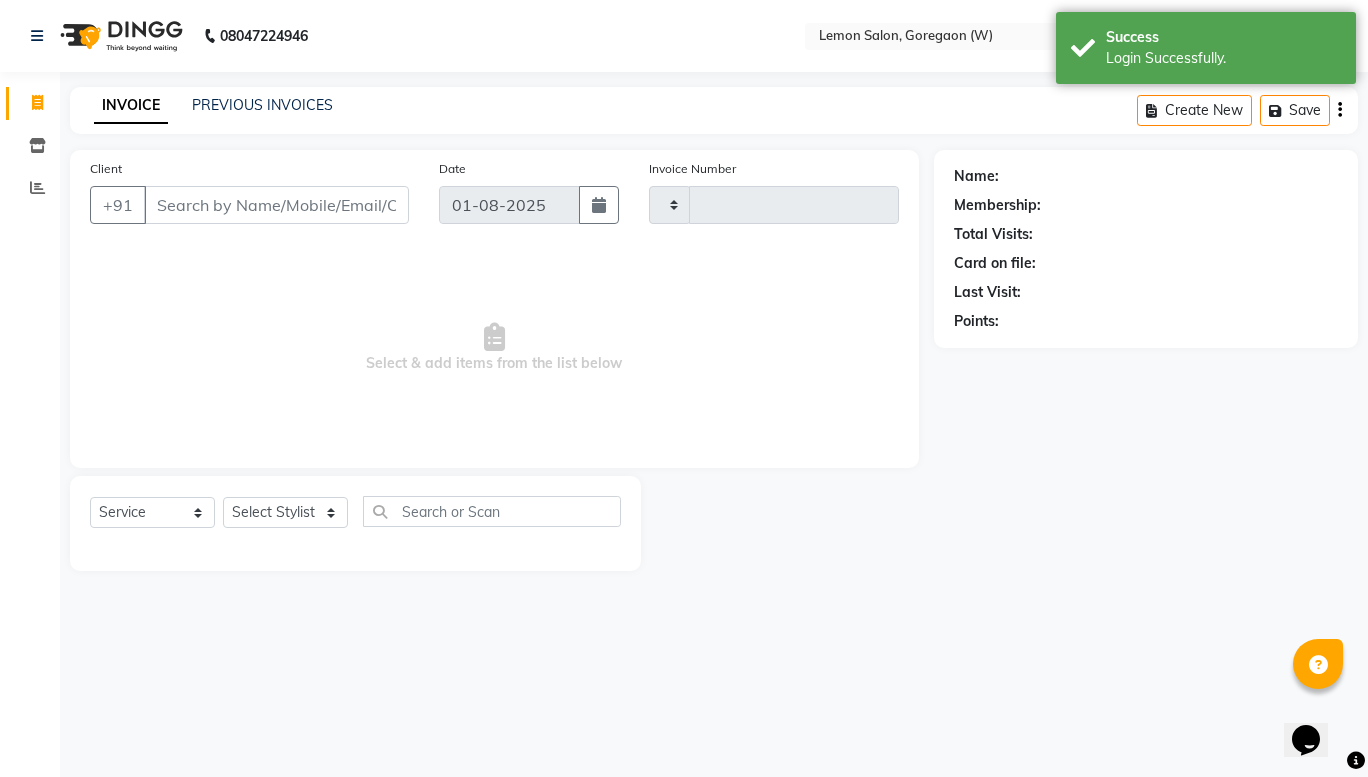 type on "1356" 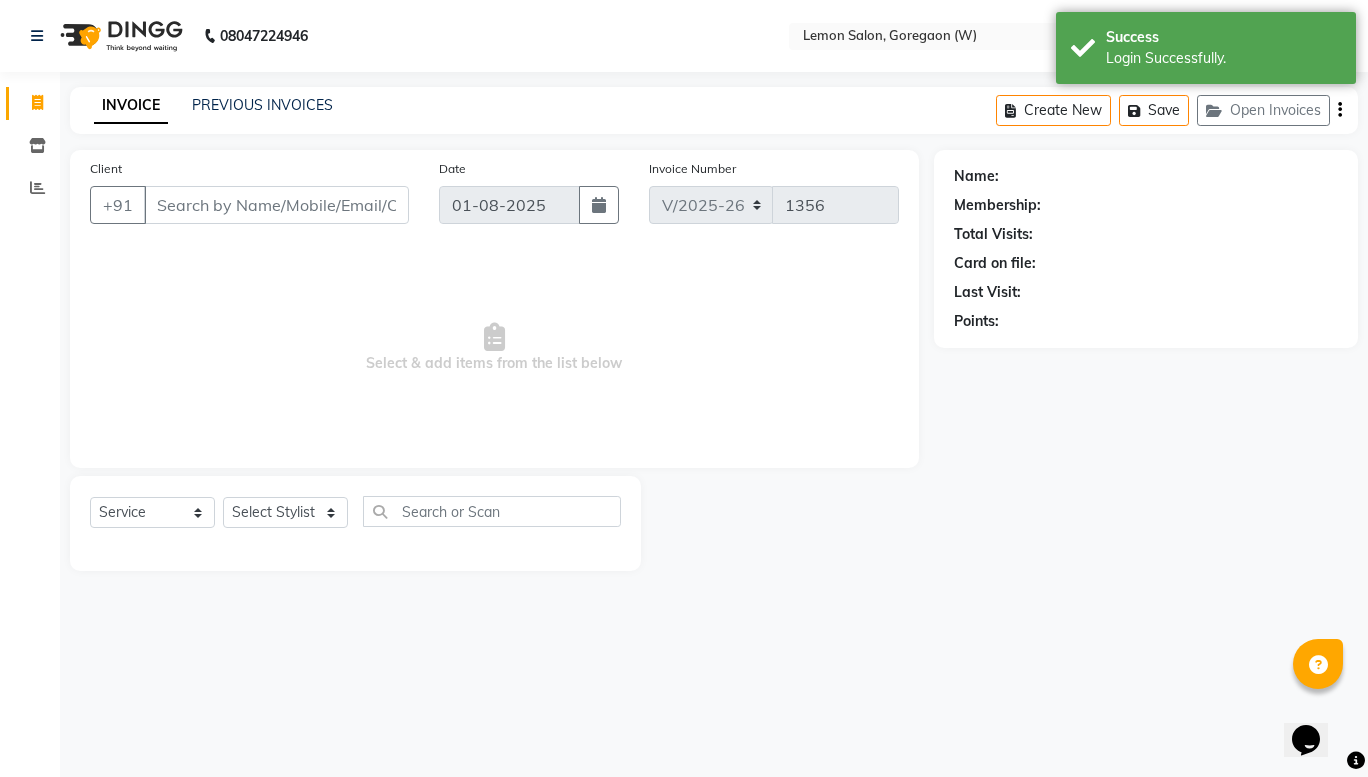 click on "Select & add items from the list below" at bounding box center (494, 348) 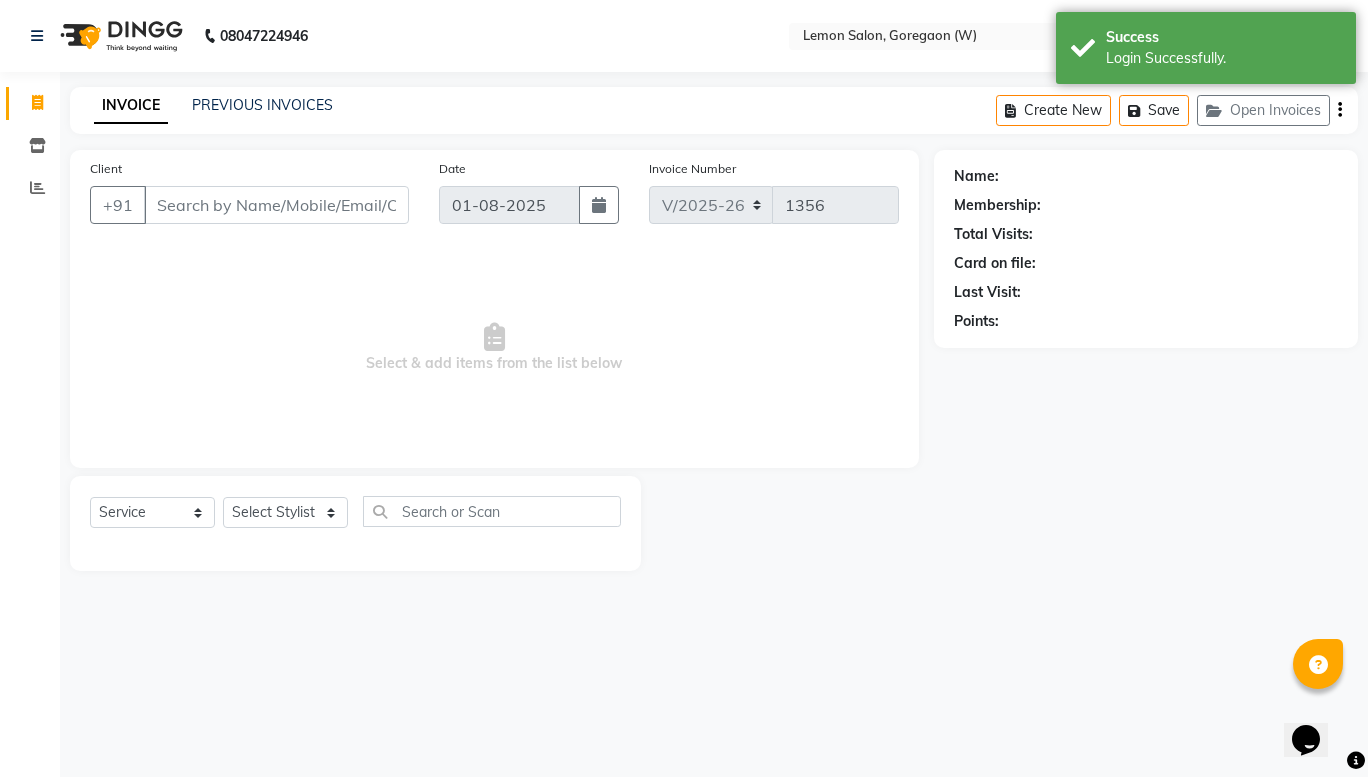 click on "Select & add items from the list below" at bounding box center (494, 348) 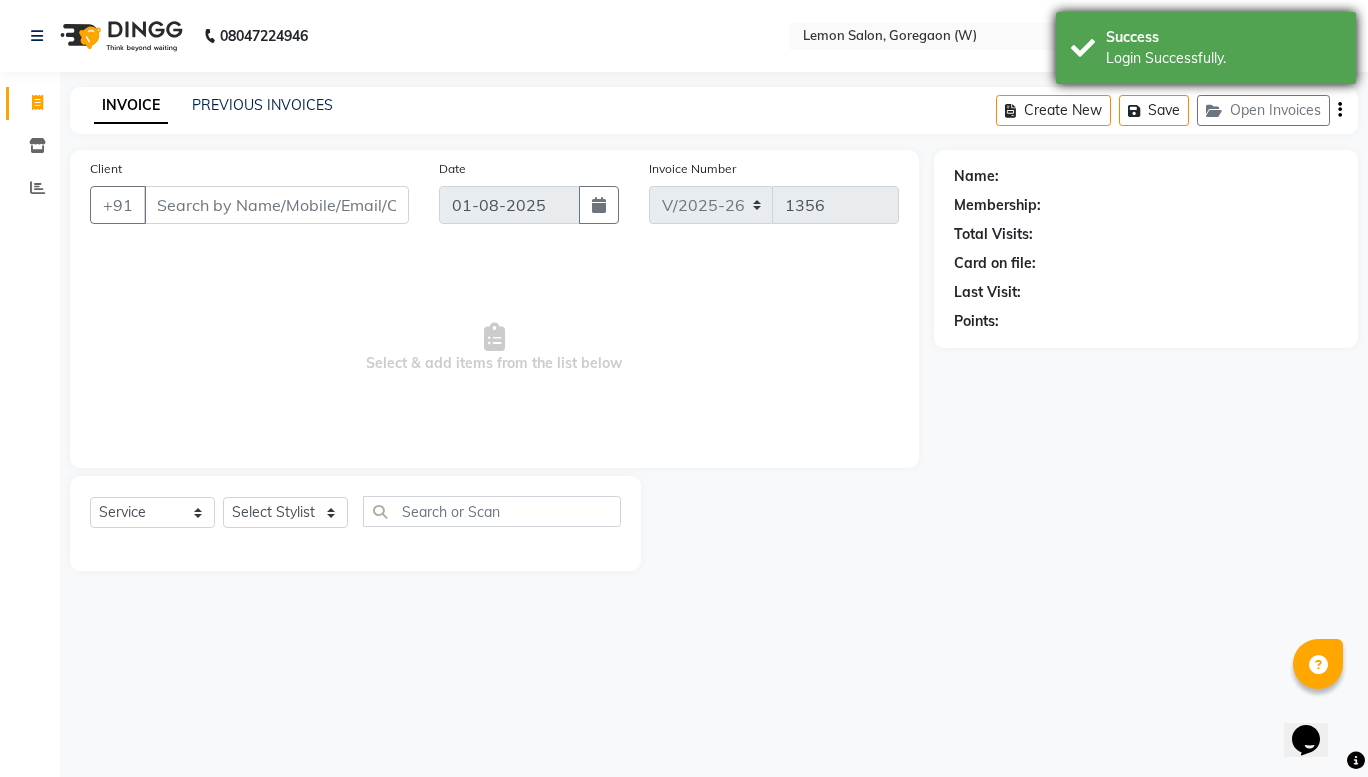 click on "Success   Login Successfully." at bounding box center (1206, 48) 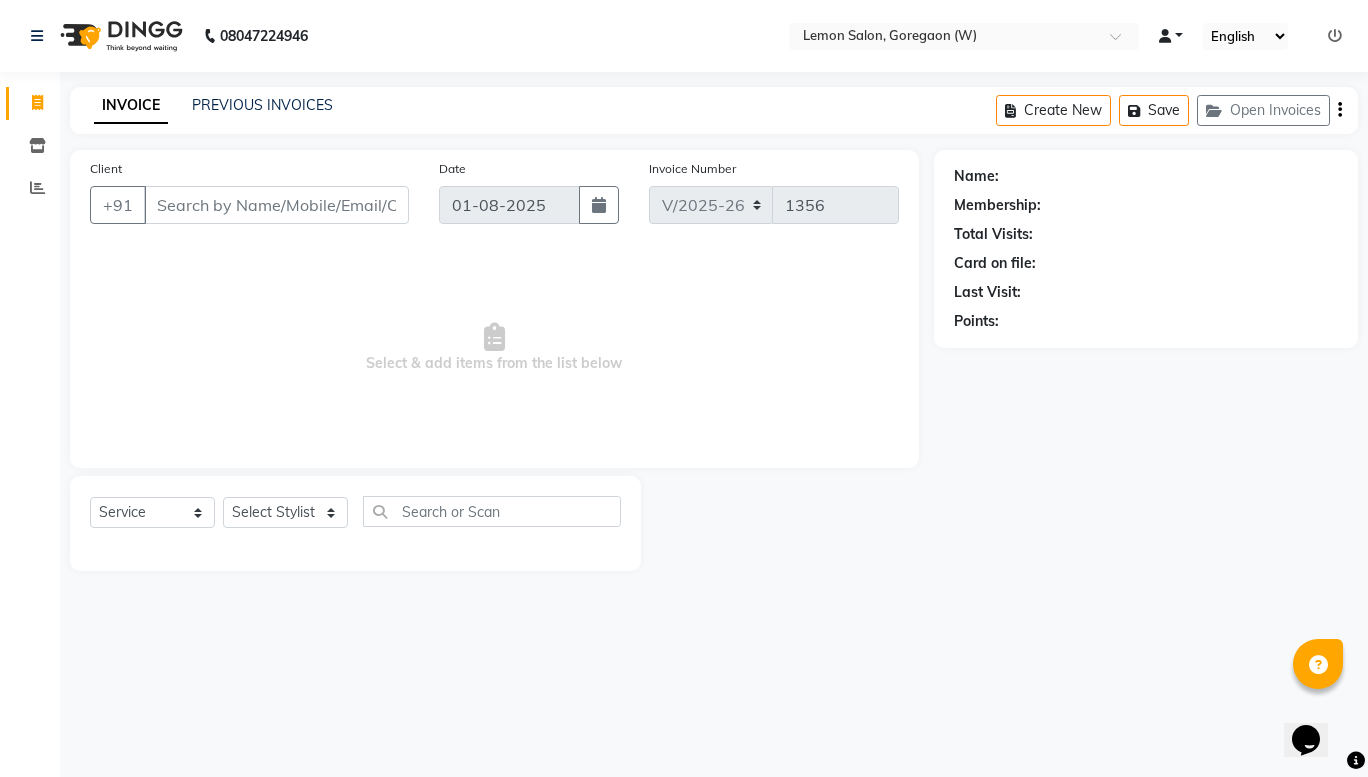 click at bounding box center [1171, 36] 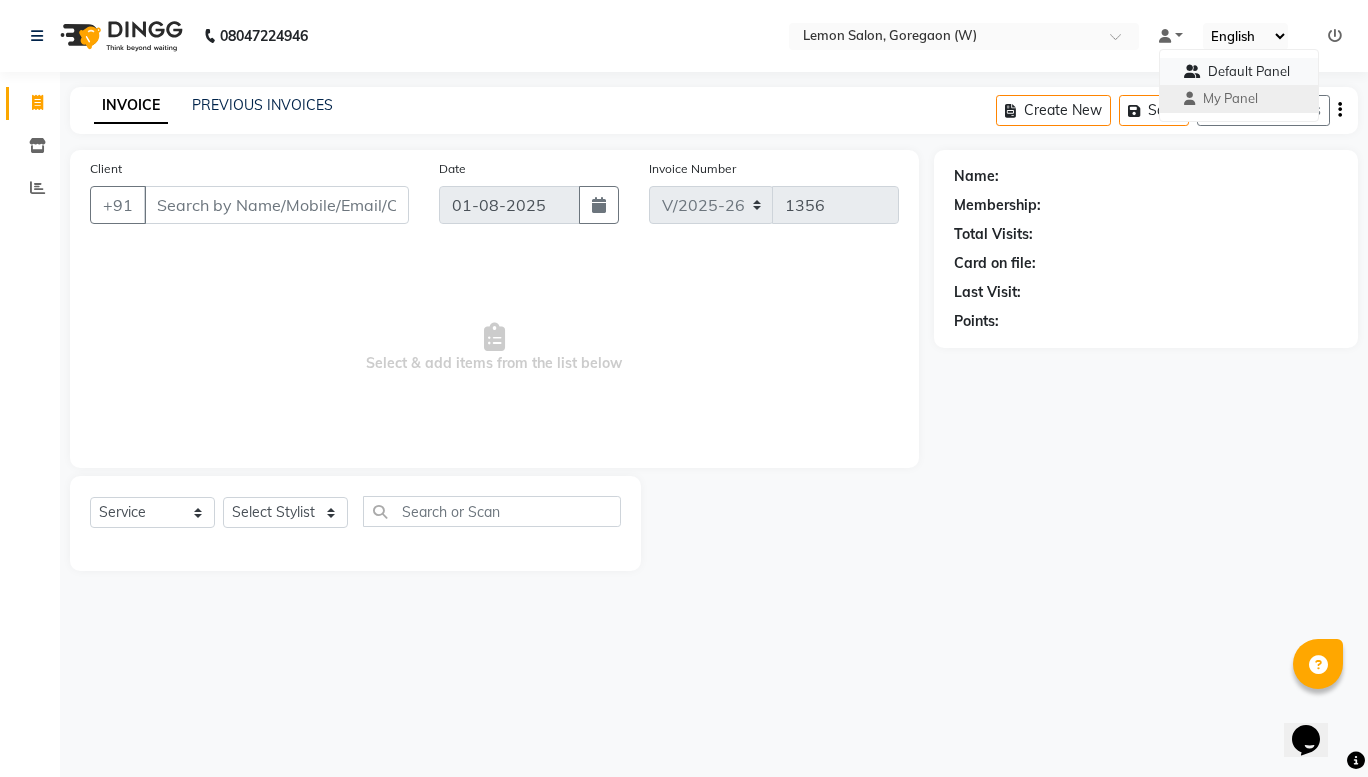 click at bounding box center [1192, 71] 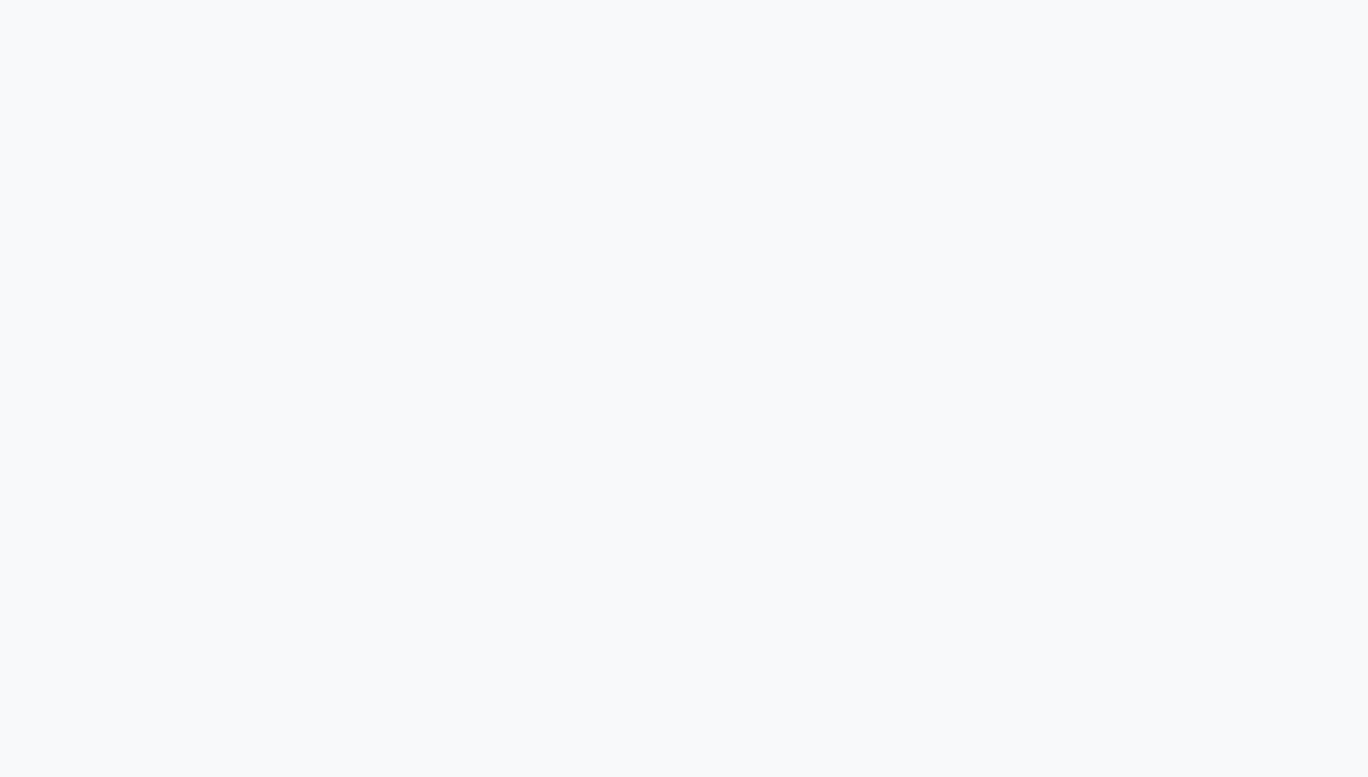 scroll, scrollTop: 0, scrollLeft: 0, axis: both 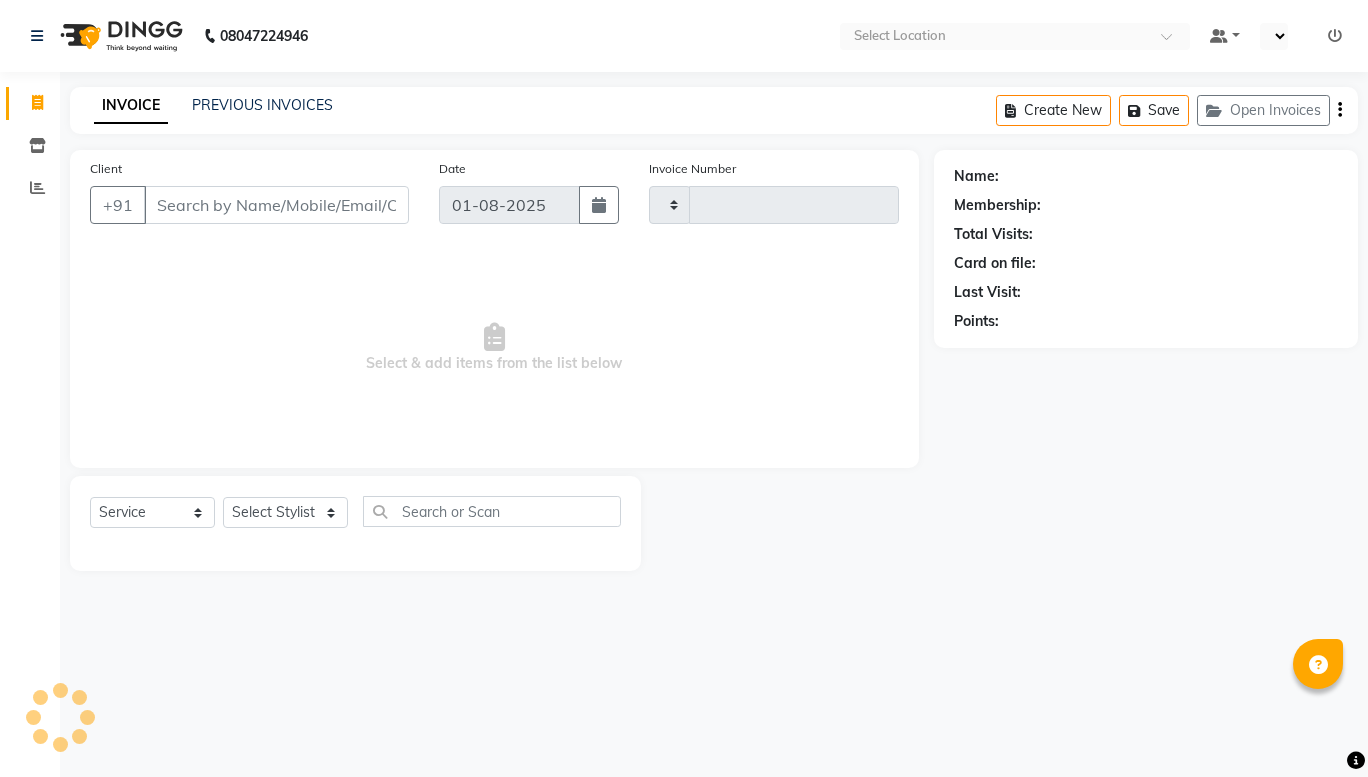 type on "1356" 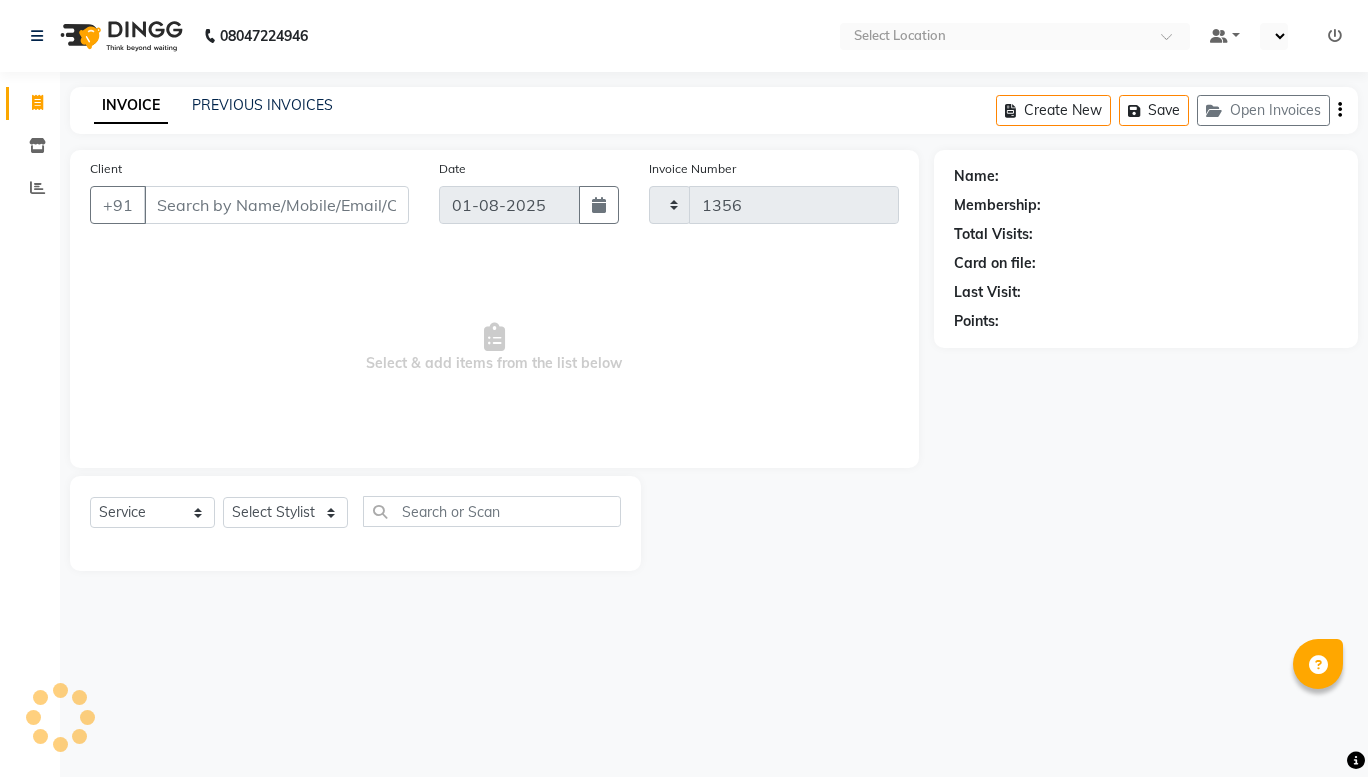 select on "8053" 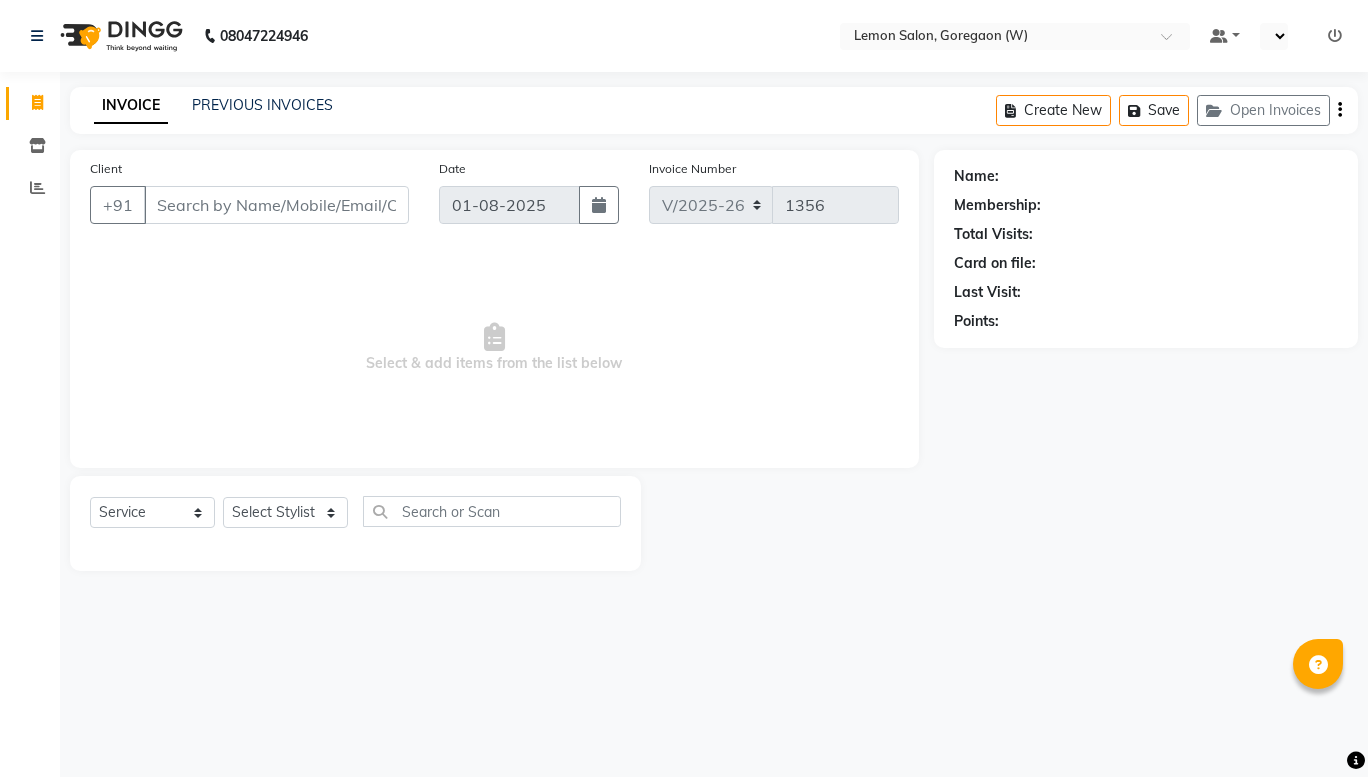 select on "en" 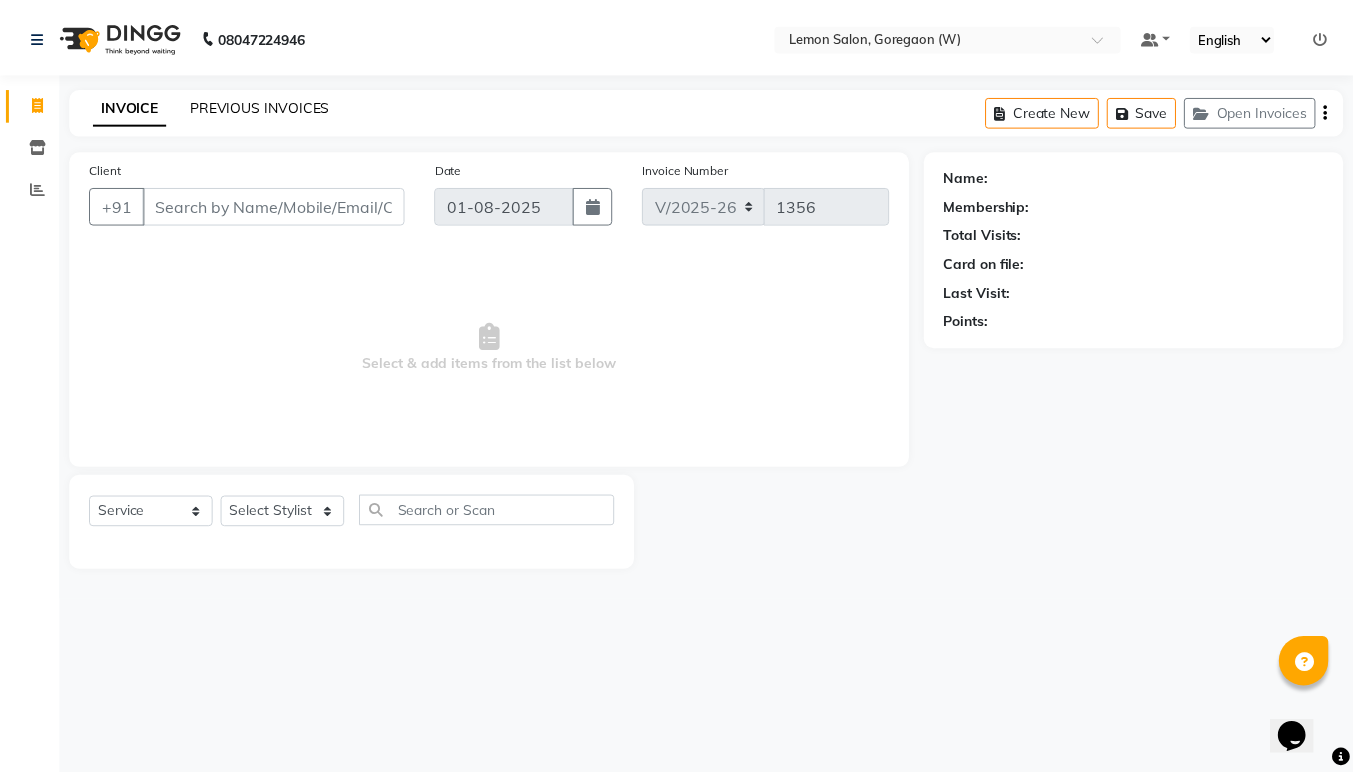 scroll, scrollTop: 0, scrollLeft: 0, axis: both 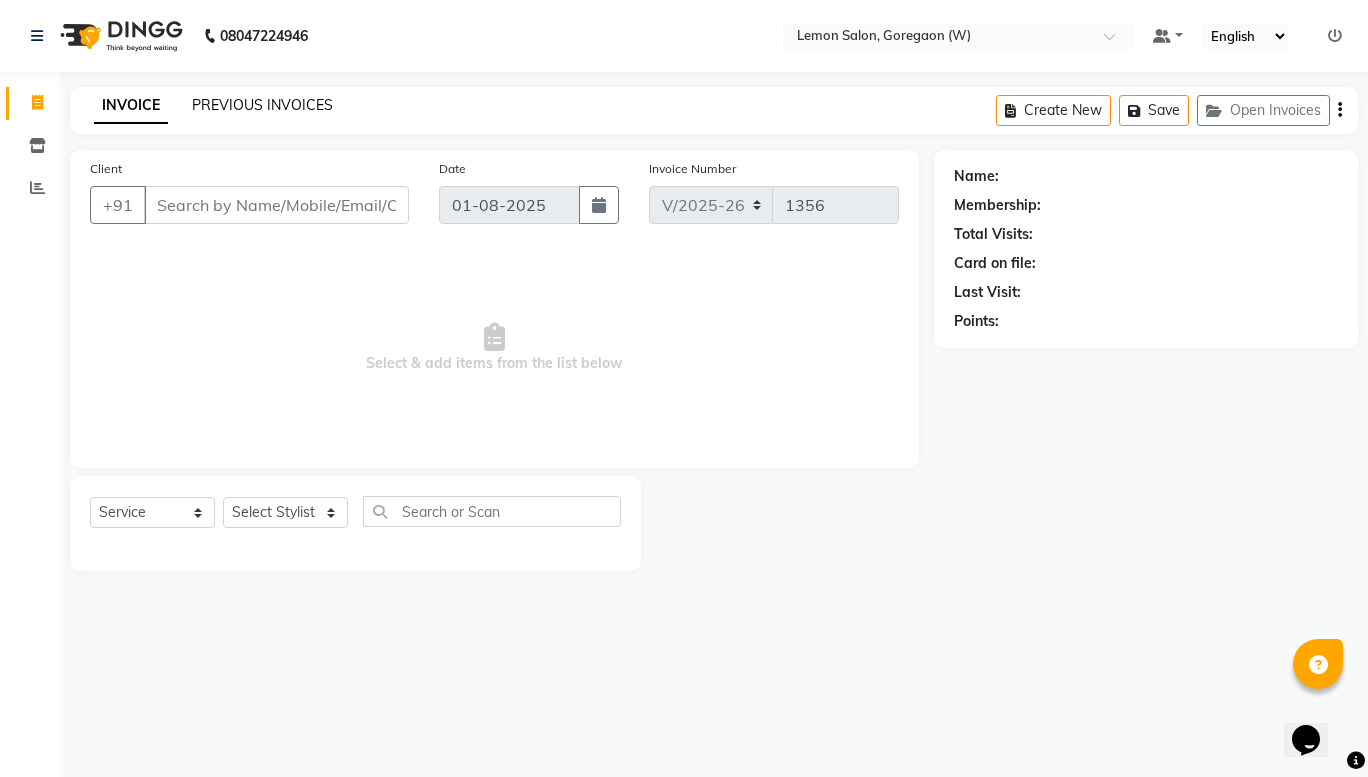 click on "PREVIOUS INVOICES" 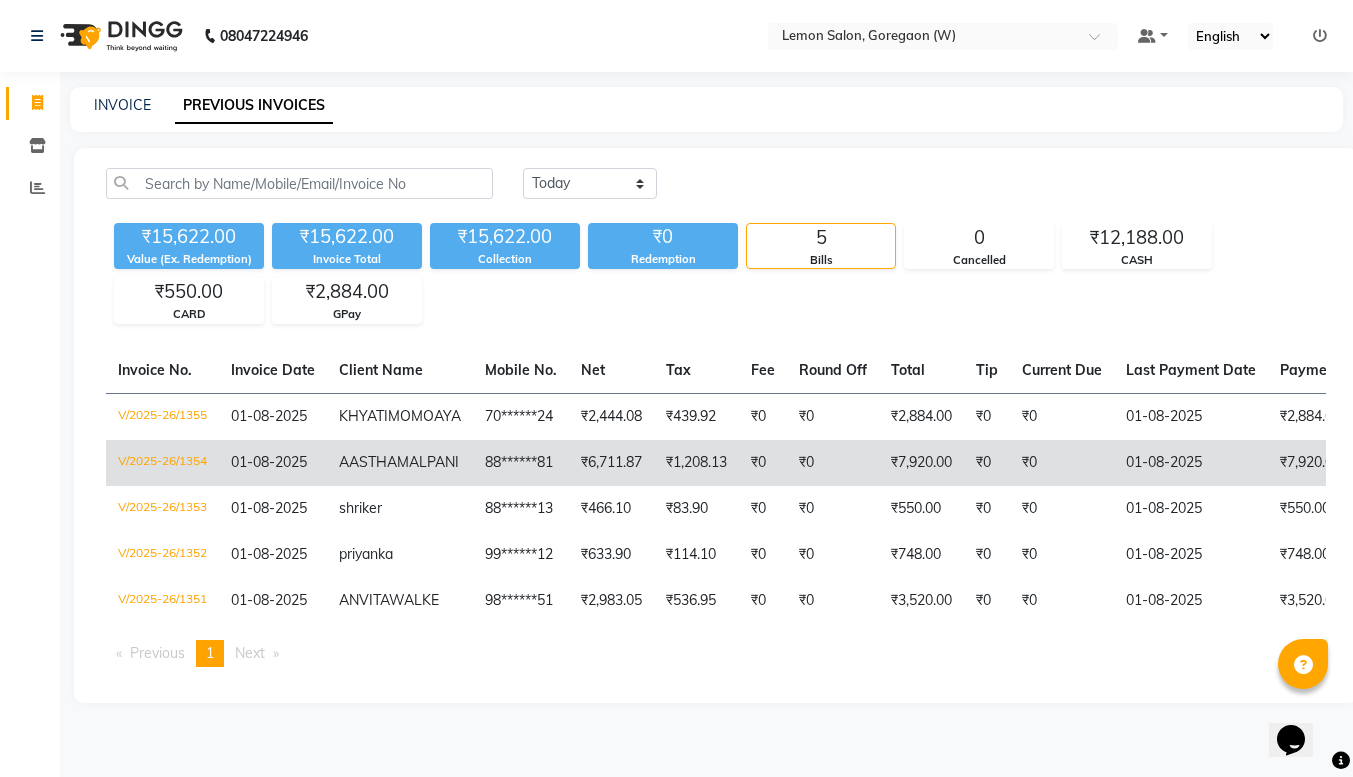 scroll, scrollTop: 31, scrollLeft: 0, axis: vertical 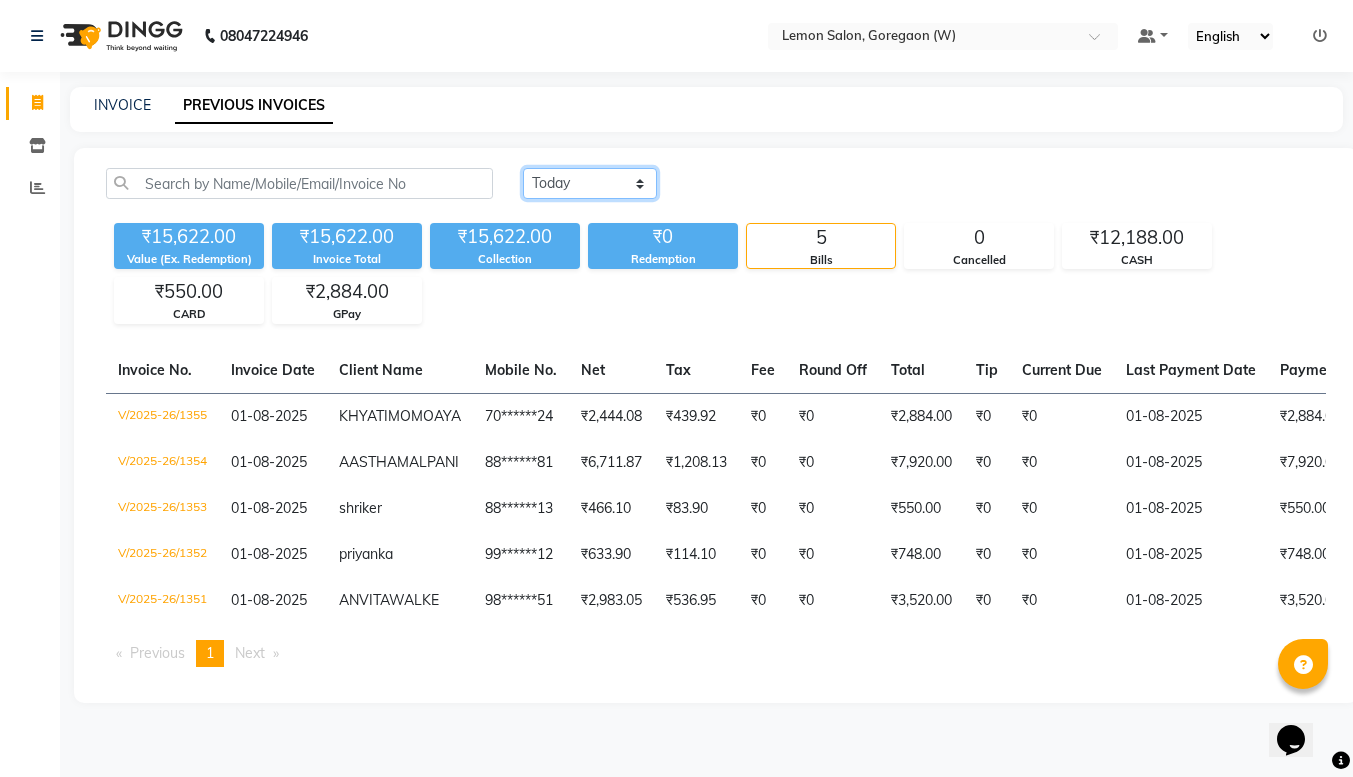 click on "Today Yesterday Custom Range" 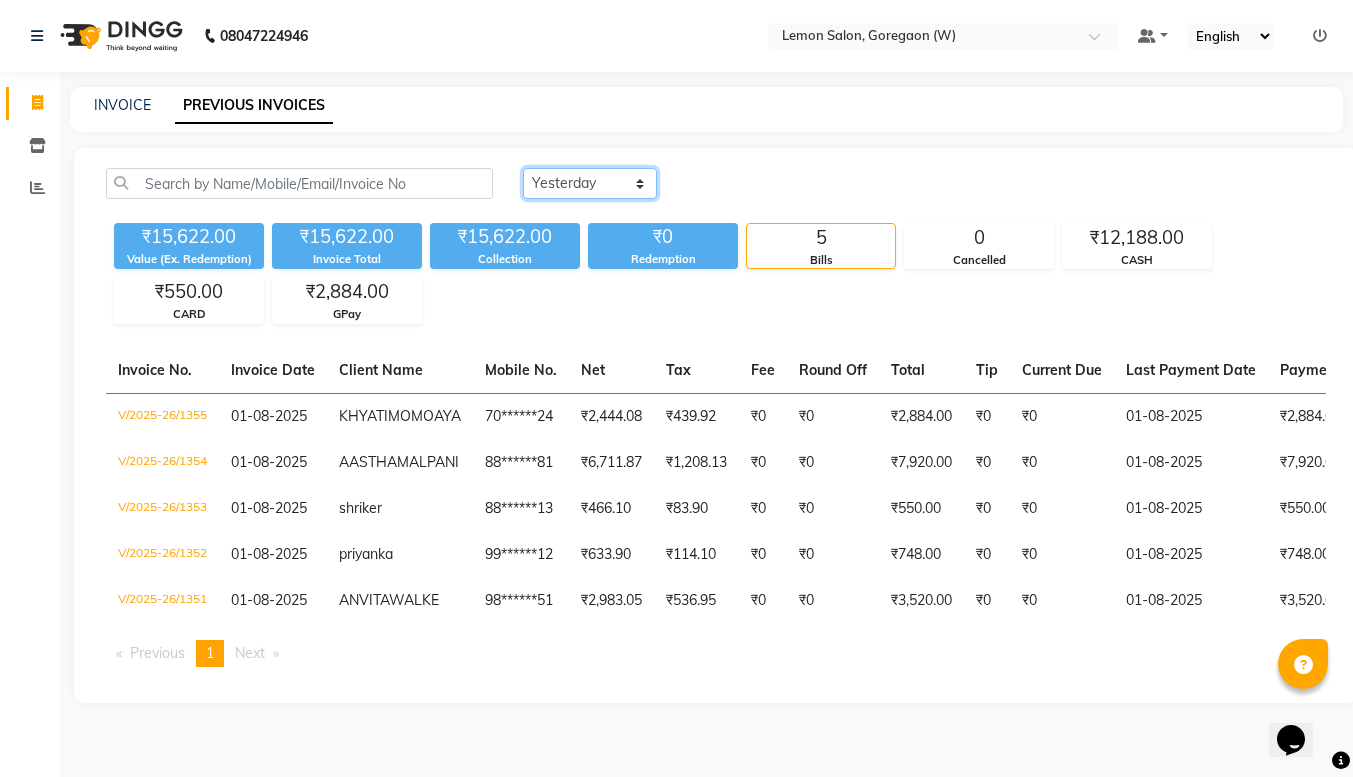 click on "Today Yesterday Custom Range" 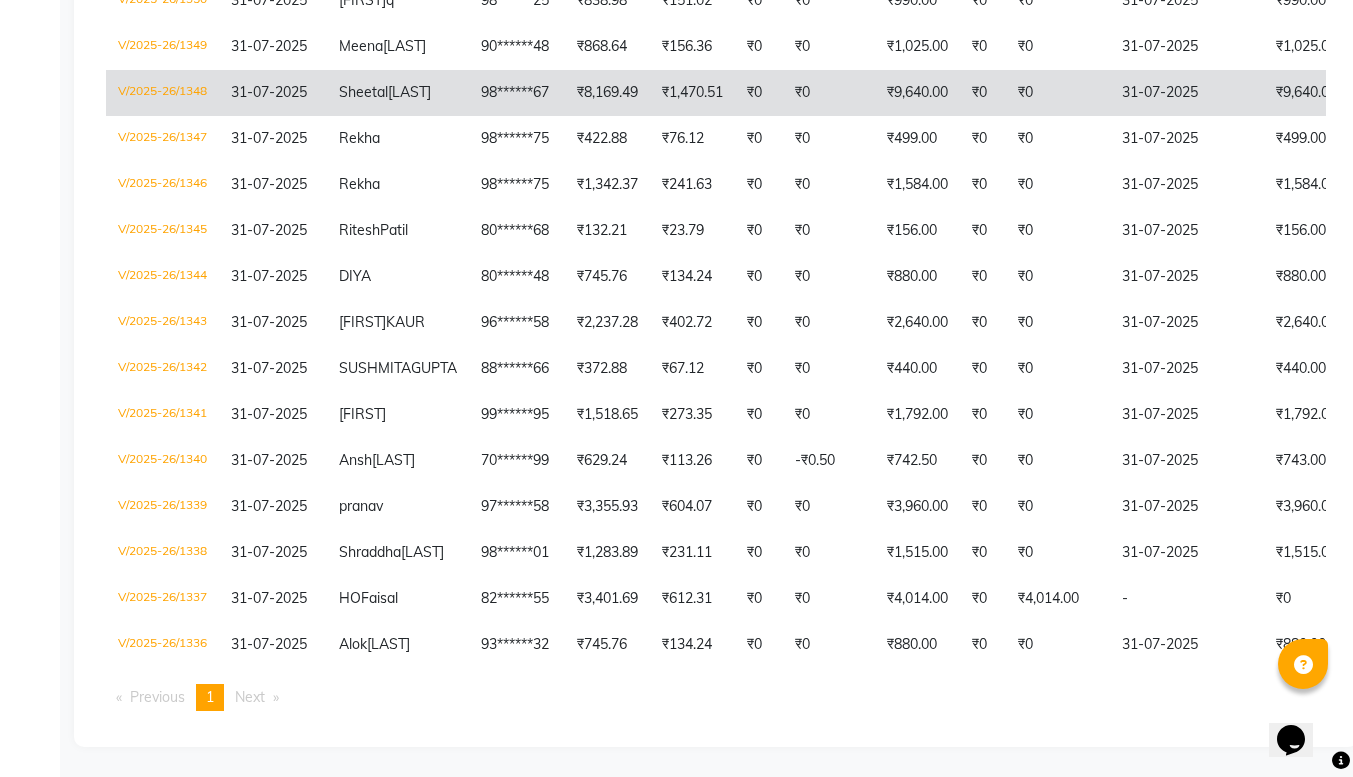 scroll, scrollTop: 0, scrollLeft: 0, axis: both 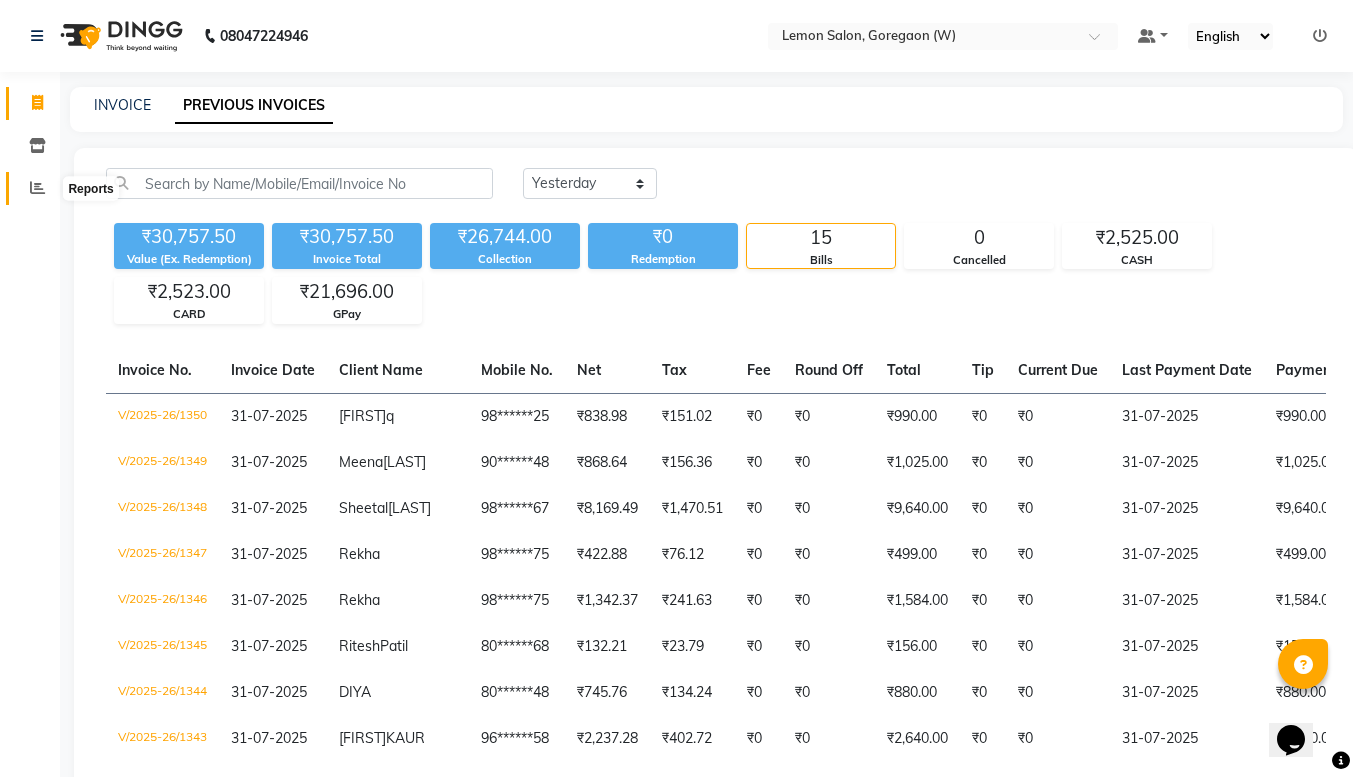 click 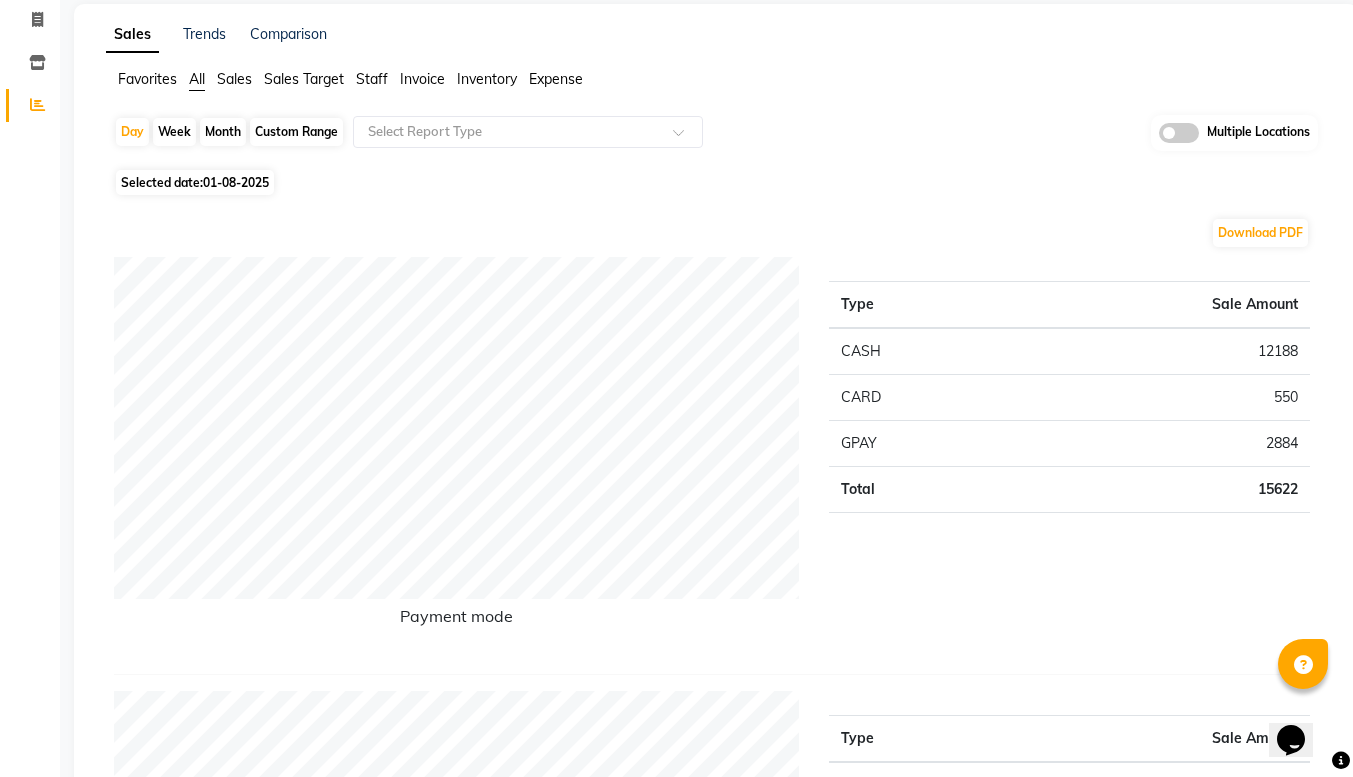 scroll, scrollTop: 0, scrollLeft: 0, axis: both 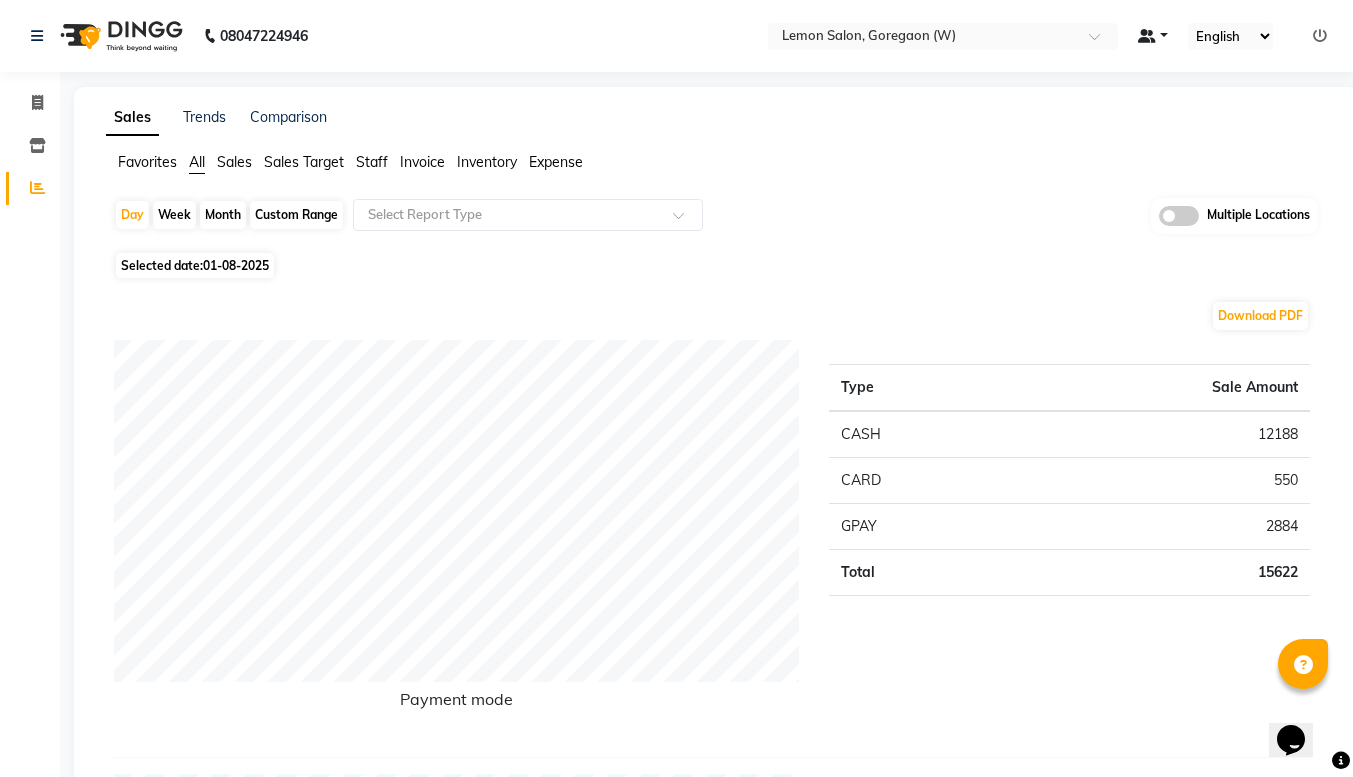 click at bounding box center (1153, 36) 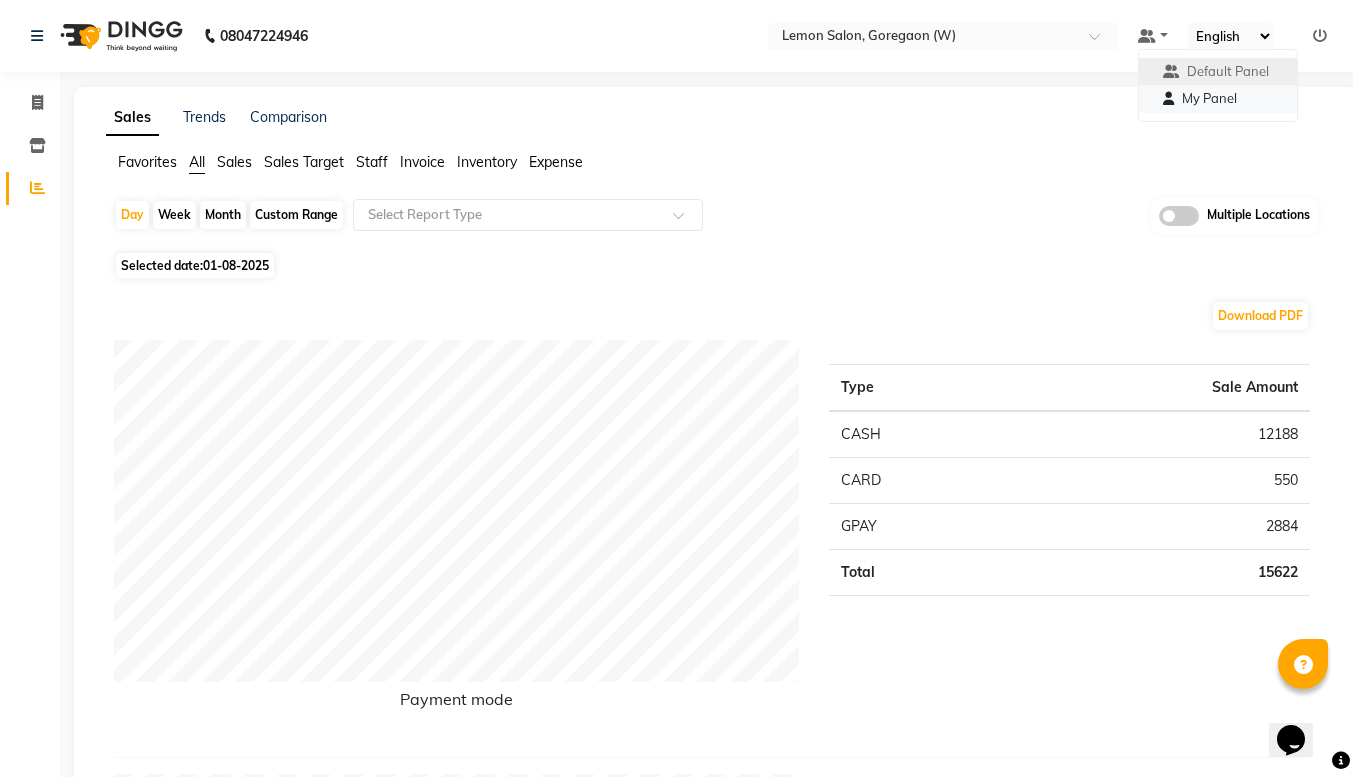 click on "My Panel" at bounding box center [1218, 99] 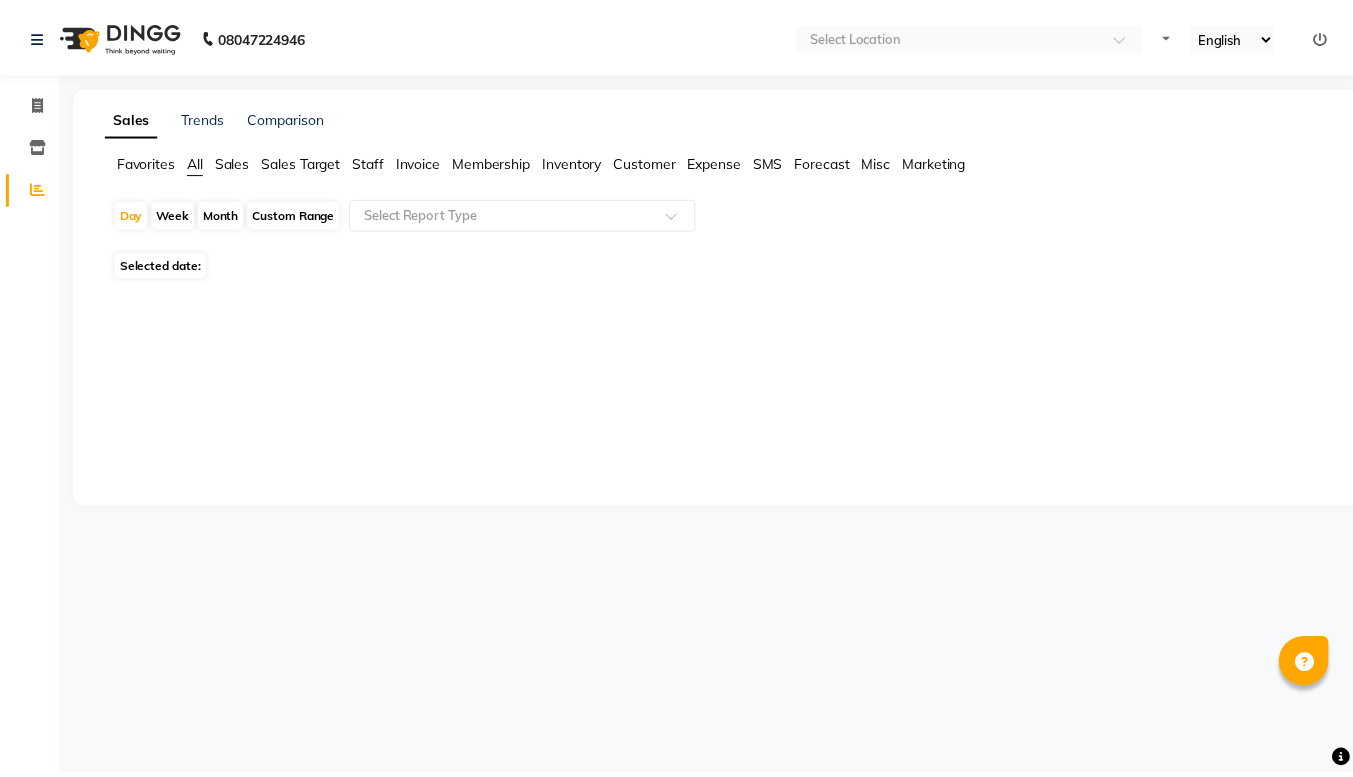 scroll, scrollTop: 0, scrollLeft: 0, axis: both 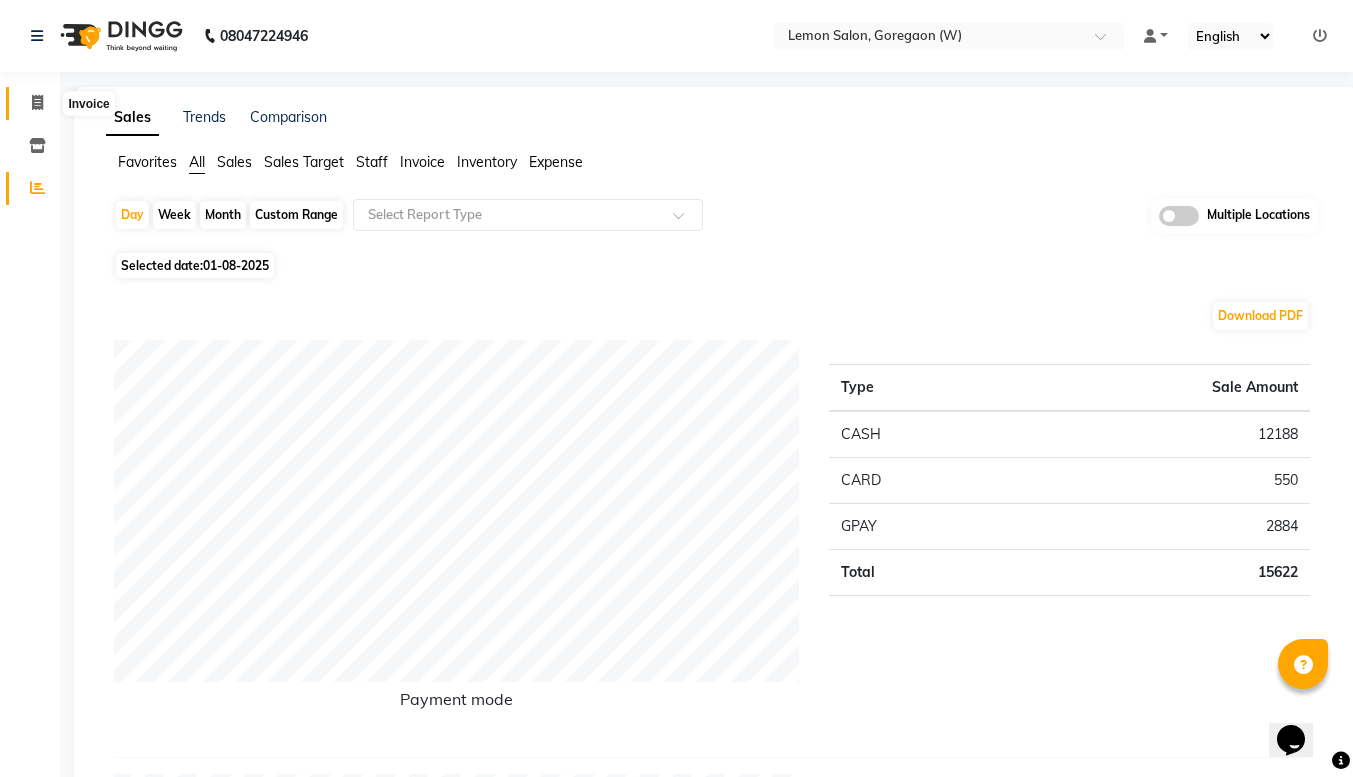 click 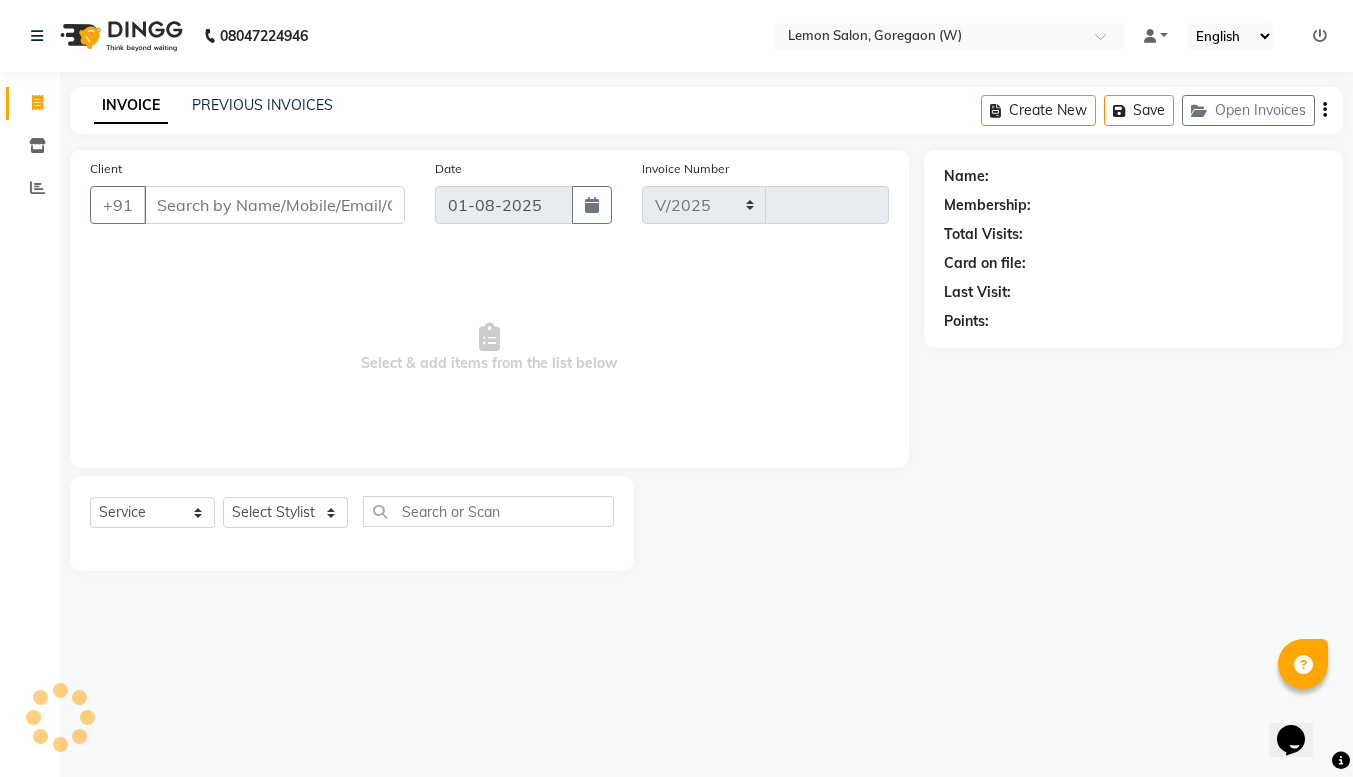 select on "8053" 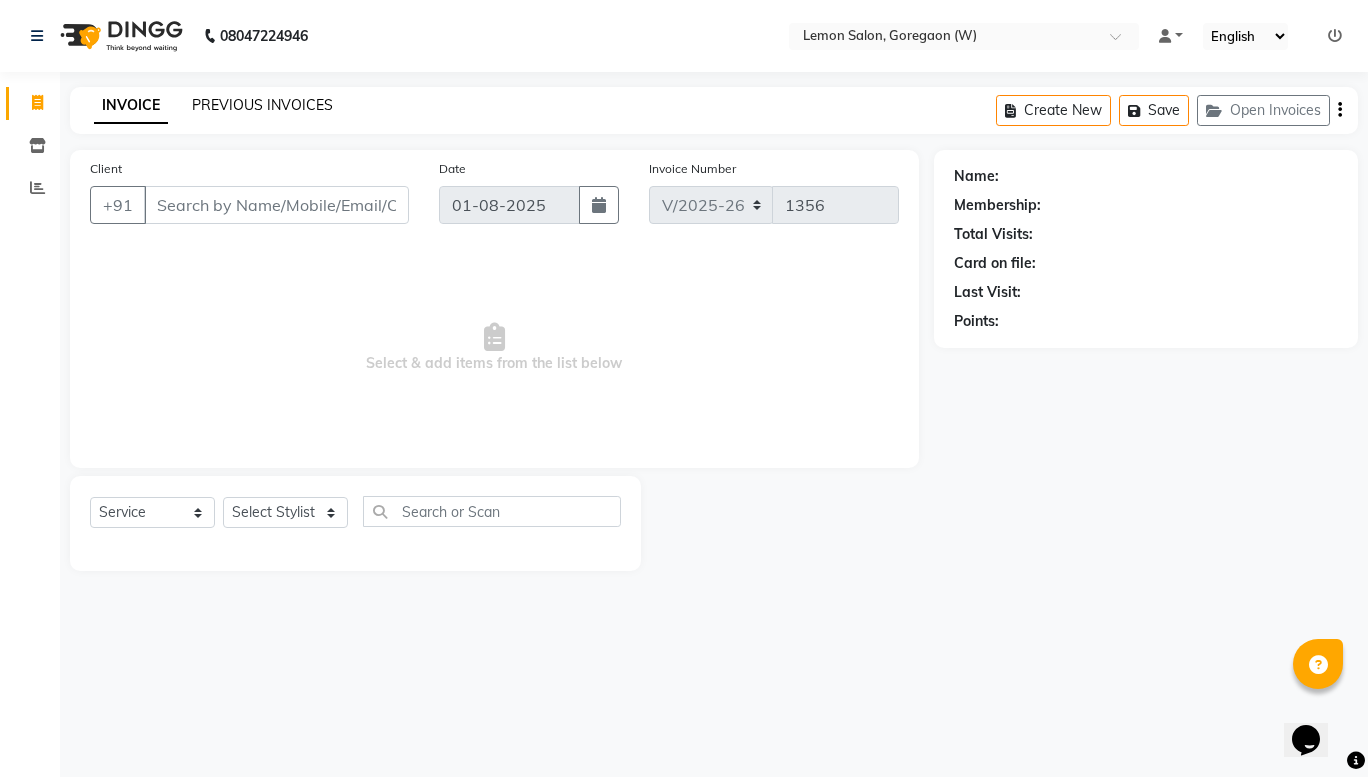 click on "PREVIOUS INVOICES" 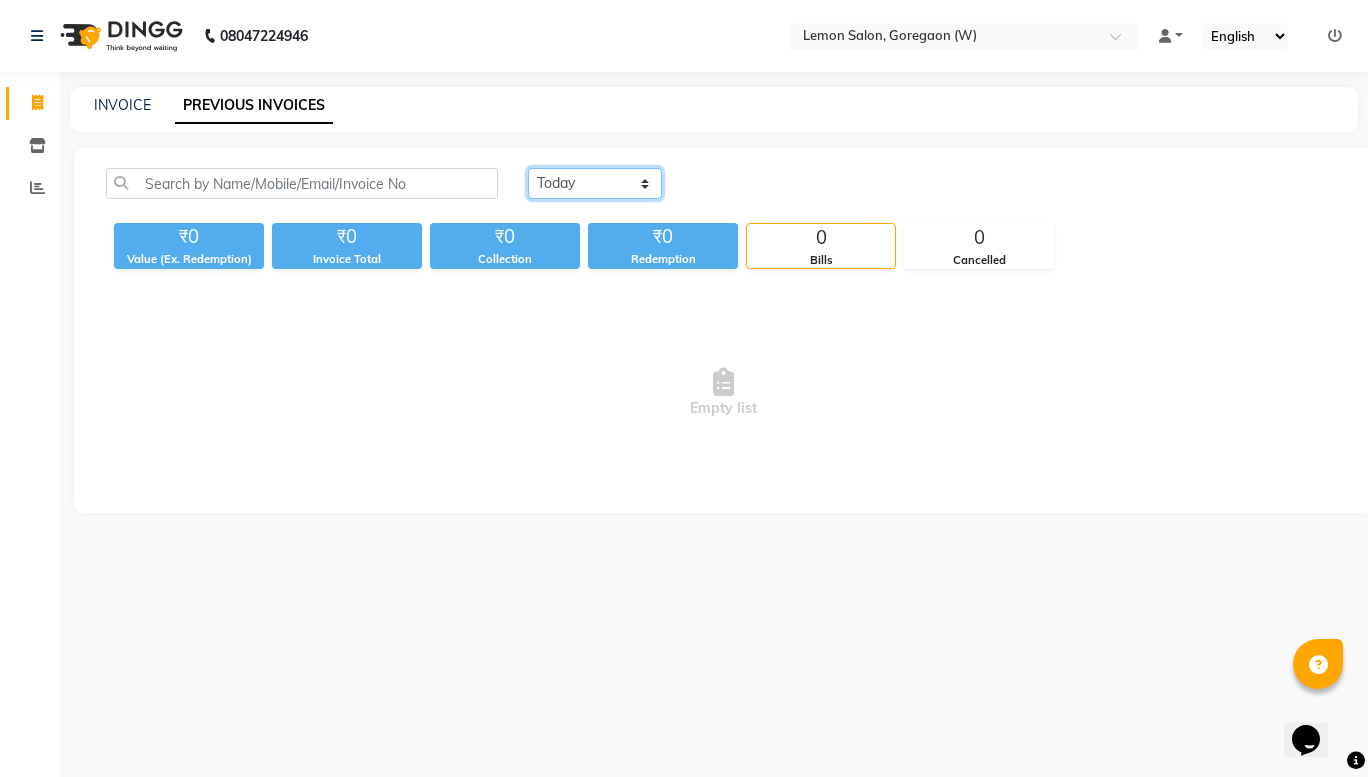 click on "Today Yesterday Custom Range" 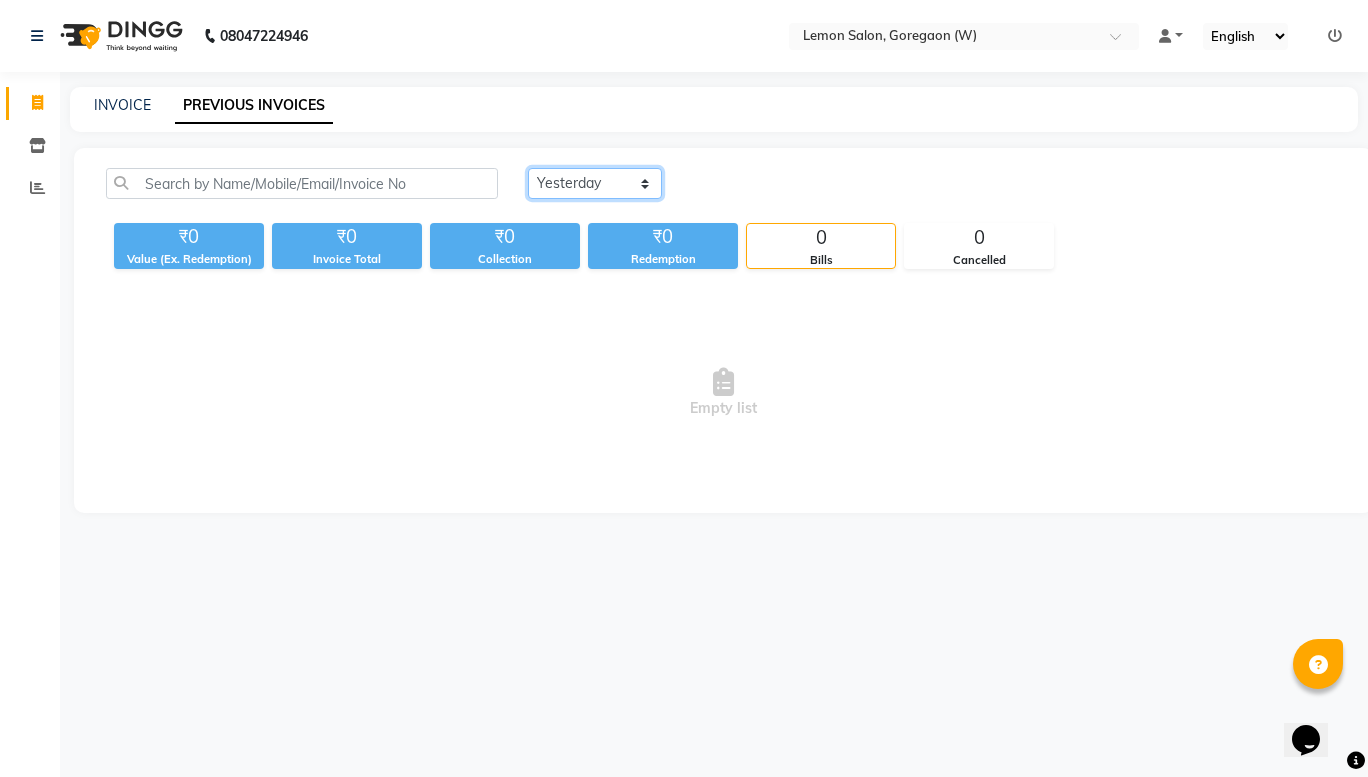 click on "Today Yesterday Custom Range" 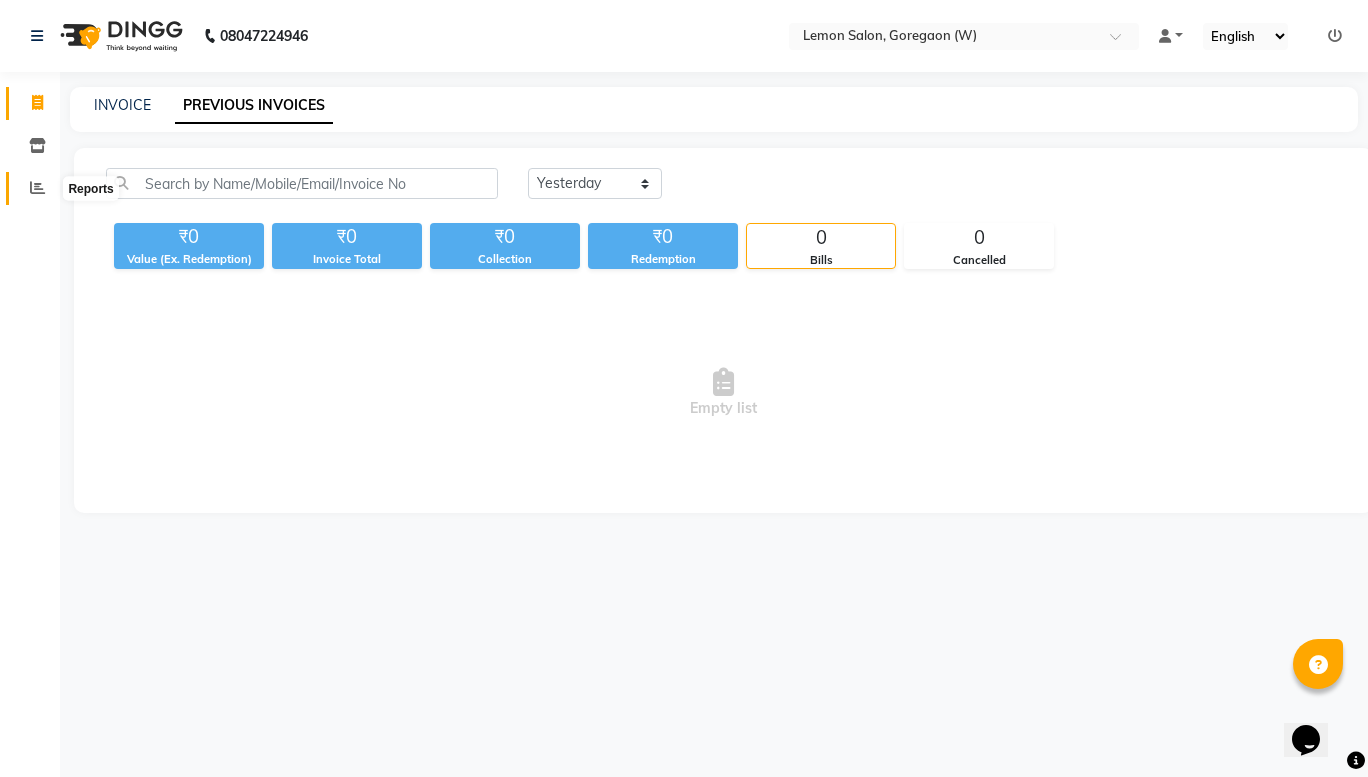 click 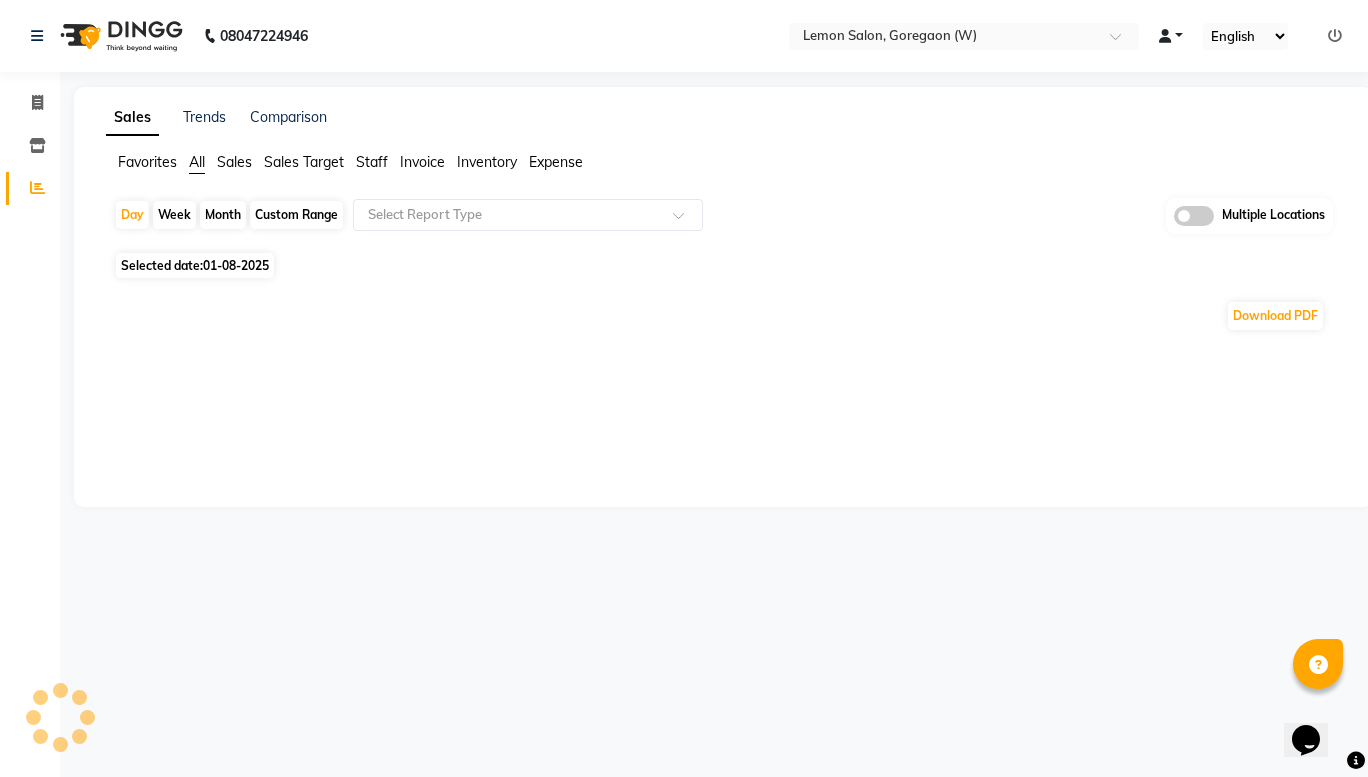 click at bounding box center (1171, 36) 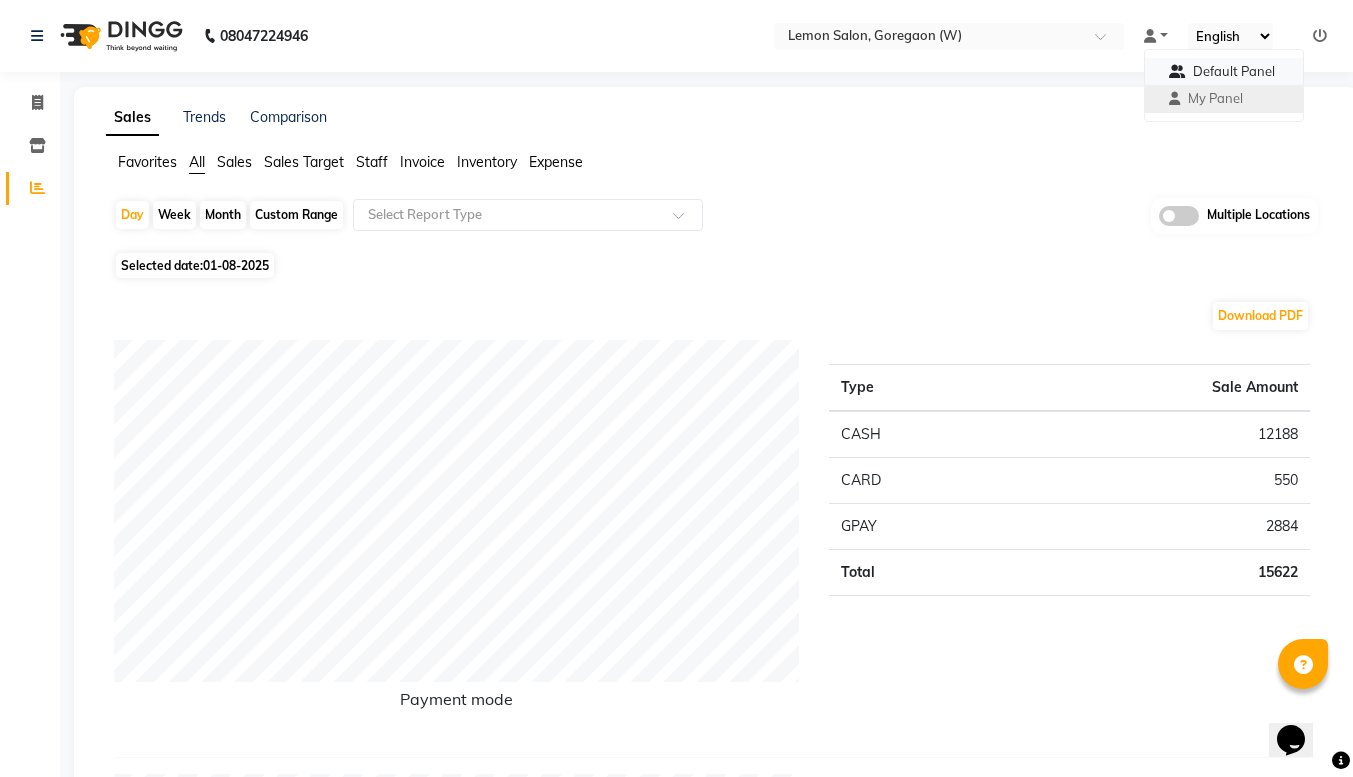 click on "Default Panel" at bounding box center [1224, 72] 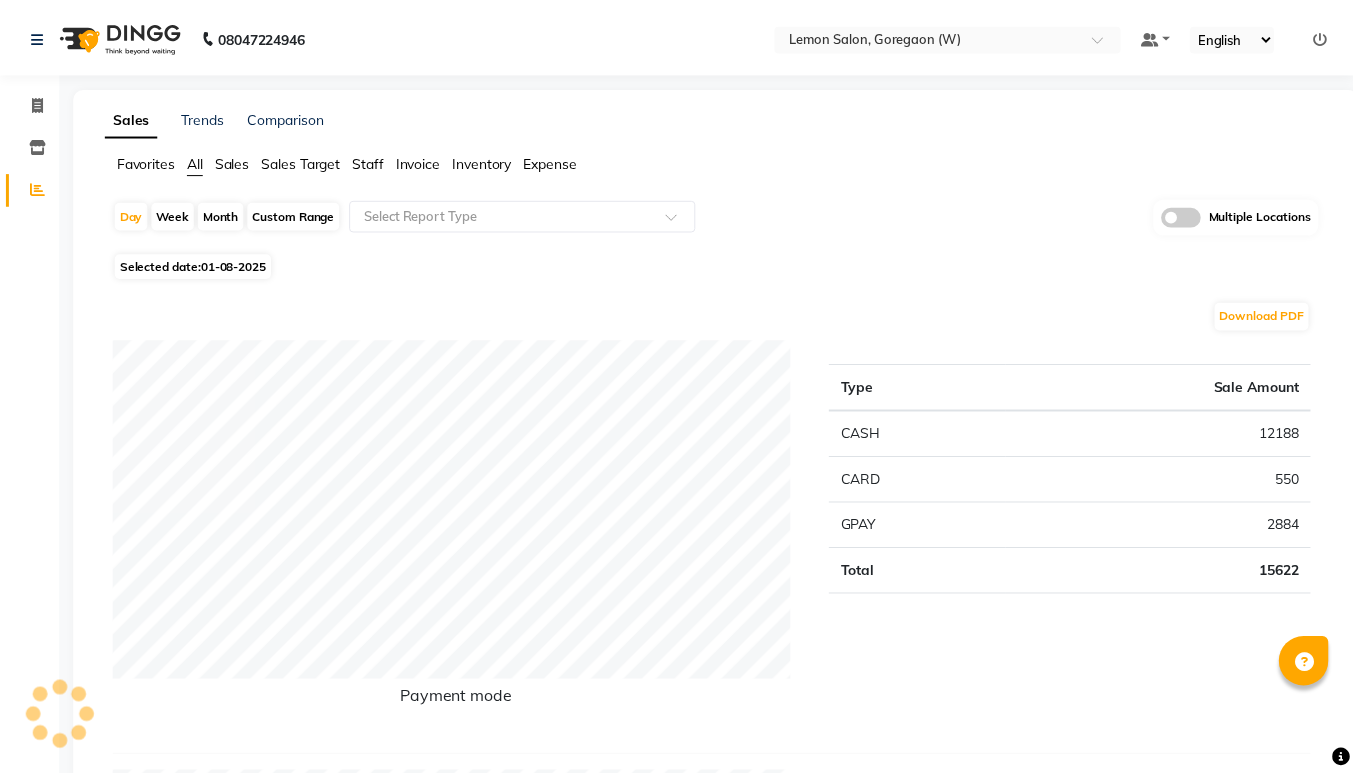 scroll, scrollTop: 0, scrollLeft: 0, axis: both 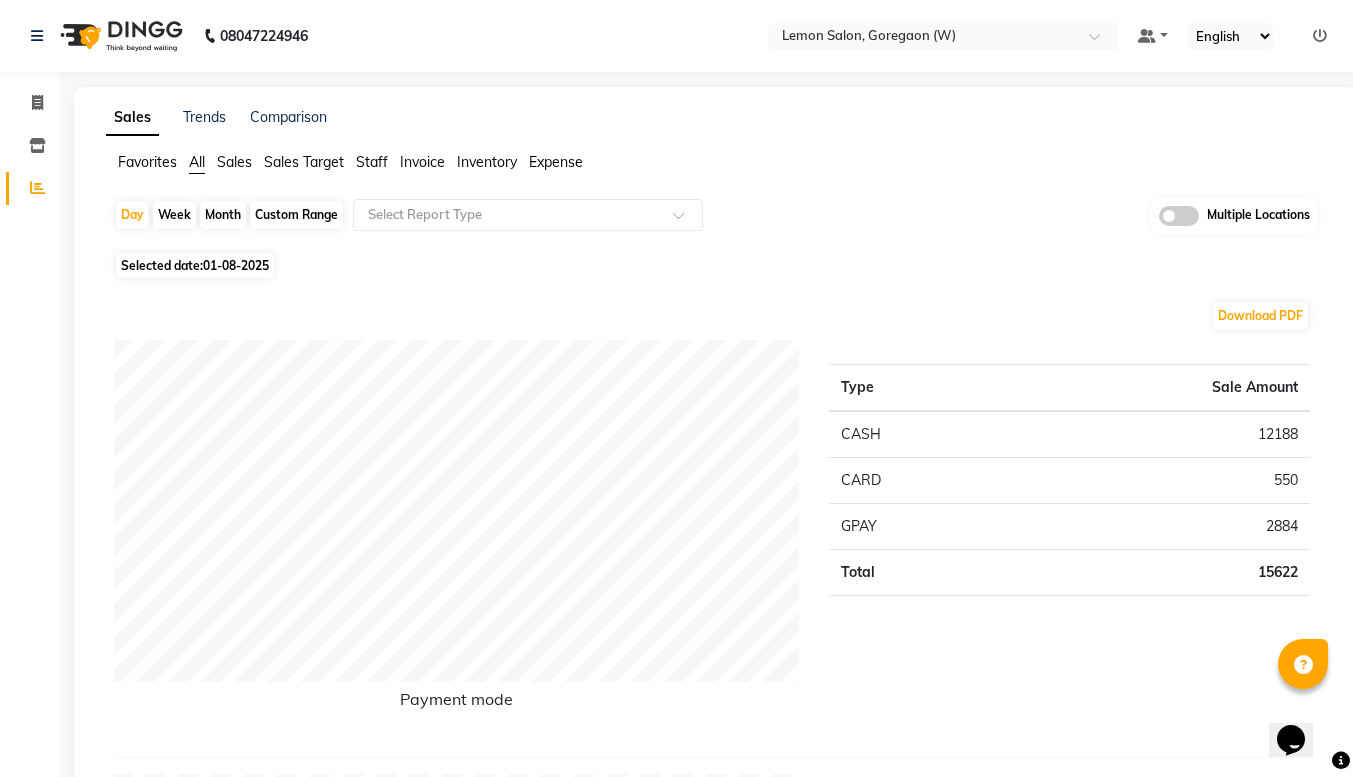 click on "Month" 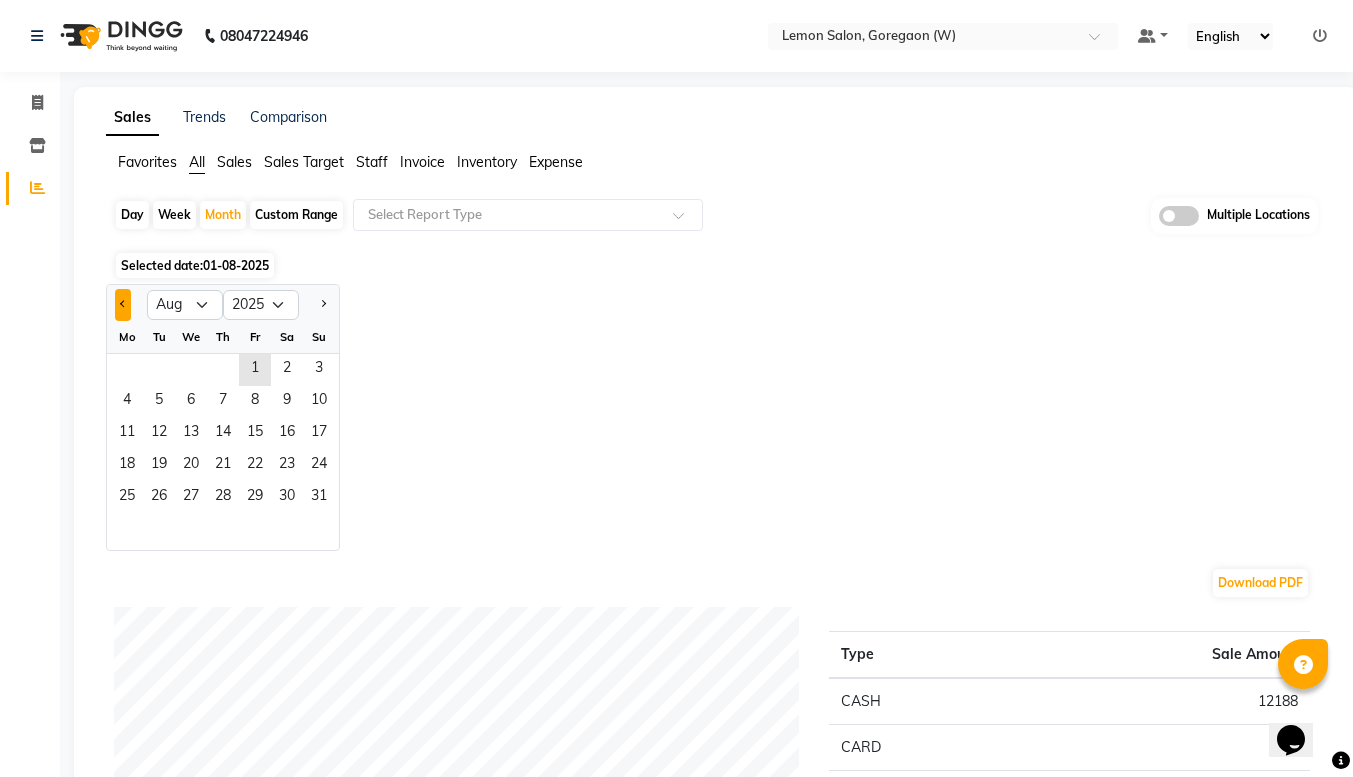 click 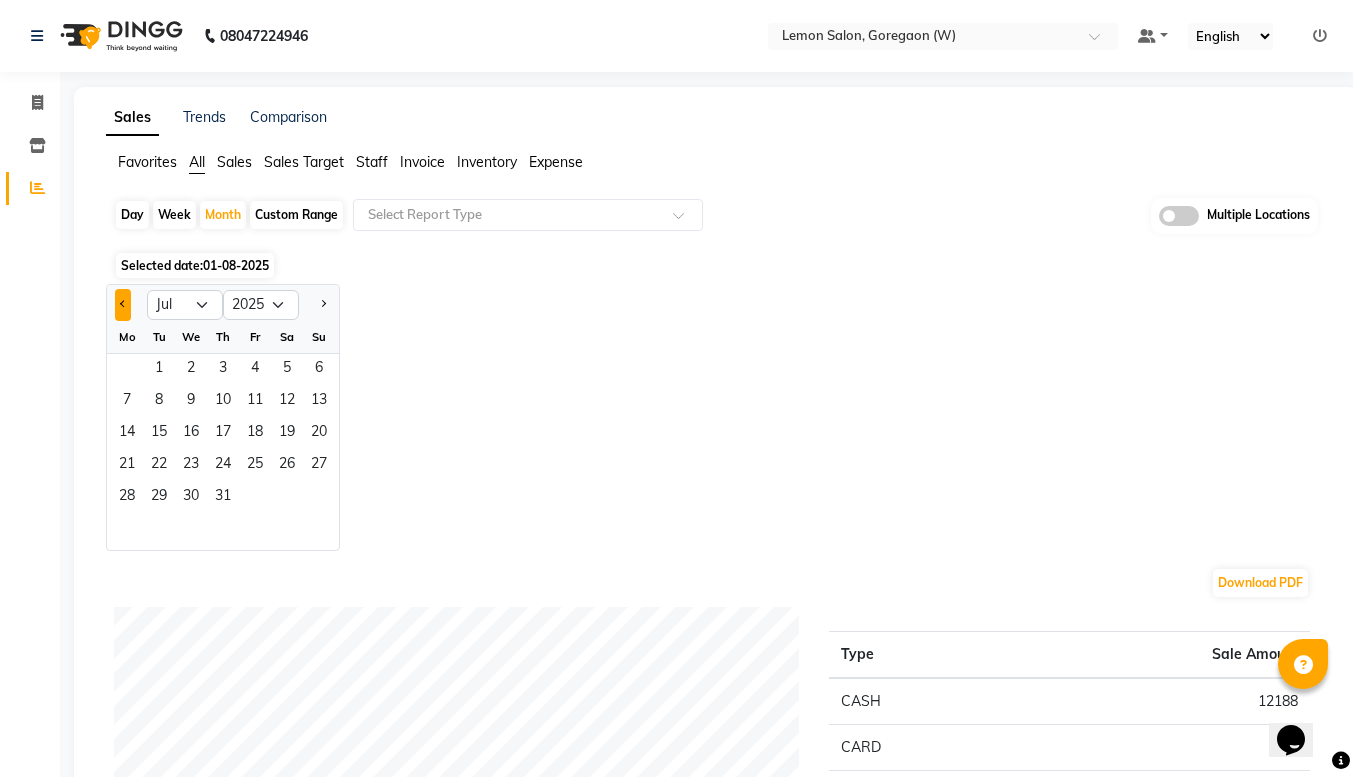 click 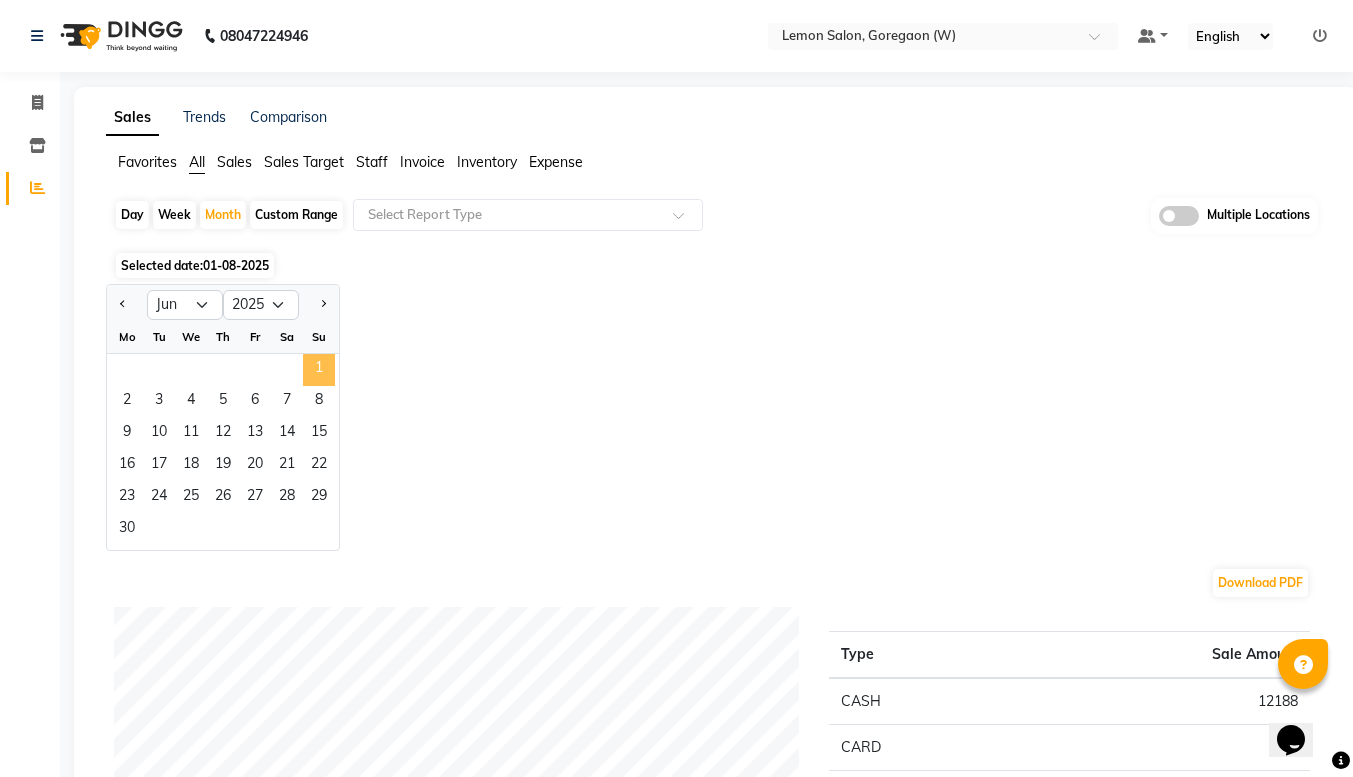 click on "1" 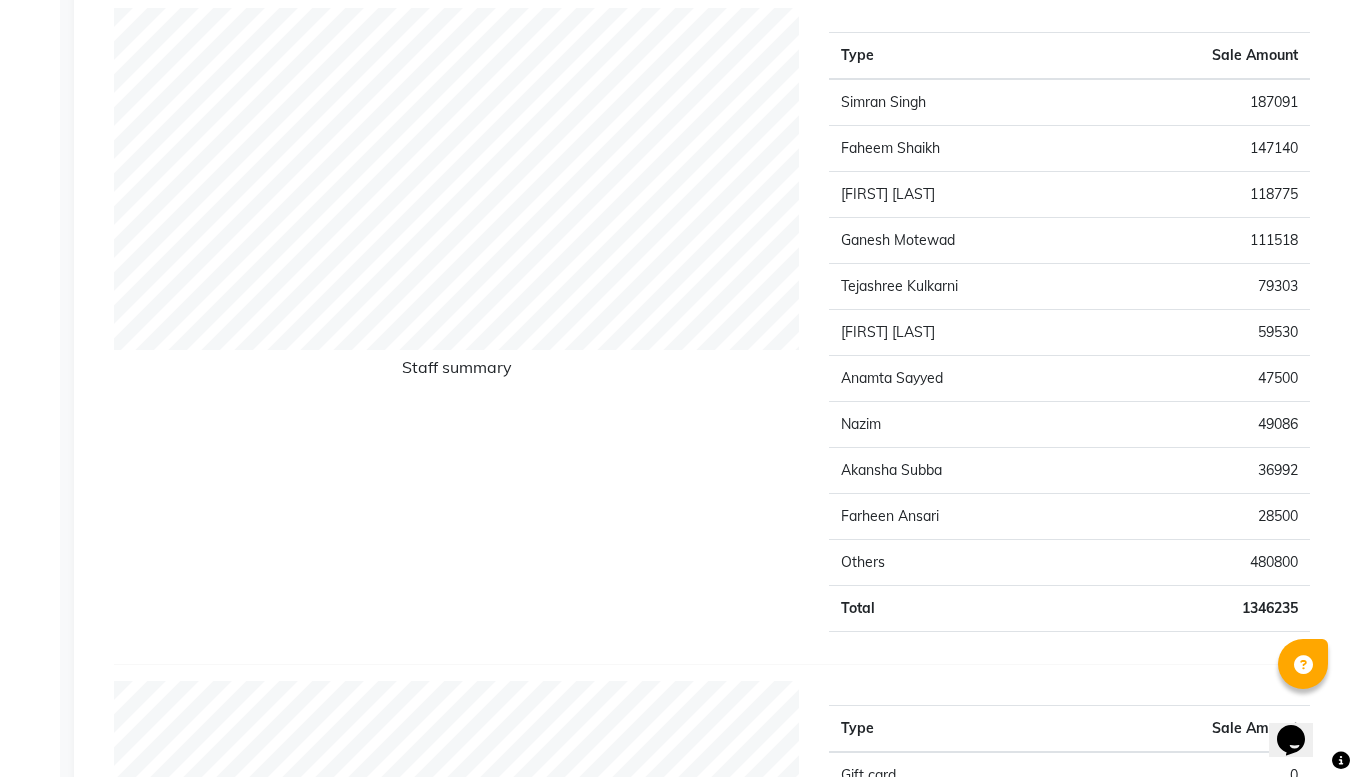 scroll, scrollTop: 767, scrollLeft: 0, axis: vertical 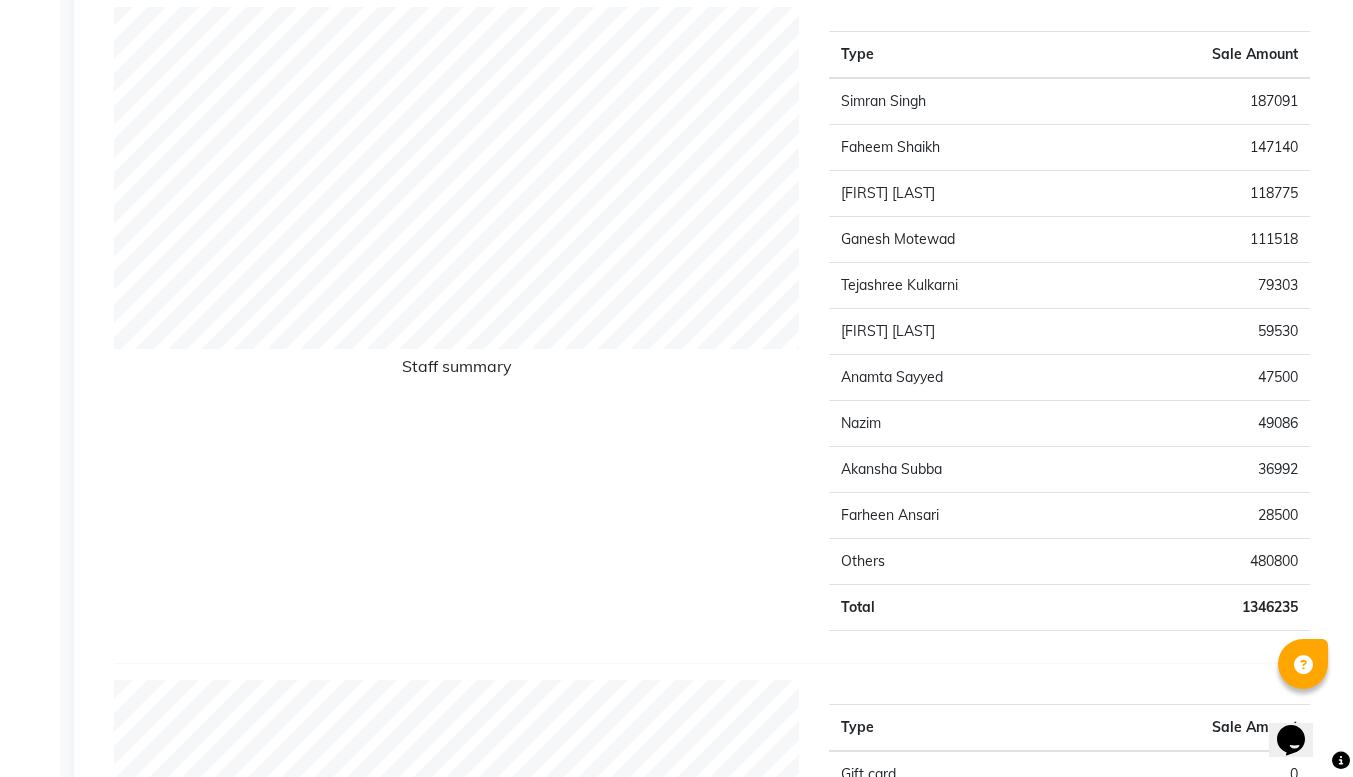 click on "187091" 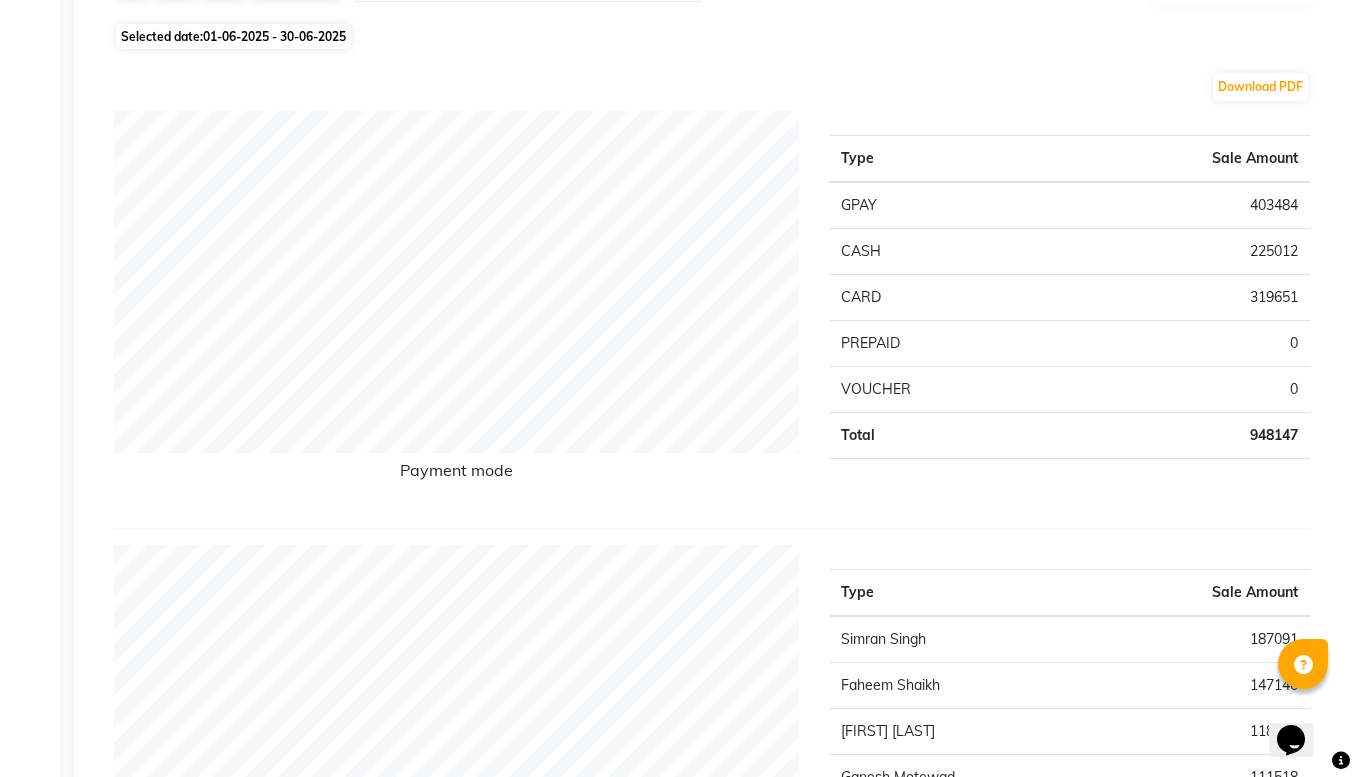 scroll, scrollTop: 0, scrollLeft: 0, axis: both 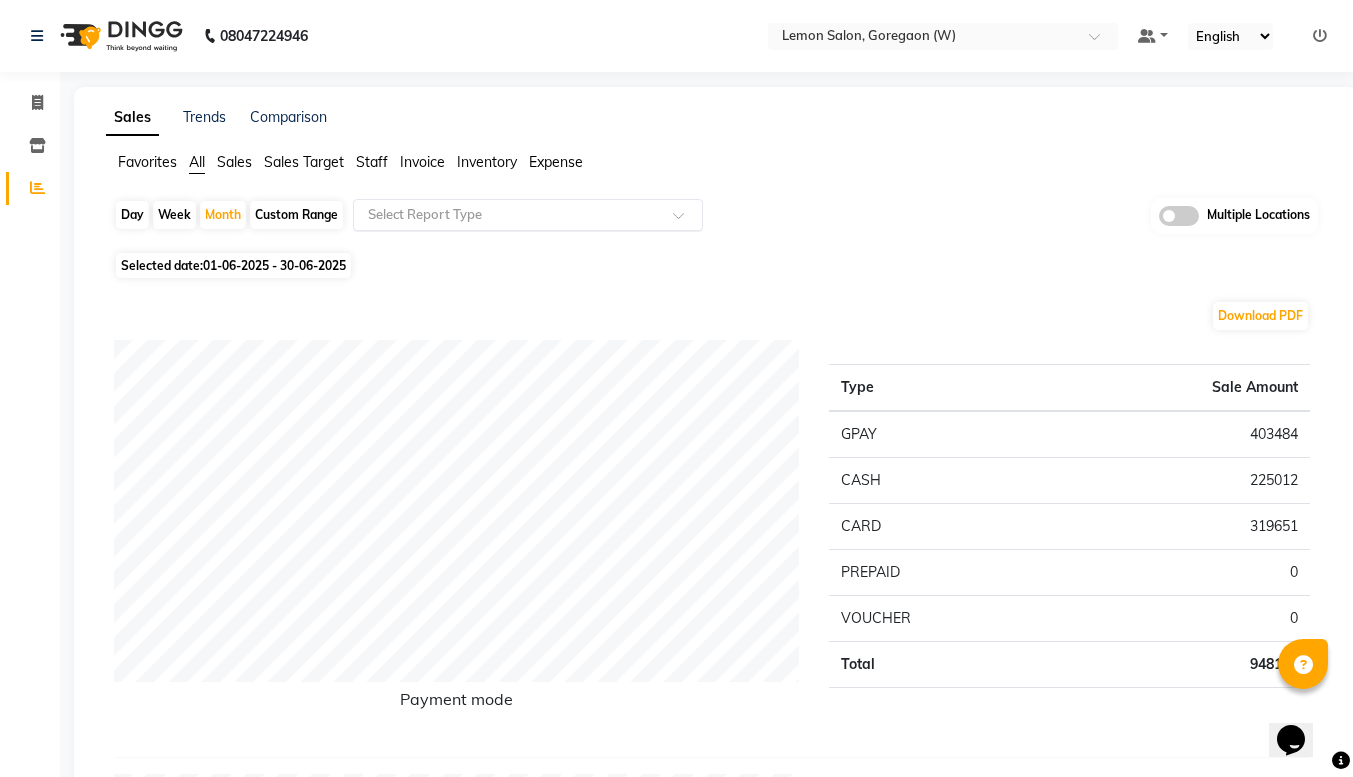 click 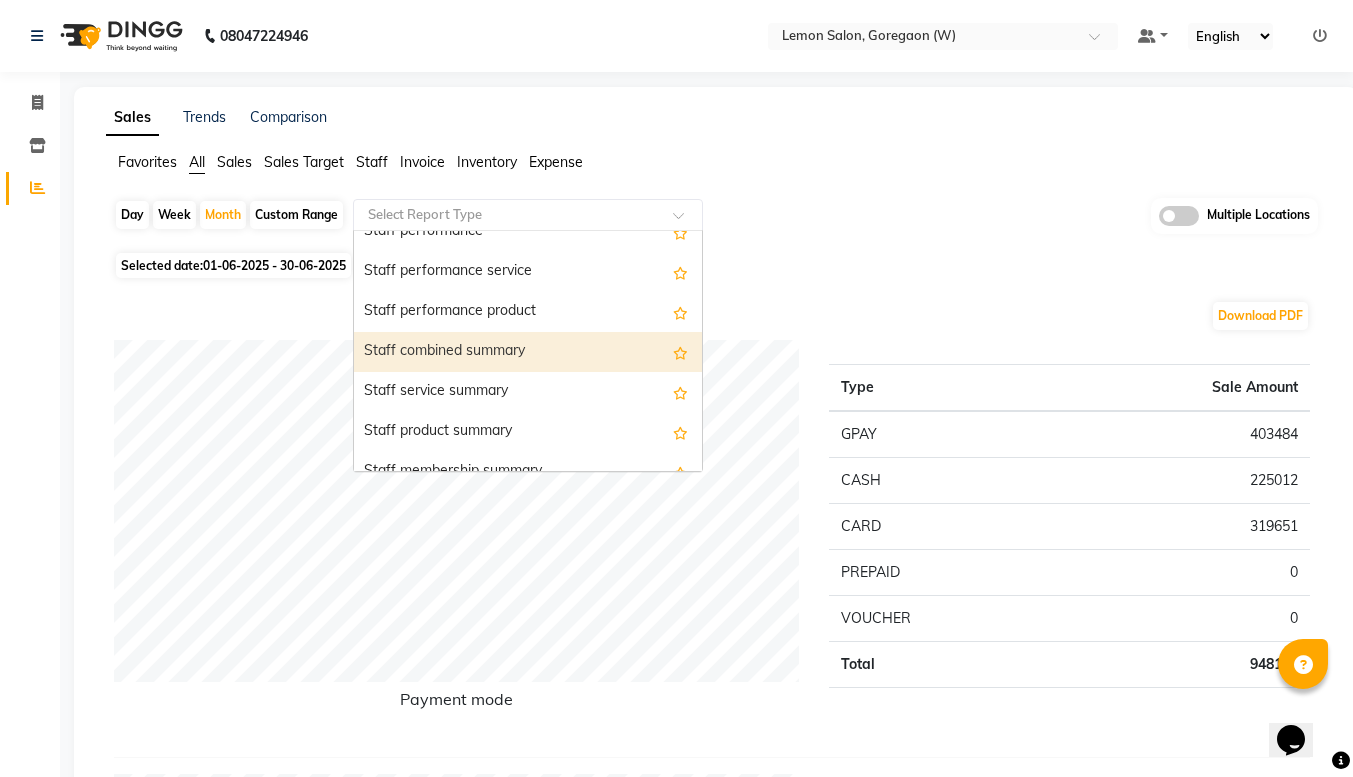 scroll, scrollTop: 980, scrollLeft: 0, axis: vertical 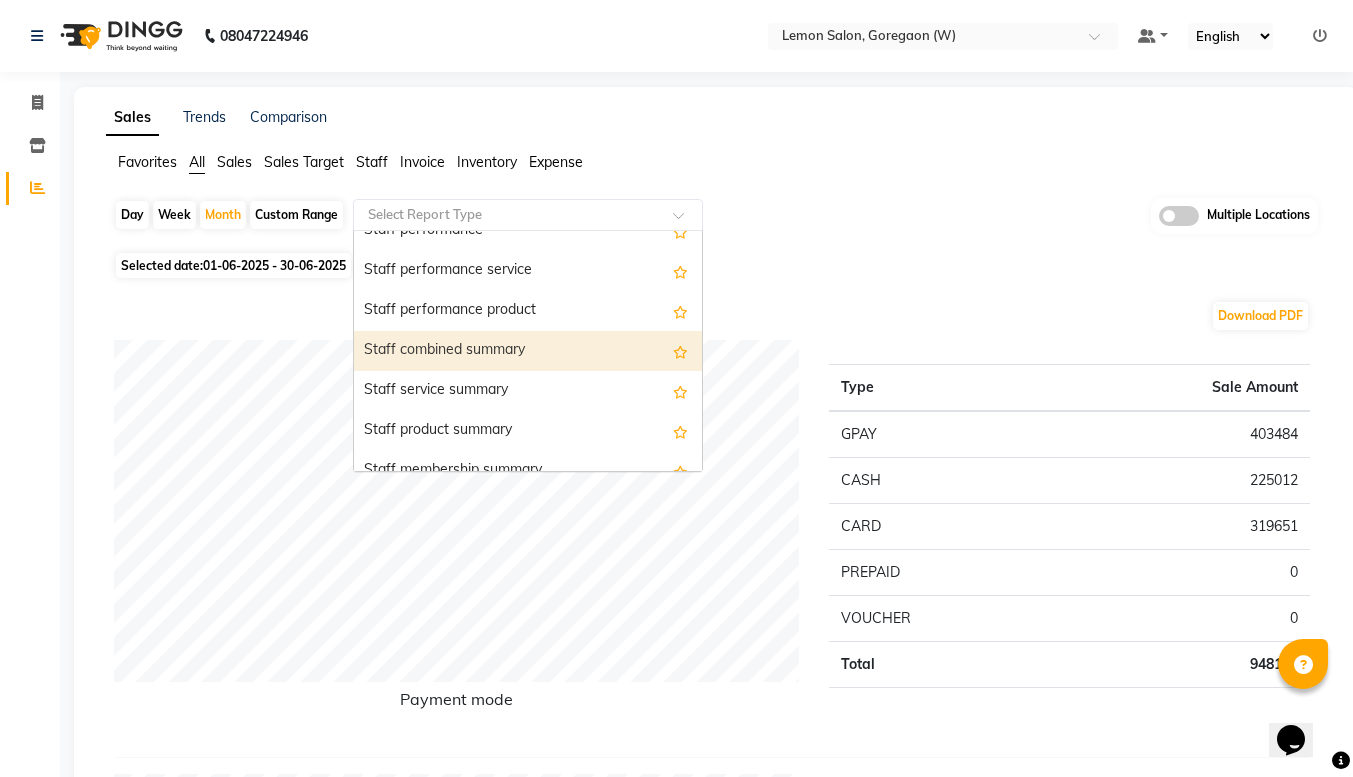 click on "Staff combined summary" at bounding box center [528, 351] 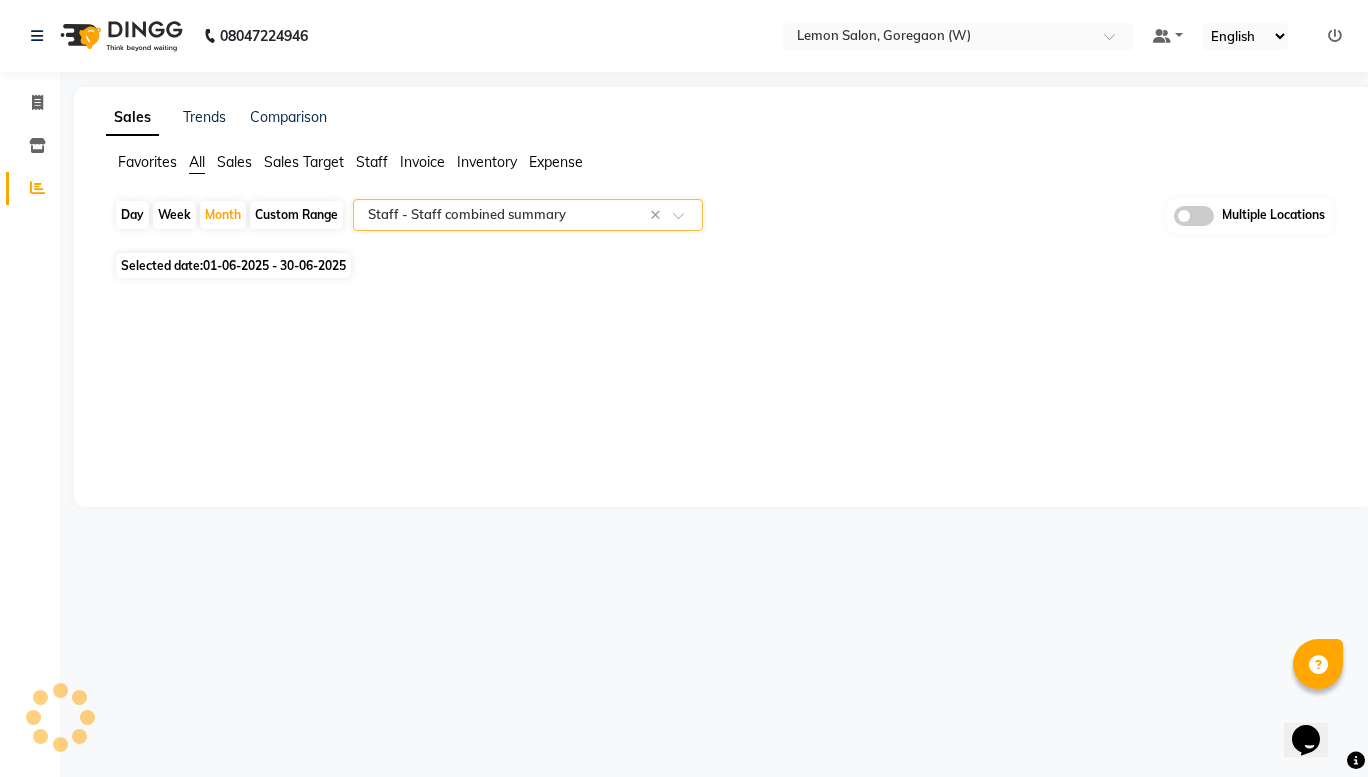 select on "filtered_report" 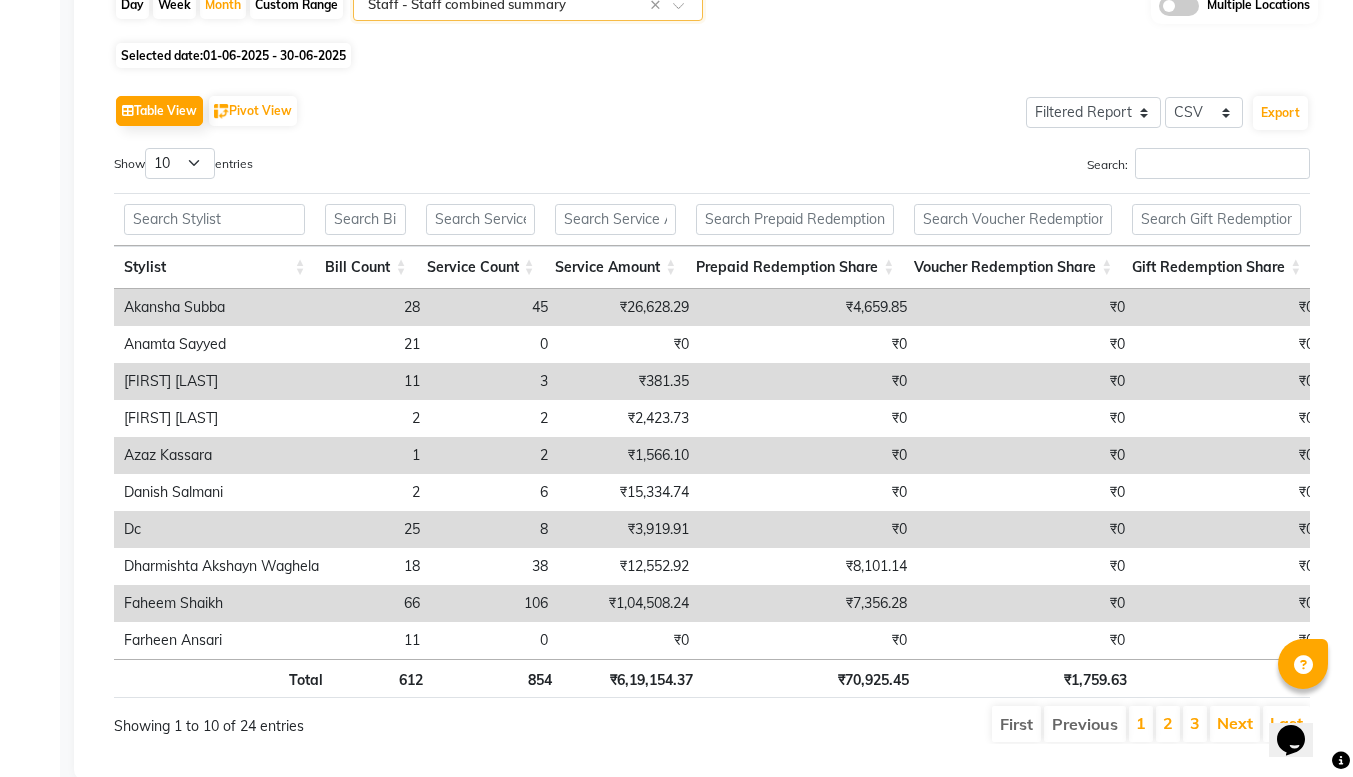 scroll, scrollTop: 273, scrollLeft: 0, axis: vertical 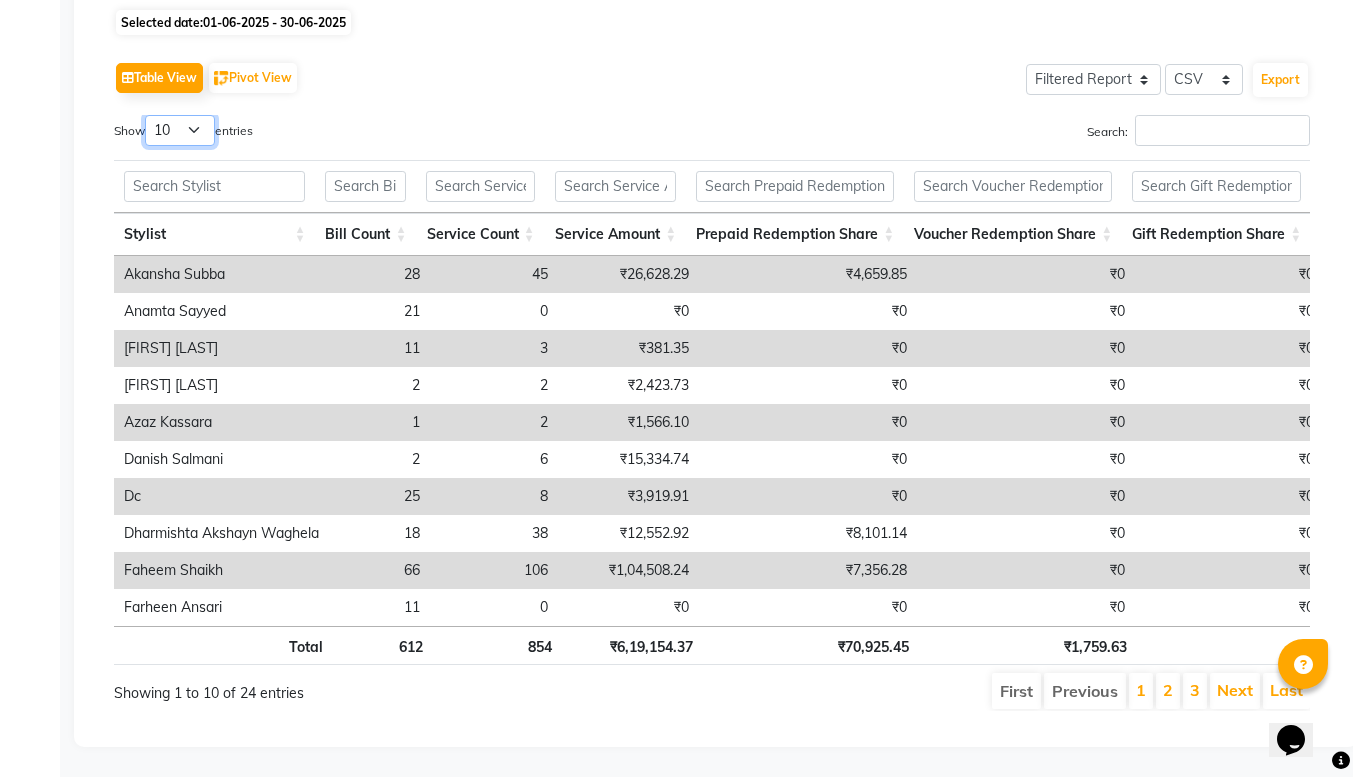 click on "10 25 50 100" at bounding box center [180, 130] 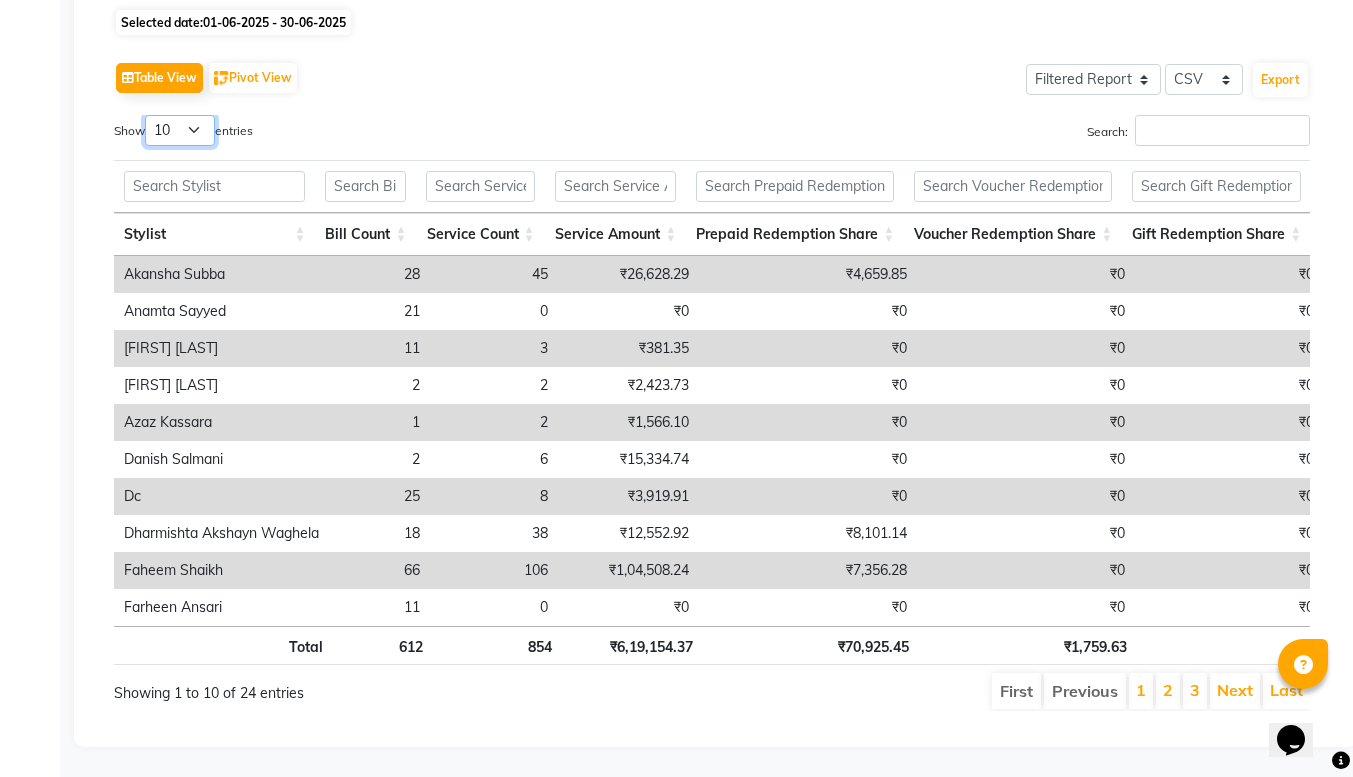 select on "100" 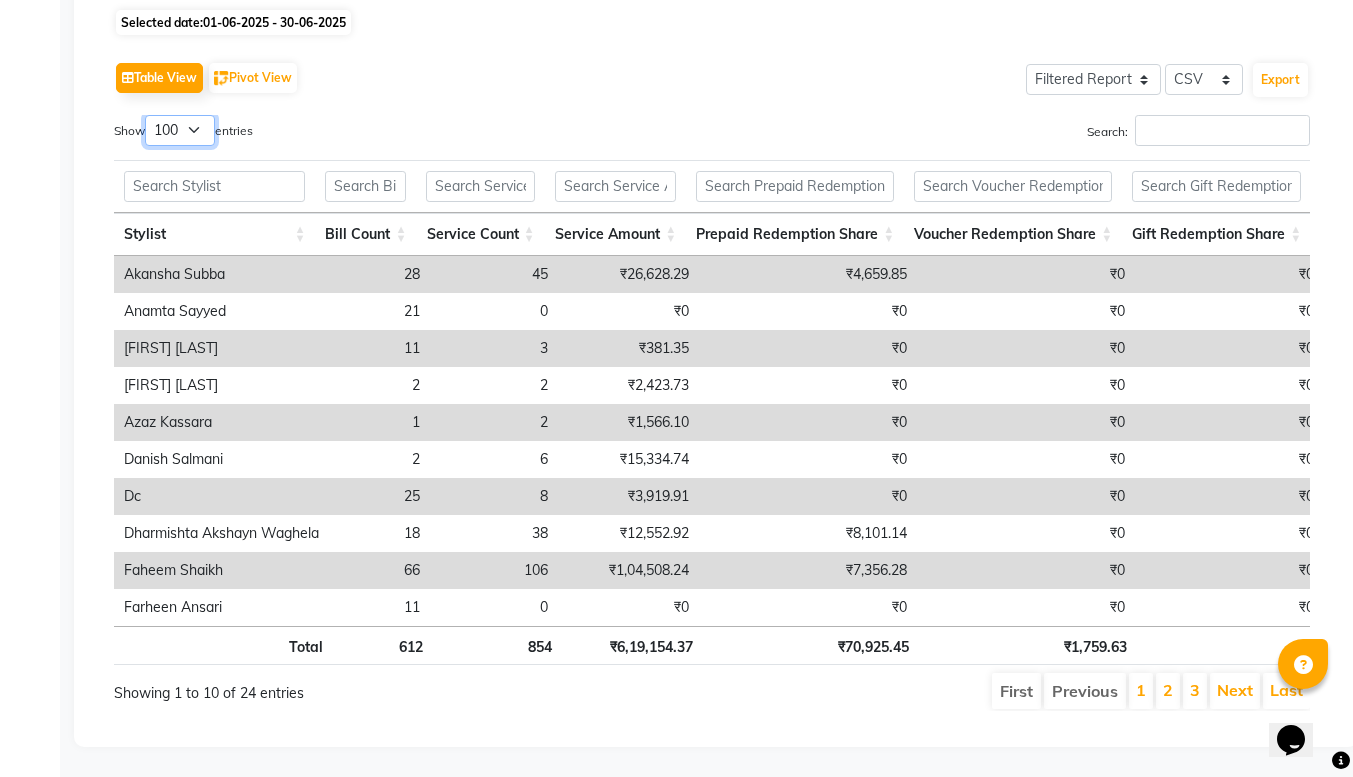 click on "10 25 50 100" at bounding box center (180, 130) 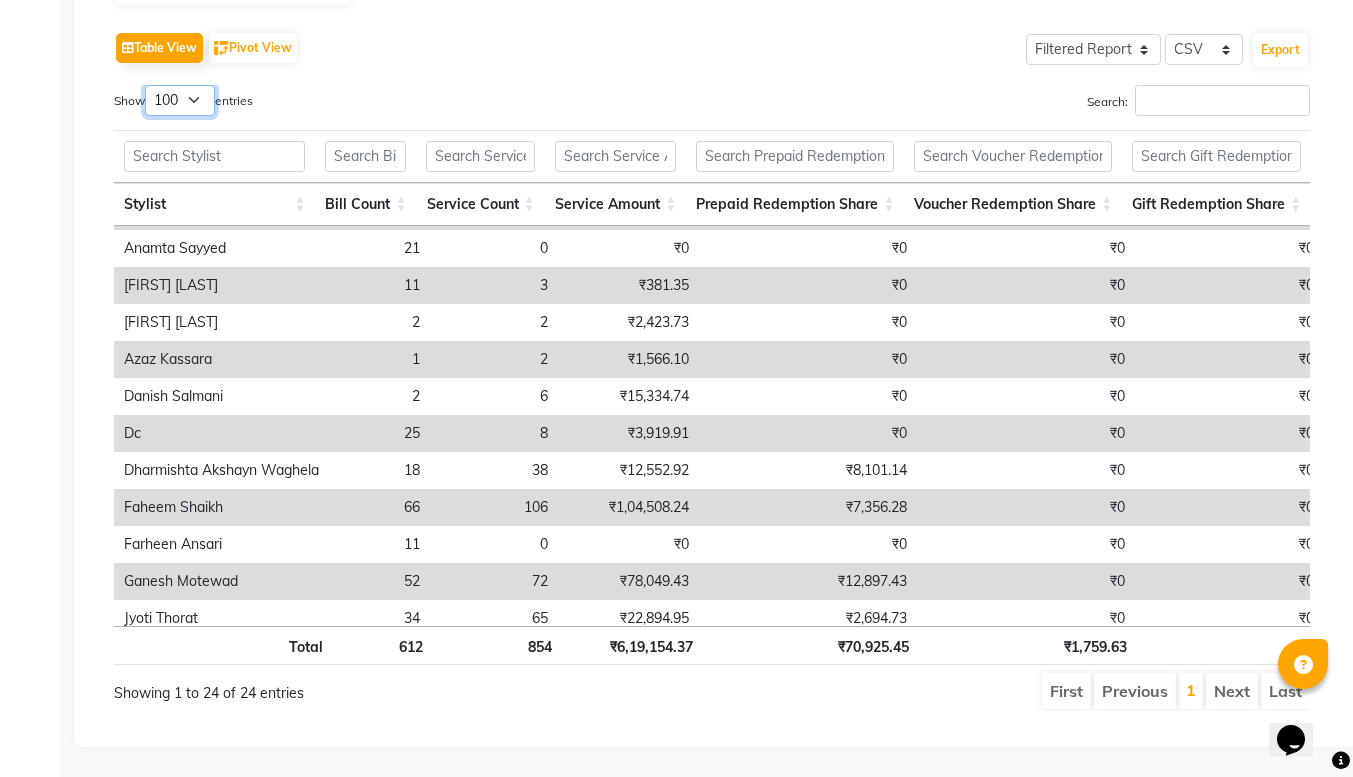 scroll, scrollTop: 0, scrollLeft: 0, axis: both 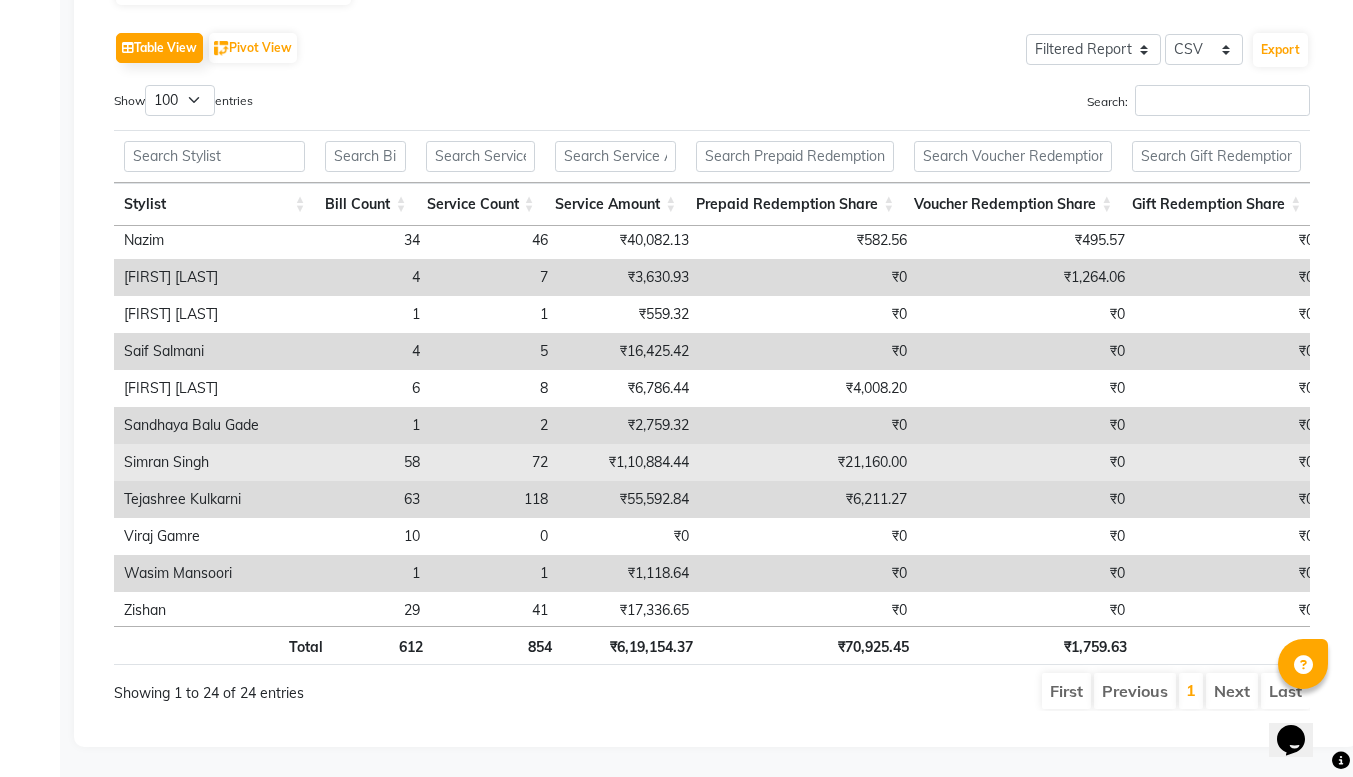 click on "₹21,160.00" at bounding box center [808, 462] 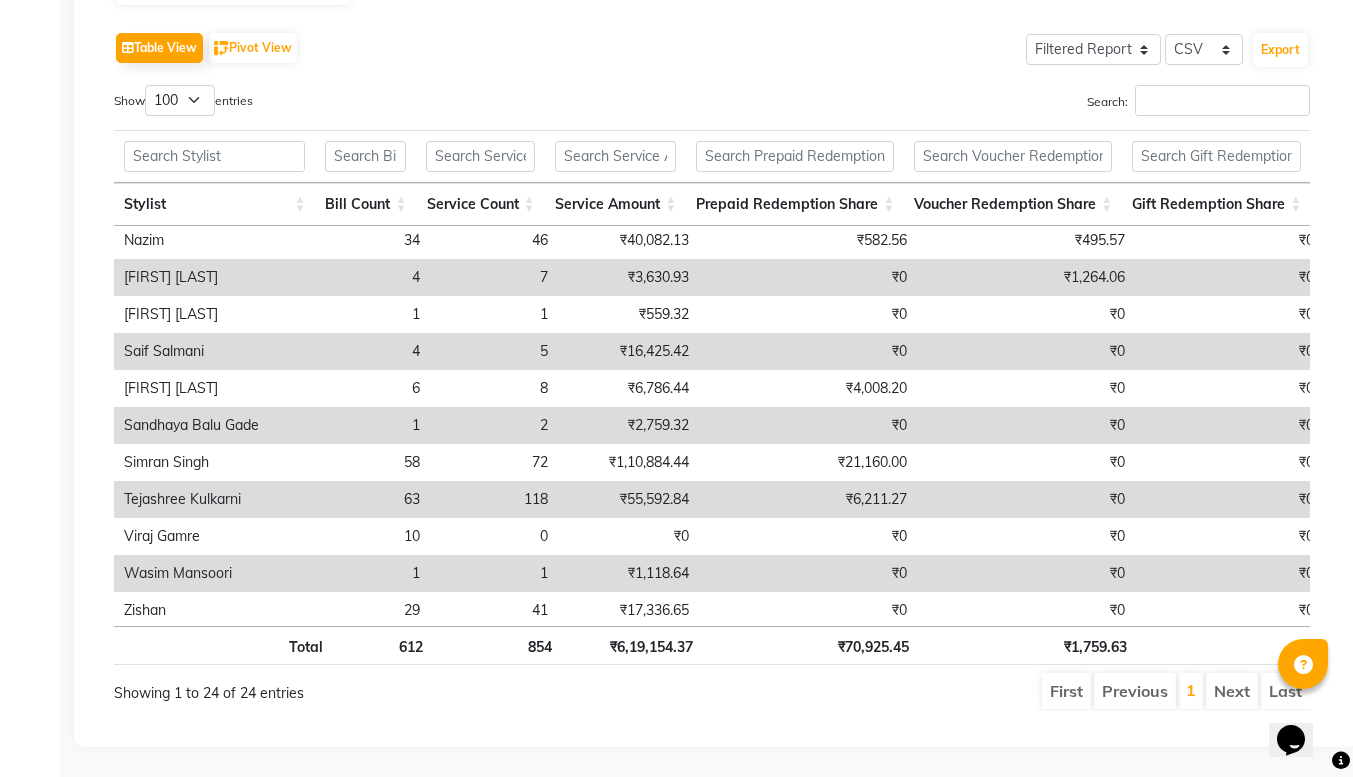 scroll, scrollTop: 485, scrollLeft: 133, axis: both 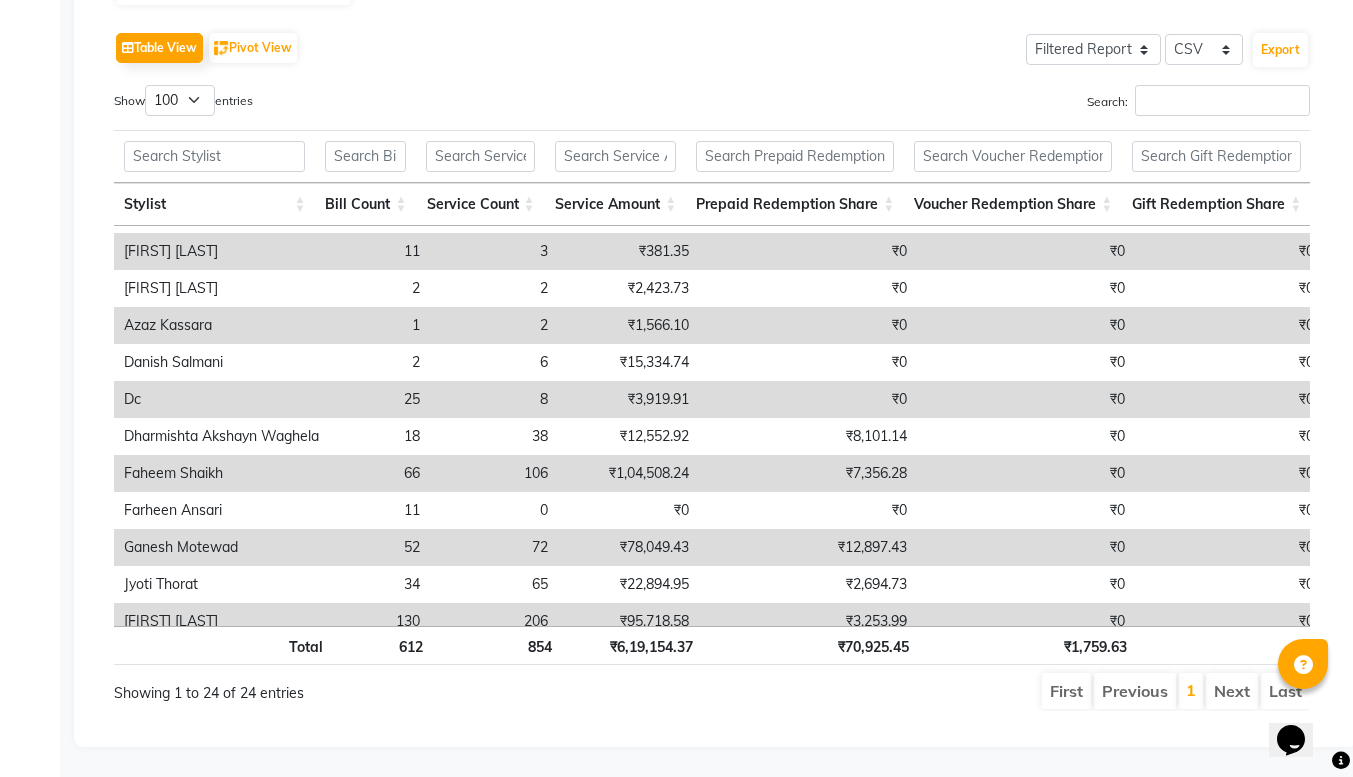 click on "₹7,356.28" at bounding box center (808, 473) 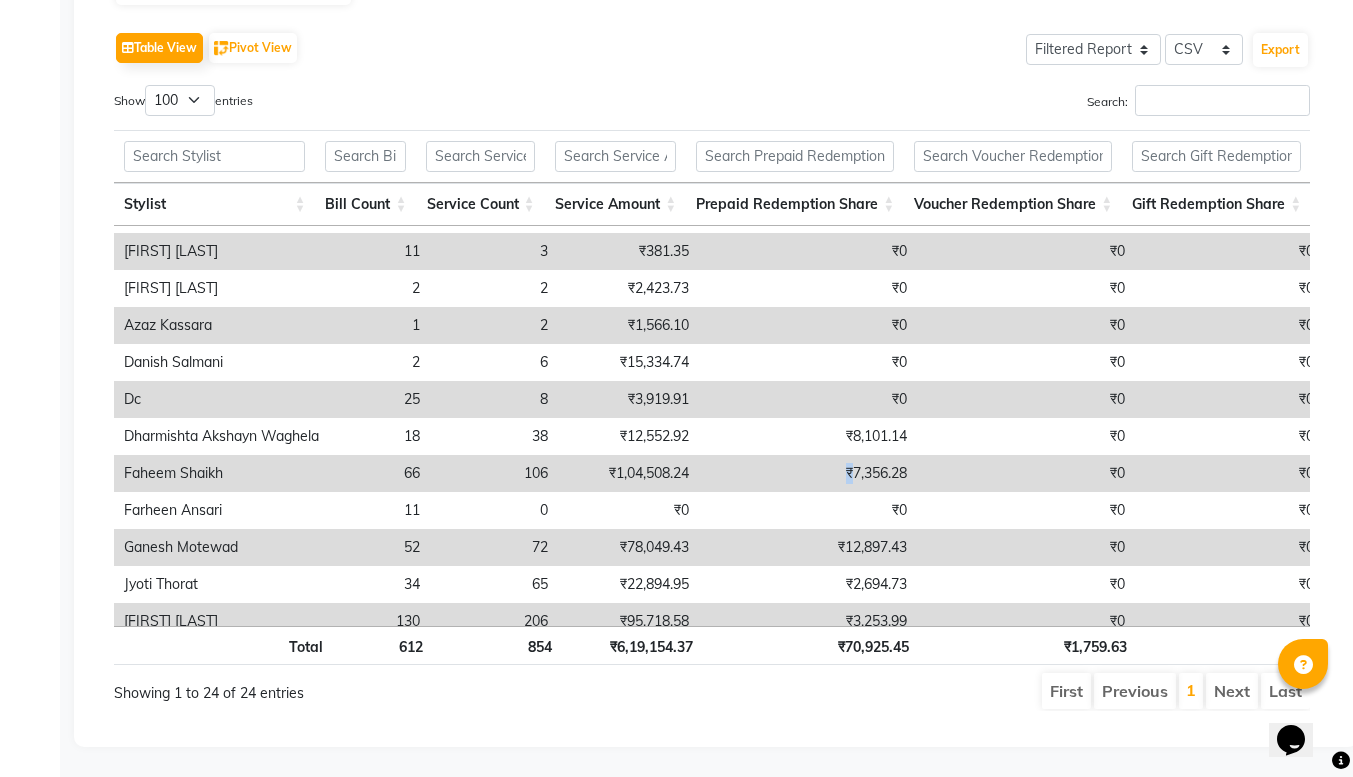 click on "₹7,356.28" at bounding box center [808, 473] 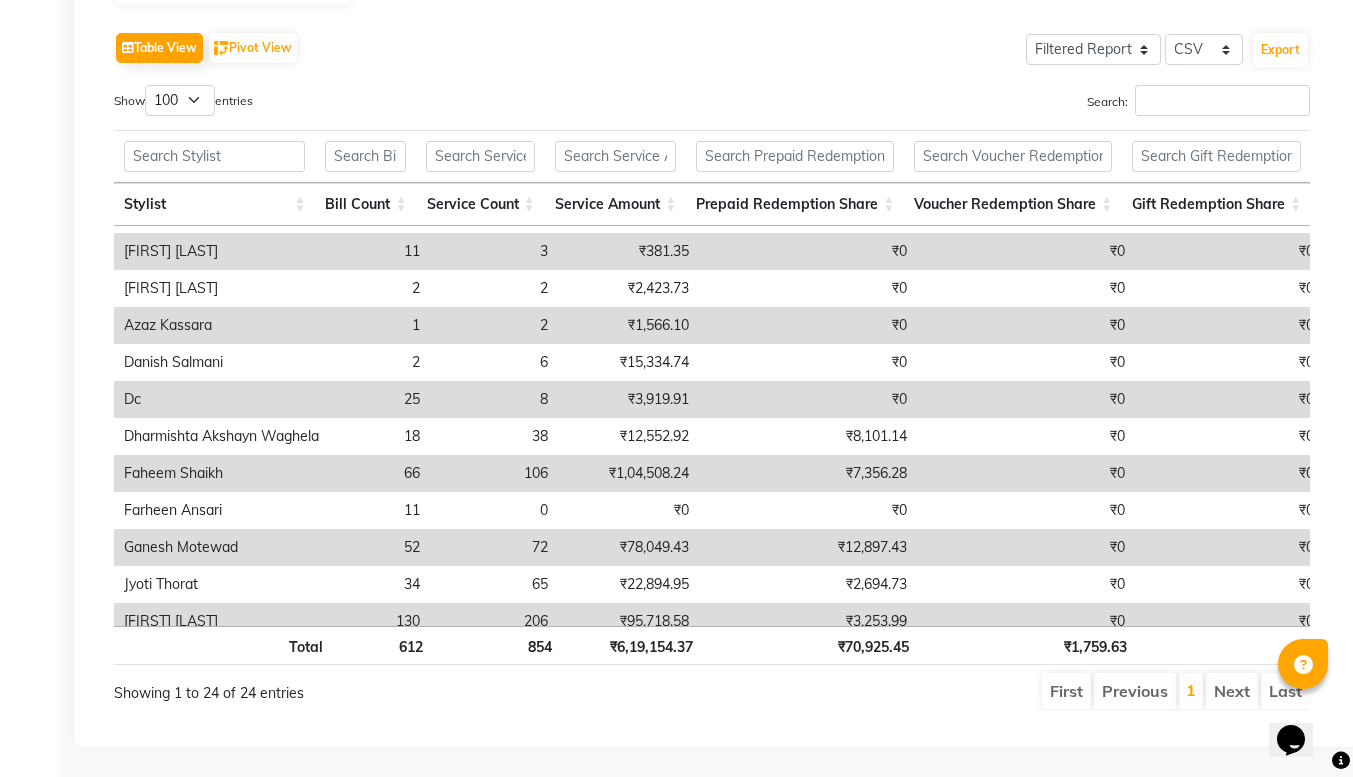 click on "106" at bounding box center [494, 473] 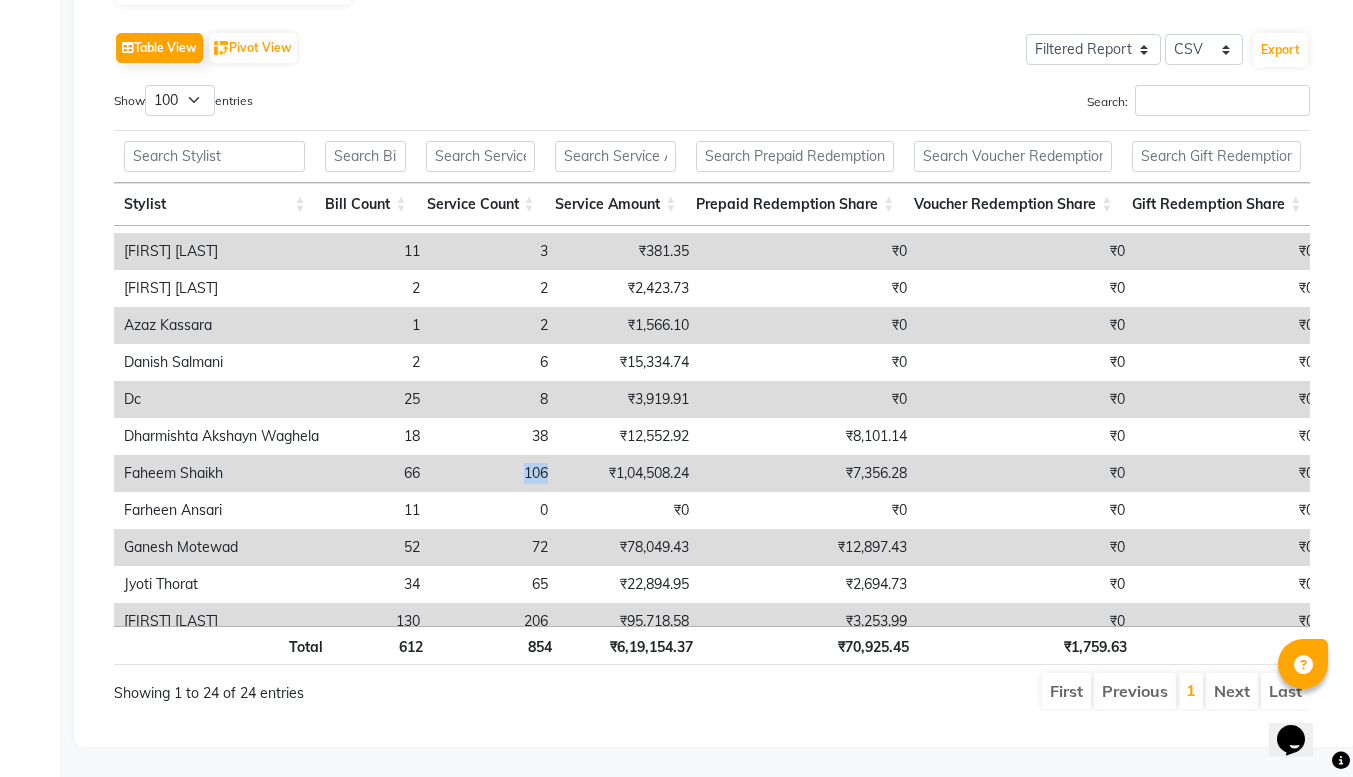 click on "106" at bounding box center (494, 473) 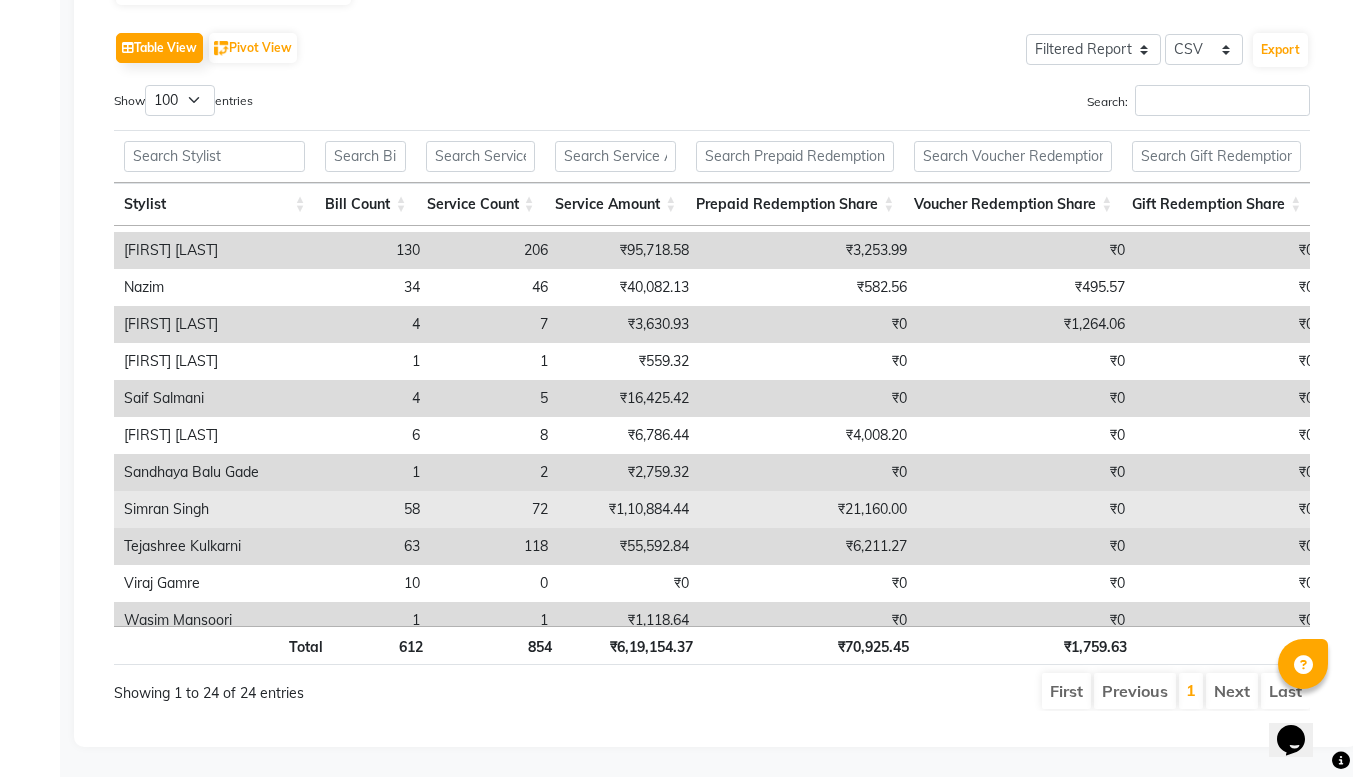 click on "72" at bounding box center (494, 509) 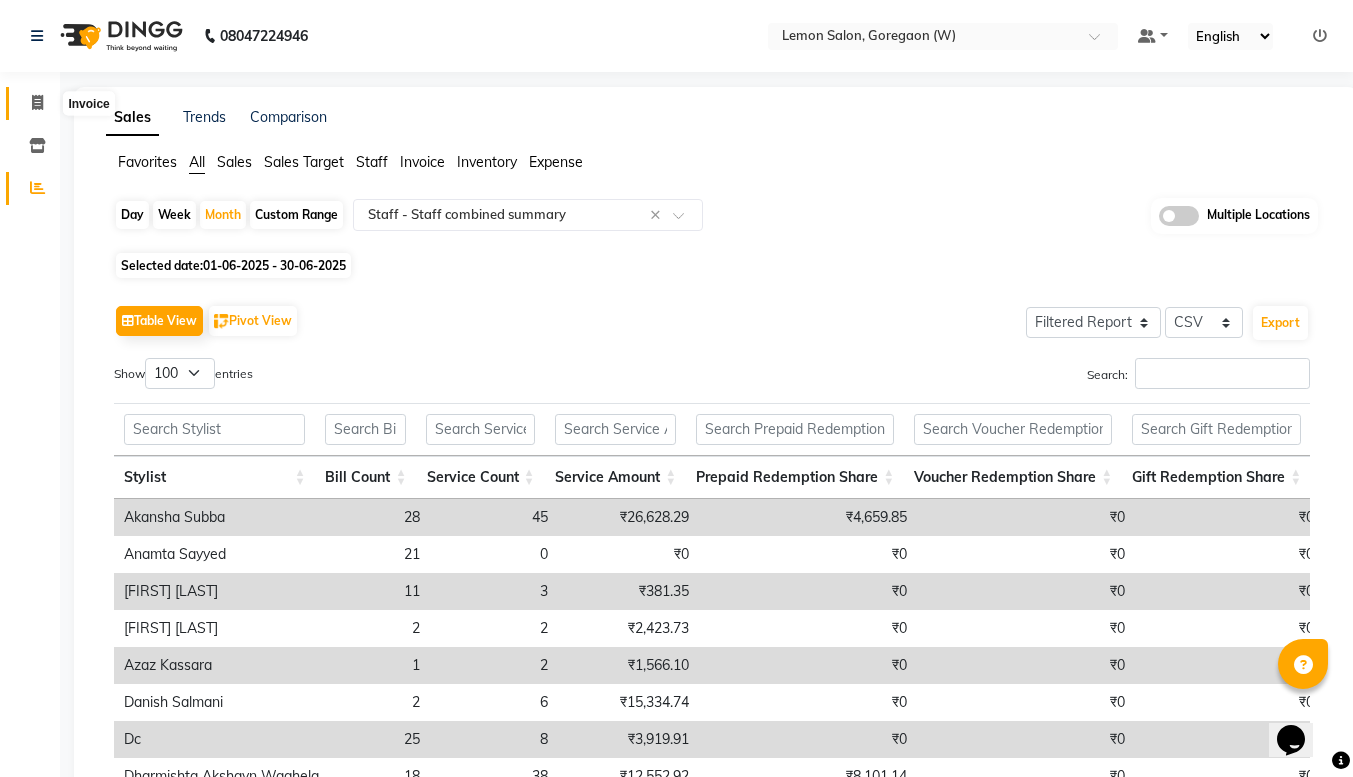 click 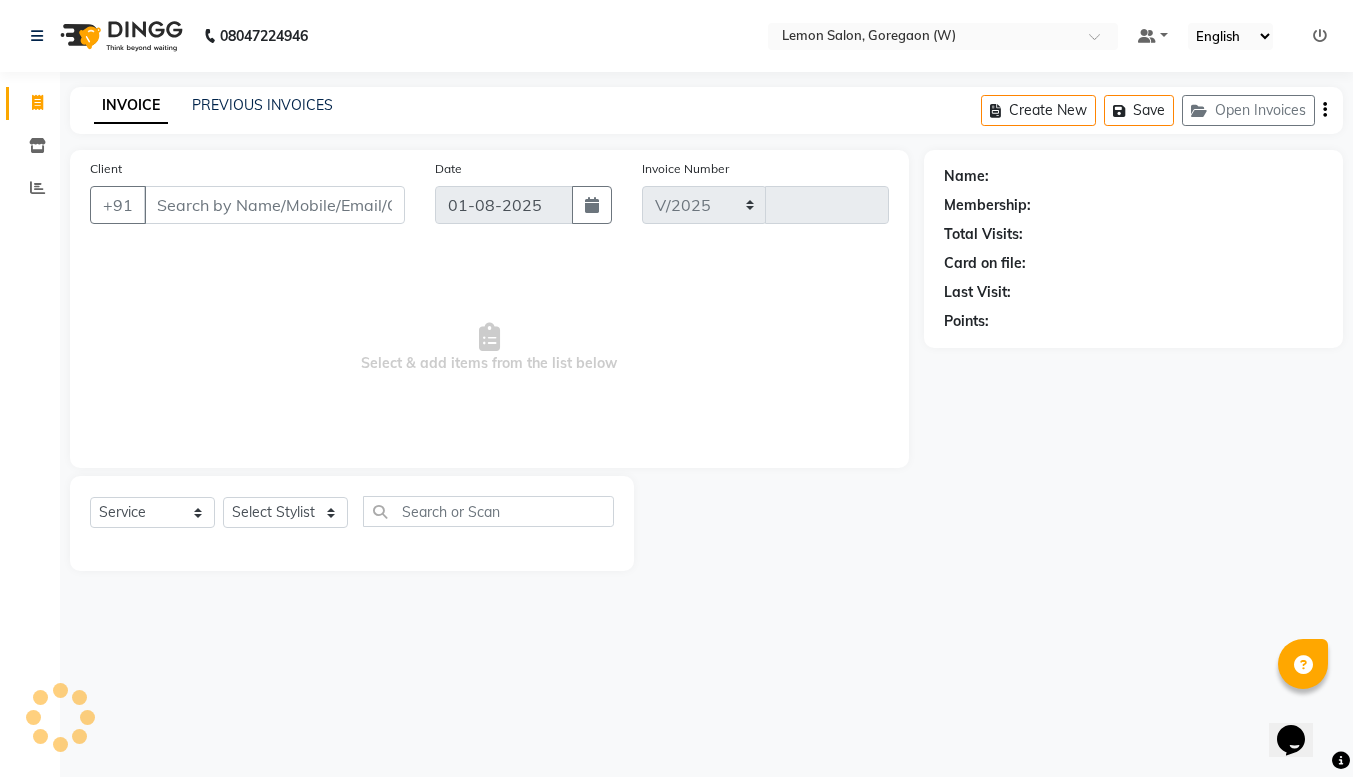 select on "8053" 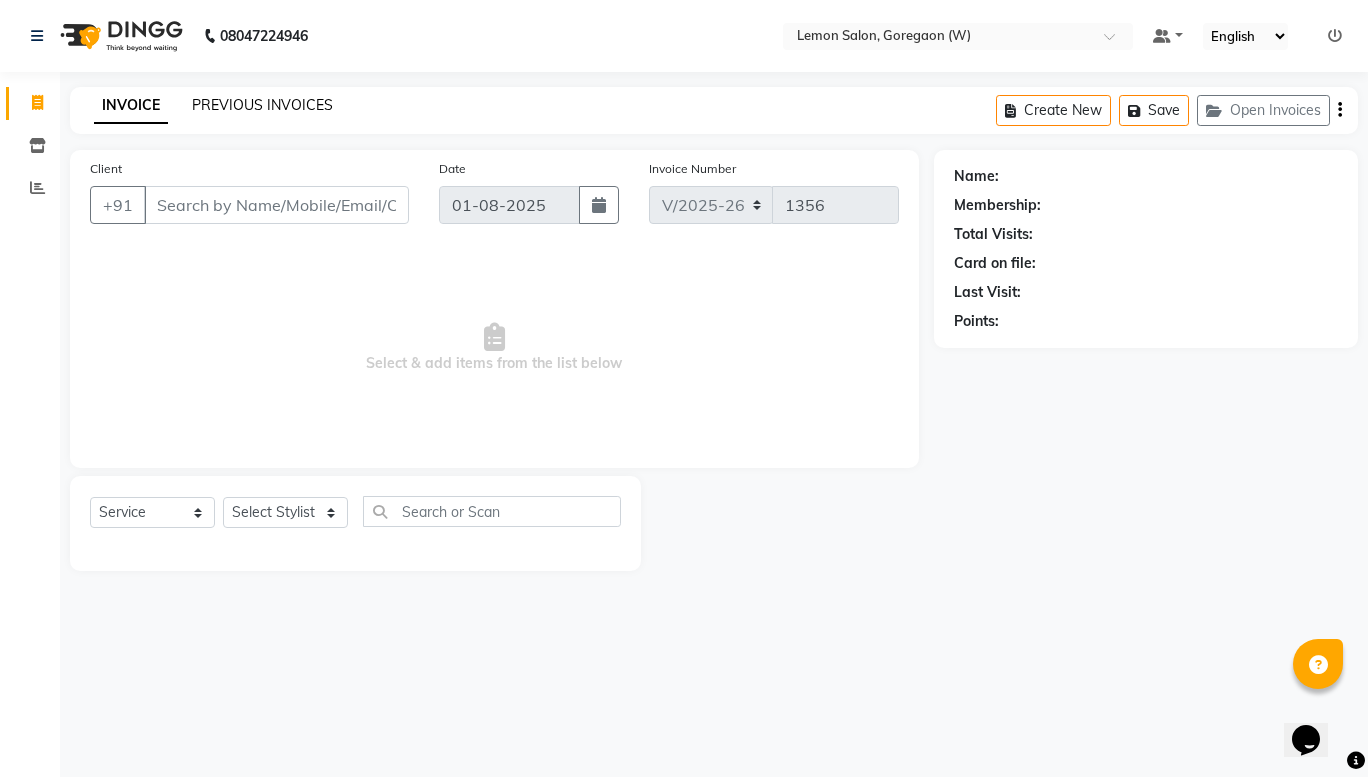 click on "PREVIOUS INVOICES" 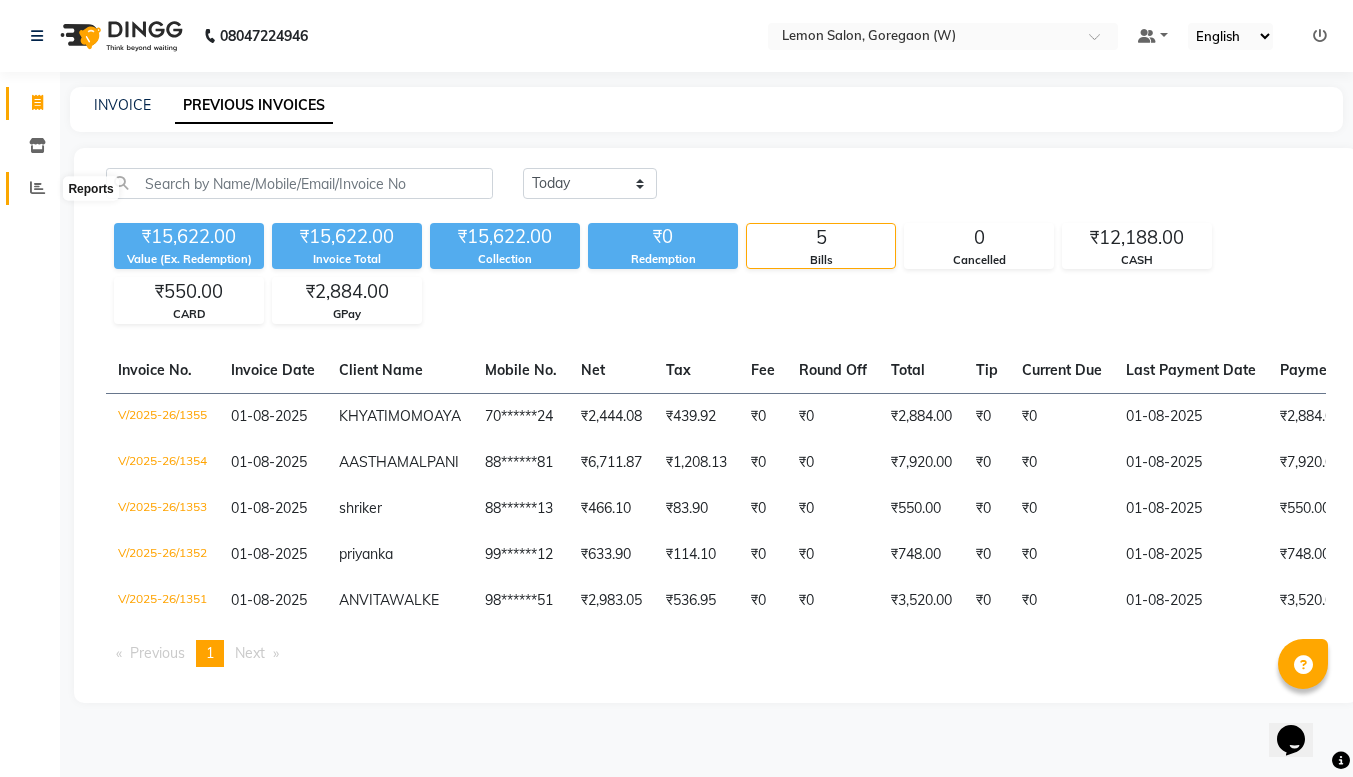 click 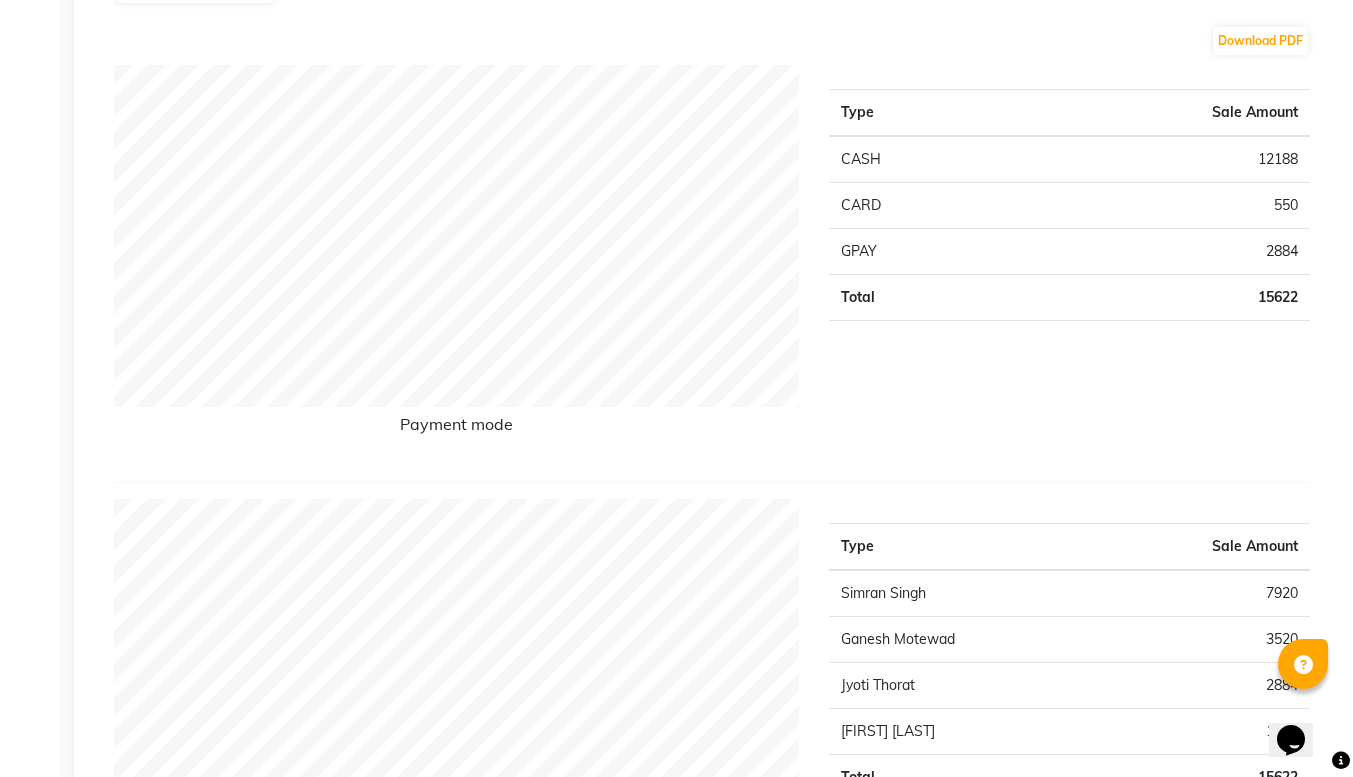scroll, scrollTop: 0, scrollLeft: 0, axis: both 